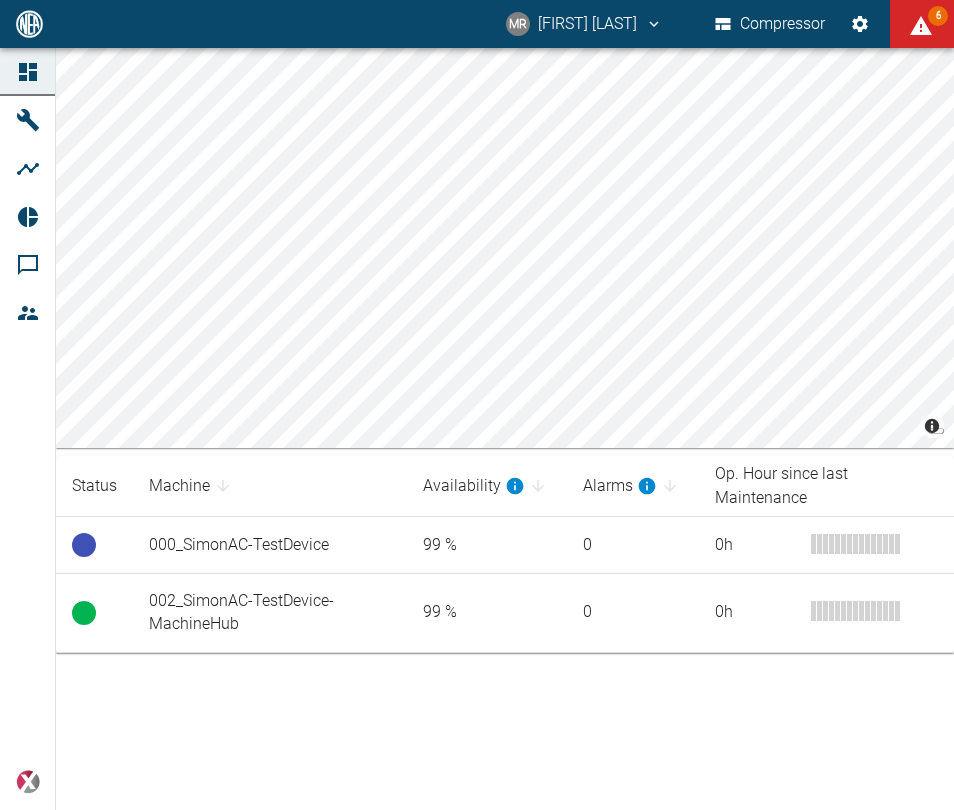 scroll, scrollTop: 0, scrollLeft: 0, axis: both 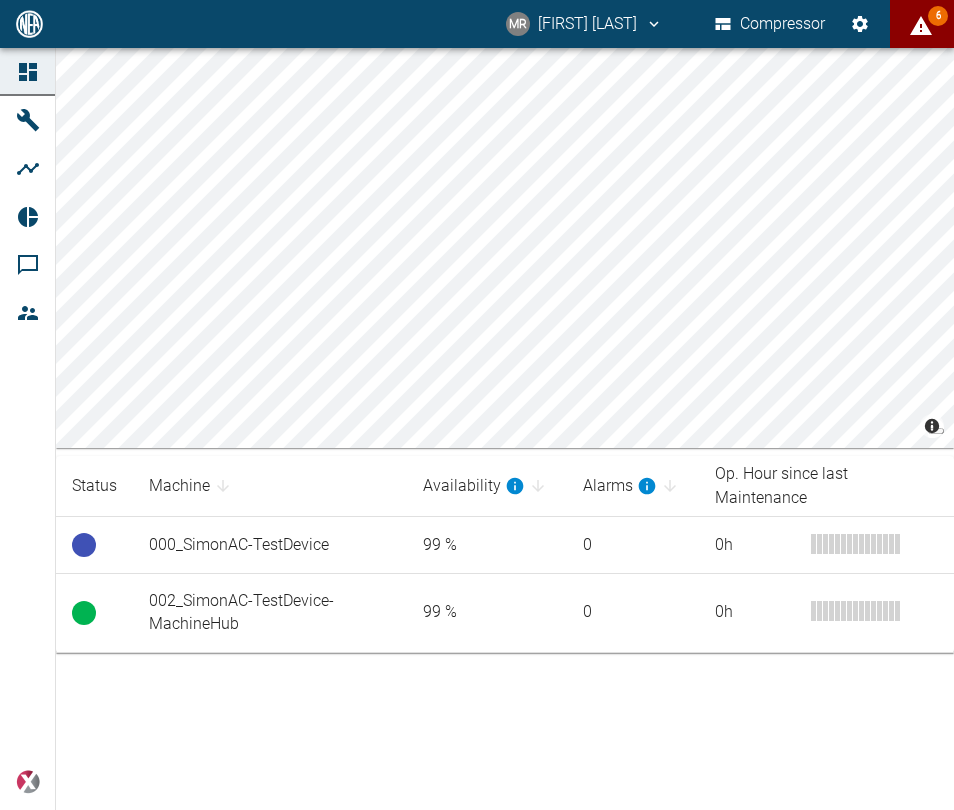 click on "6" at bounding box center [922, 24] 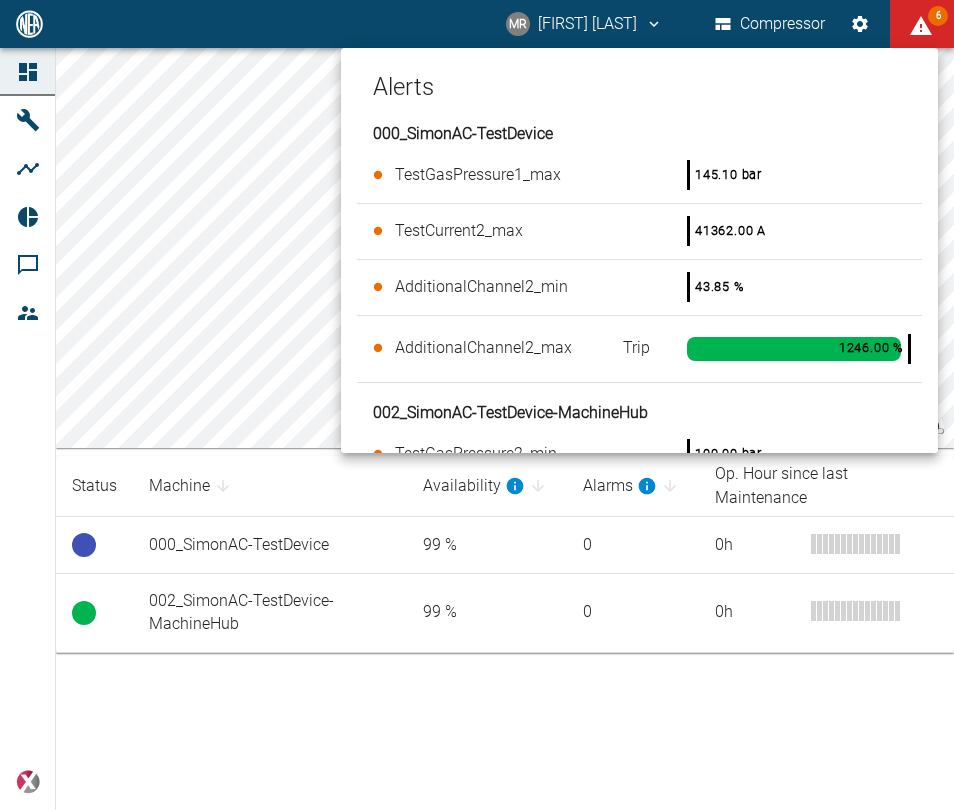 click at bounding box center [477, 405] 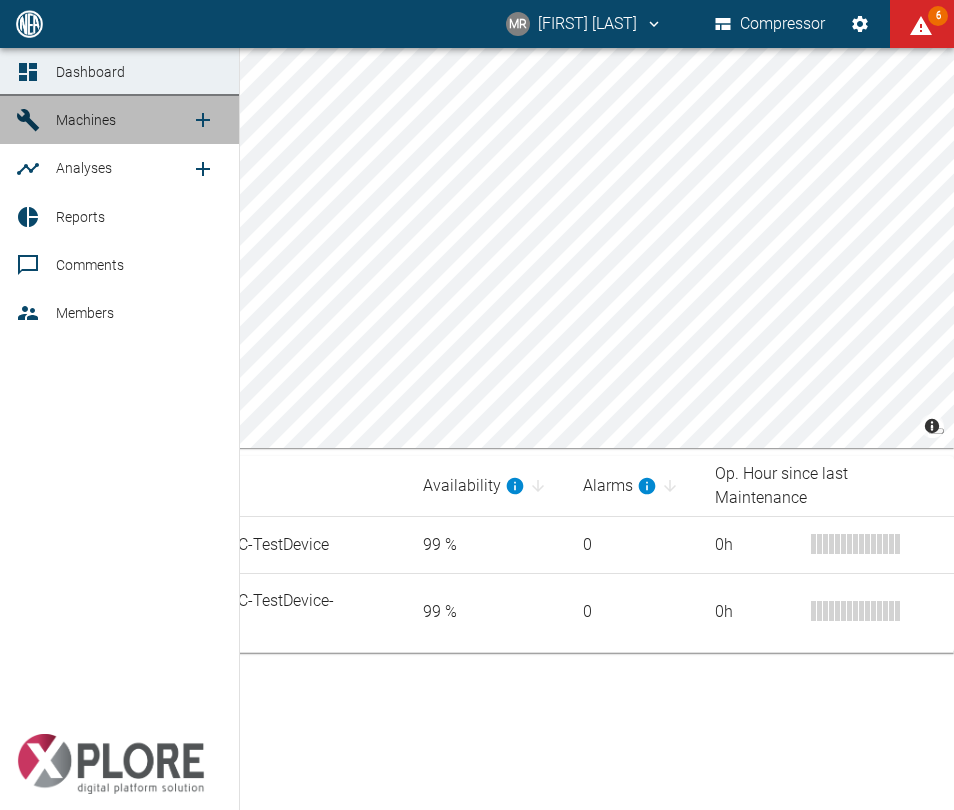 click 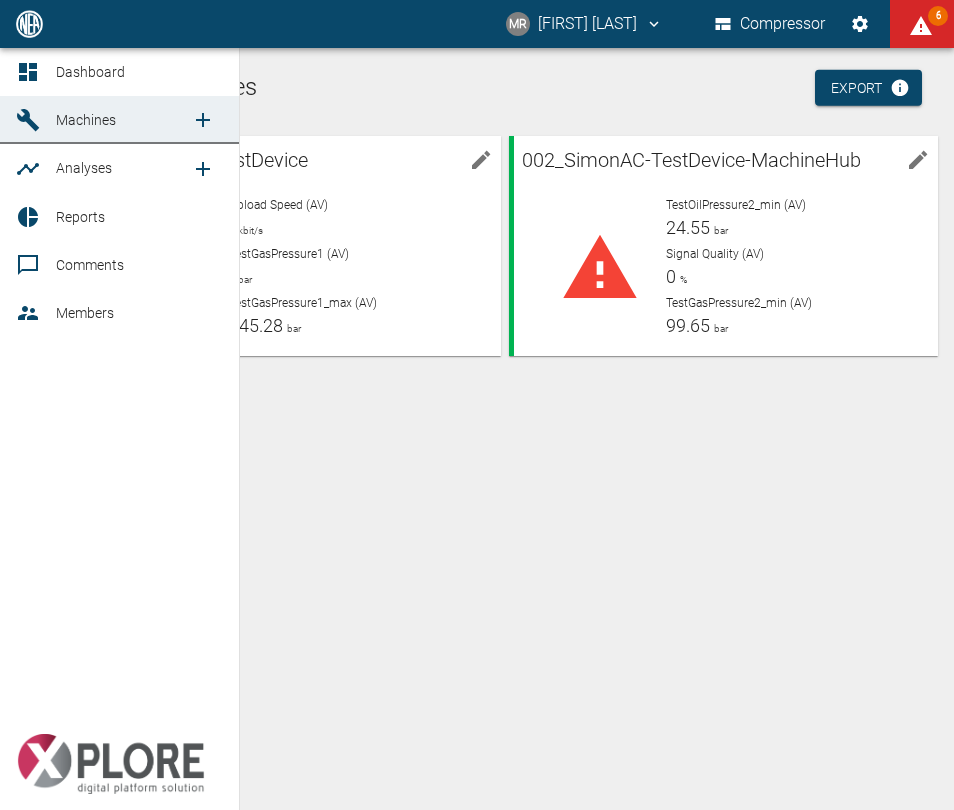 click 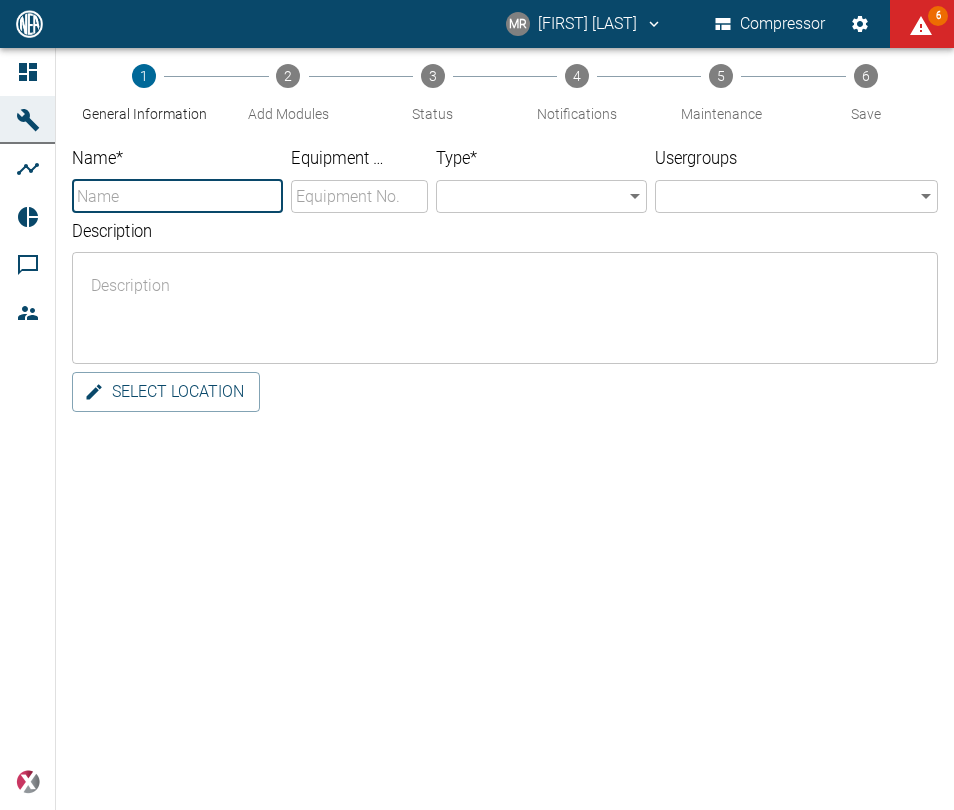 click on "Description x ​" at bounding box center (505, 293) 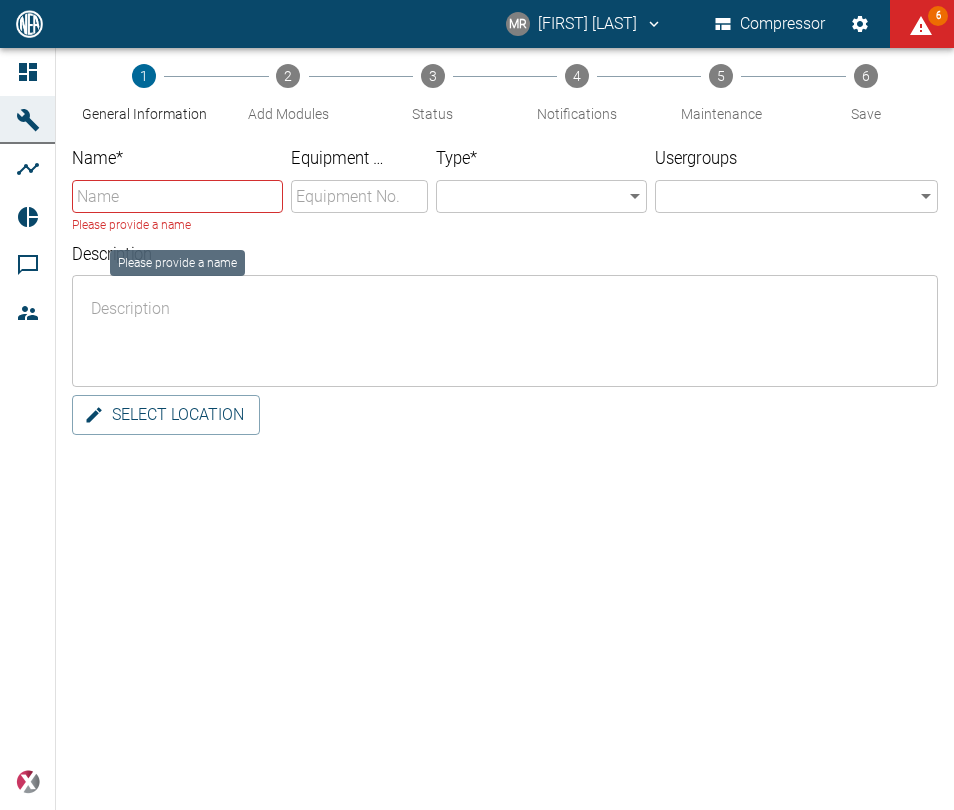 click on "Name *" at bounding box center (177, 196) 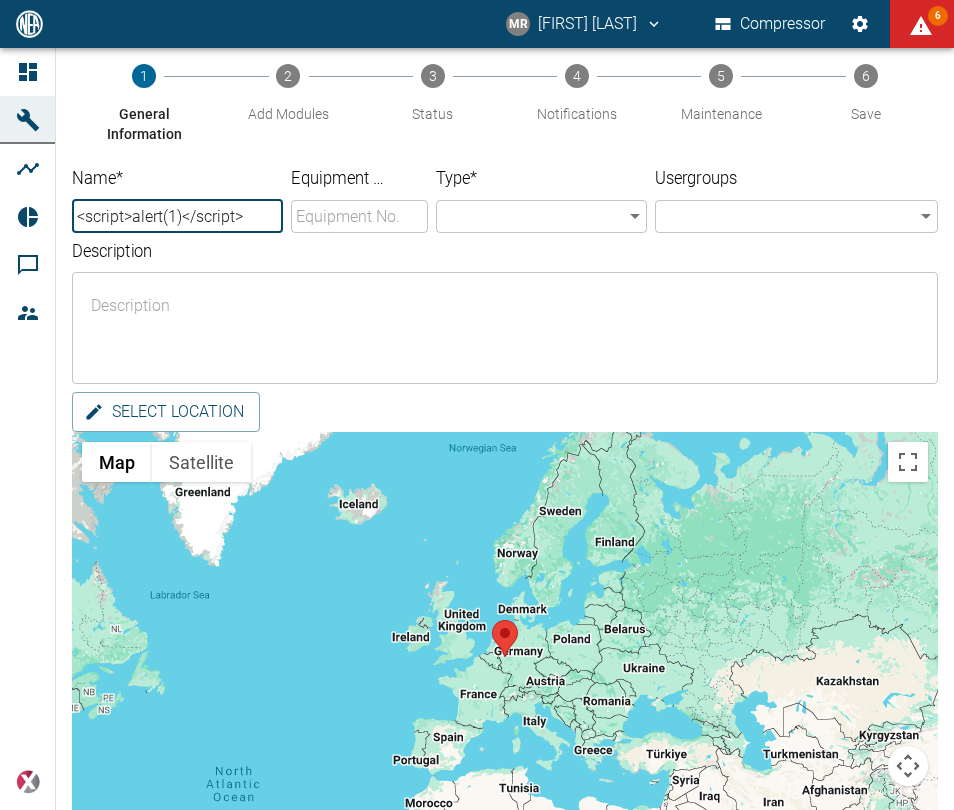 type on "<script>alert(1)</script>" 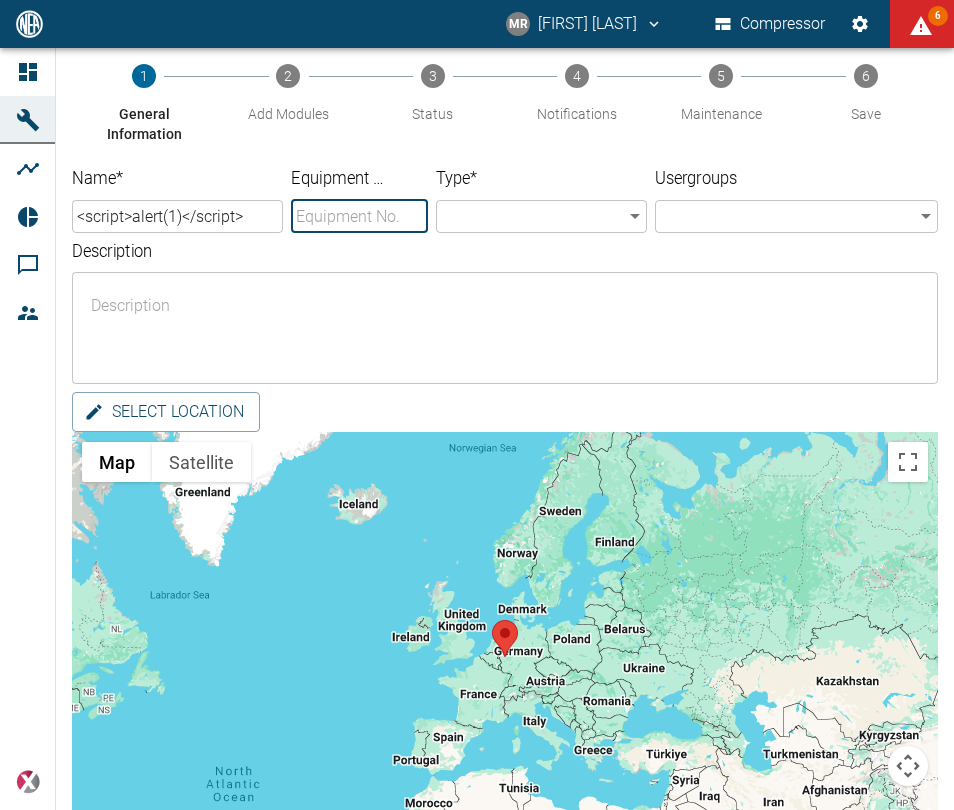 paste on "<script>alert(1)</script>" 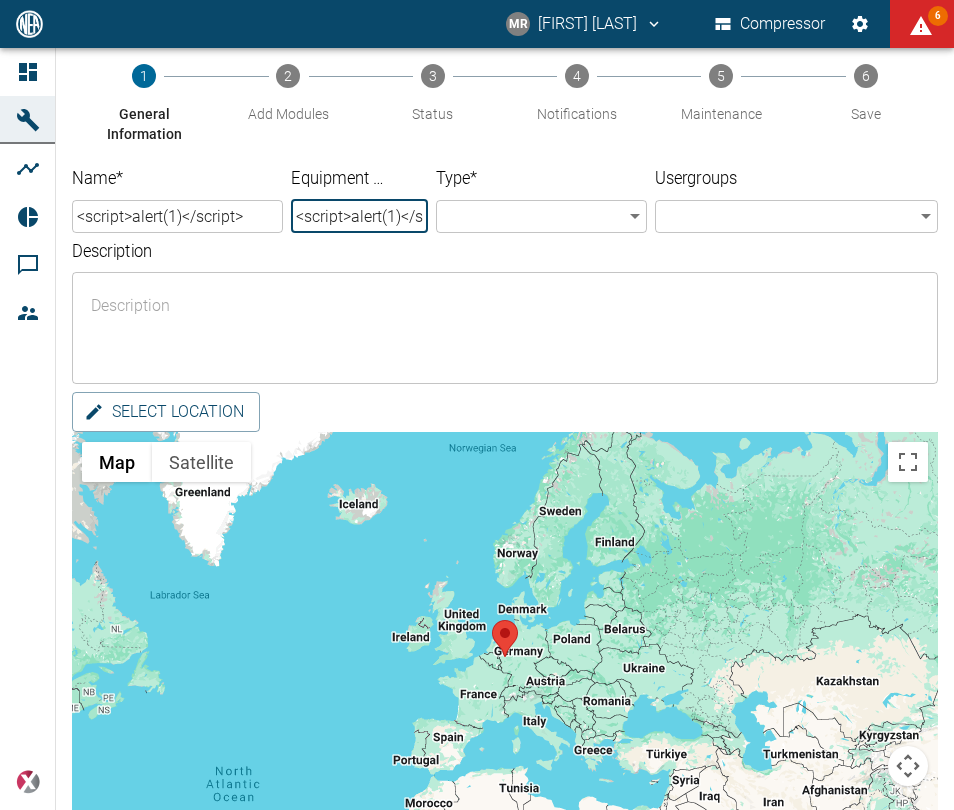 scroll, scrollTop: 0, scrollLeft: 41, axis: horizontal 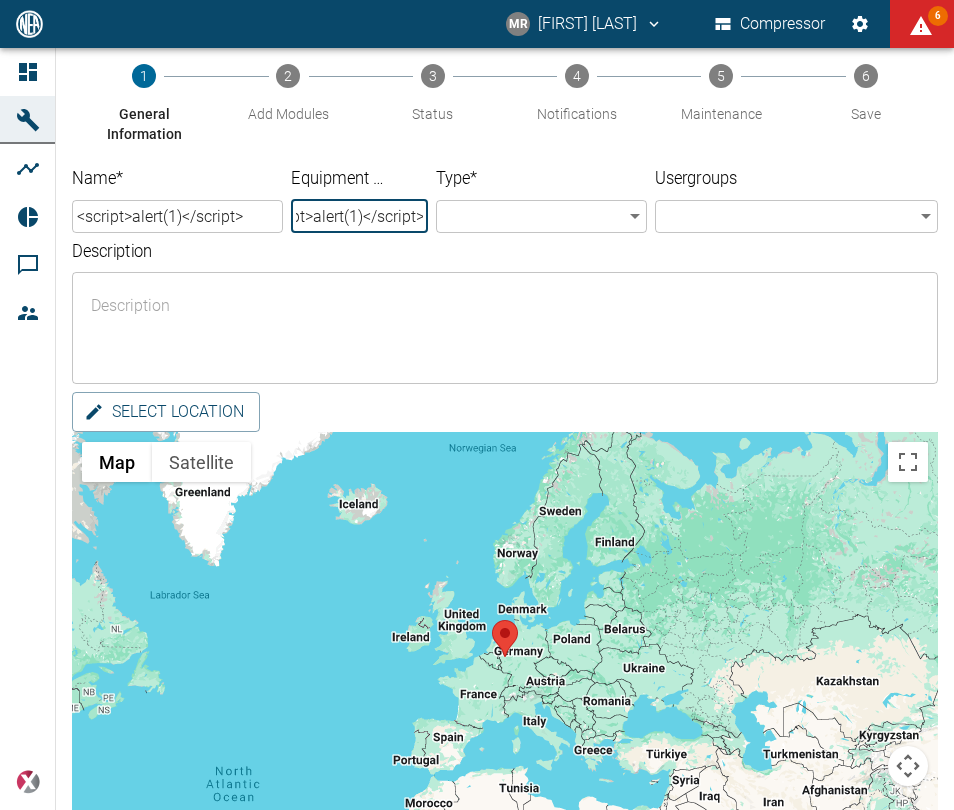 type on "<script>alert(1)</script>" 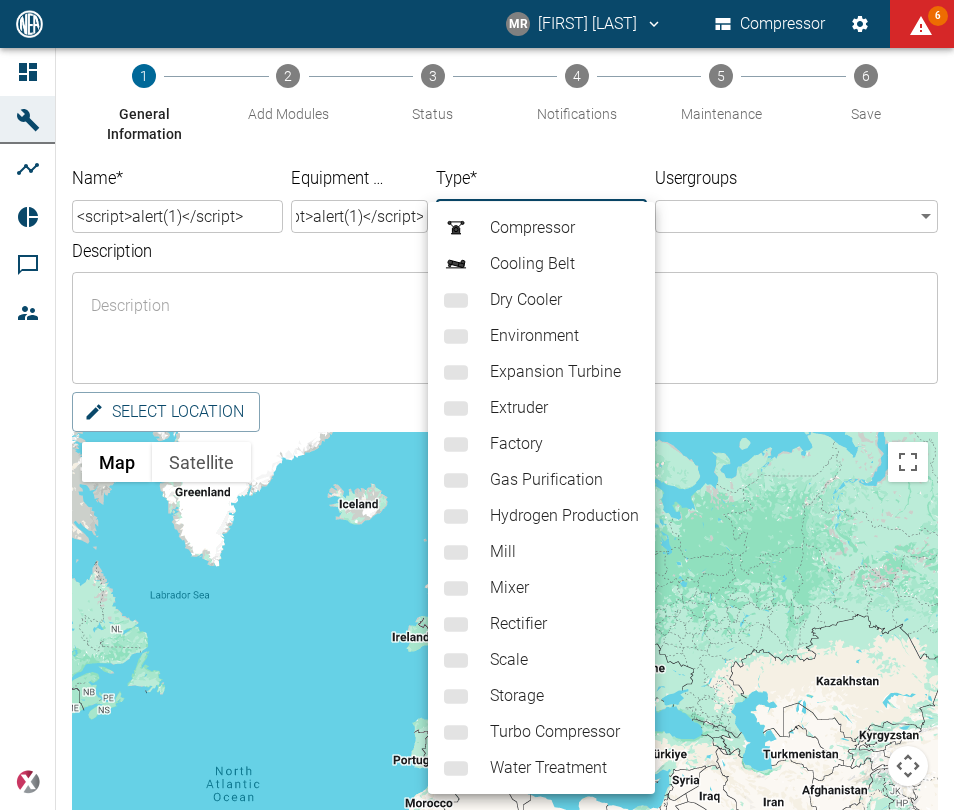 click on "Compressor" at bounding box center (564, 228) 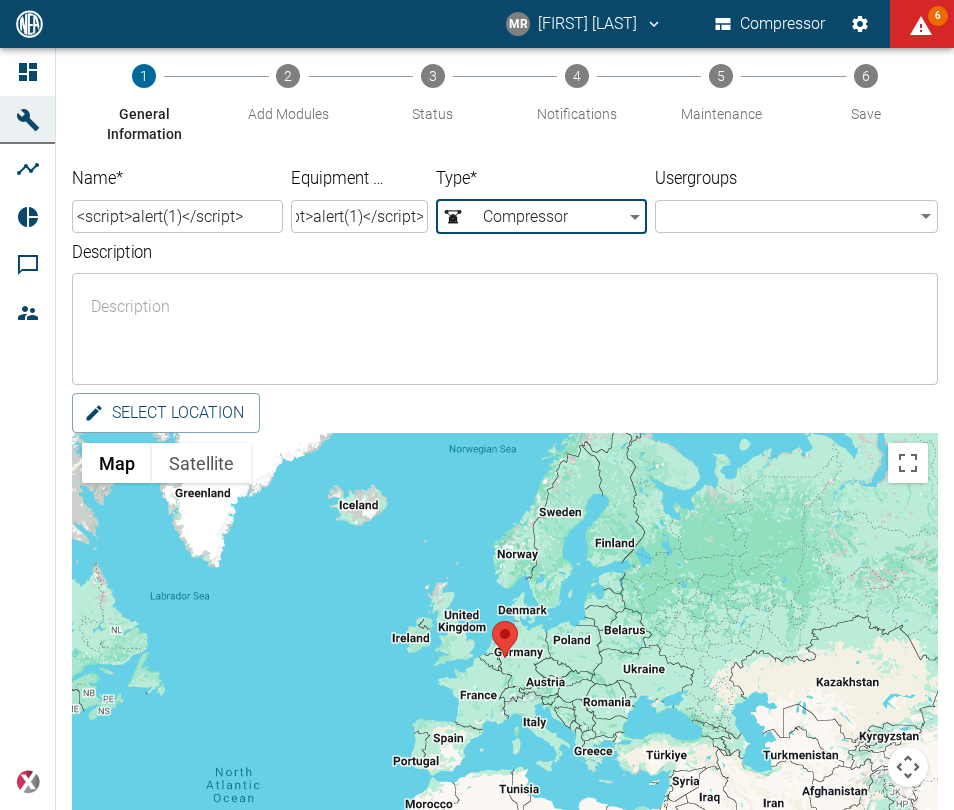 click on "Dry Cooler" at bounding box center [559, 261] 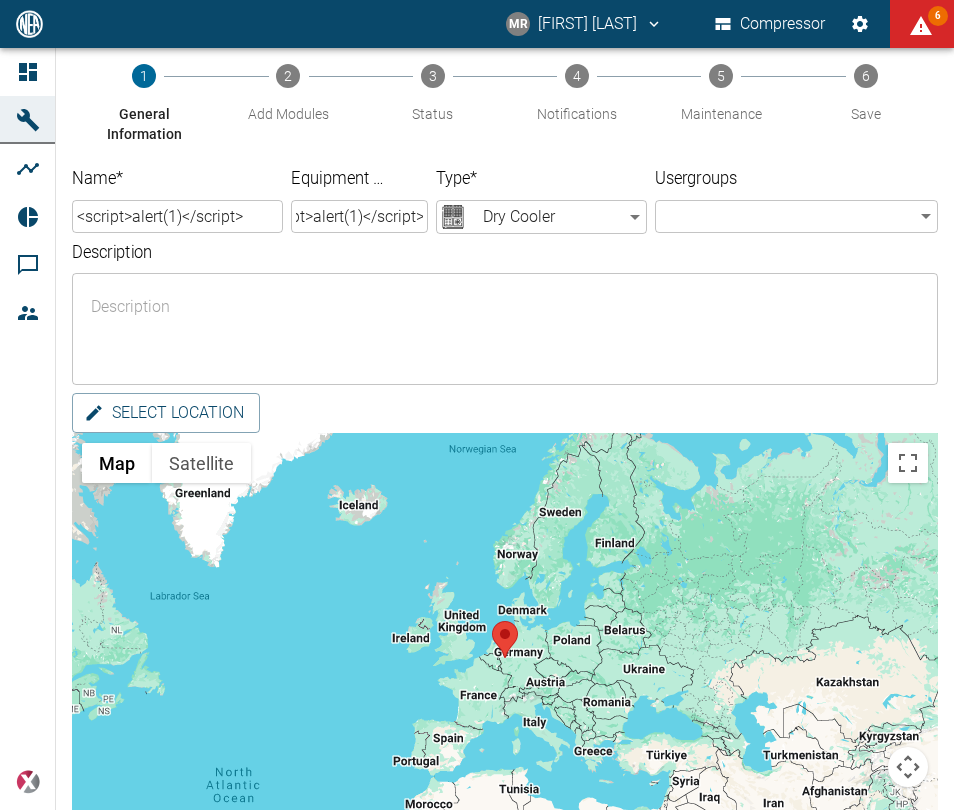 type on "Dry_Cooler" 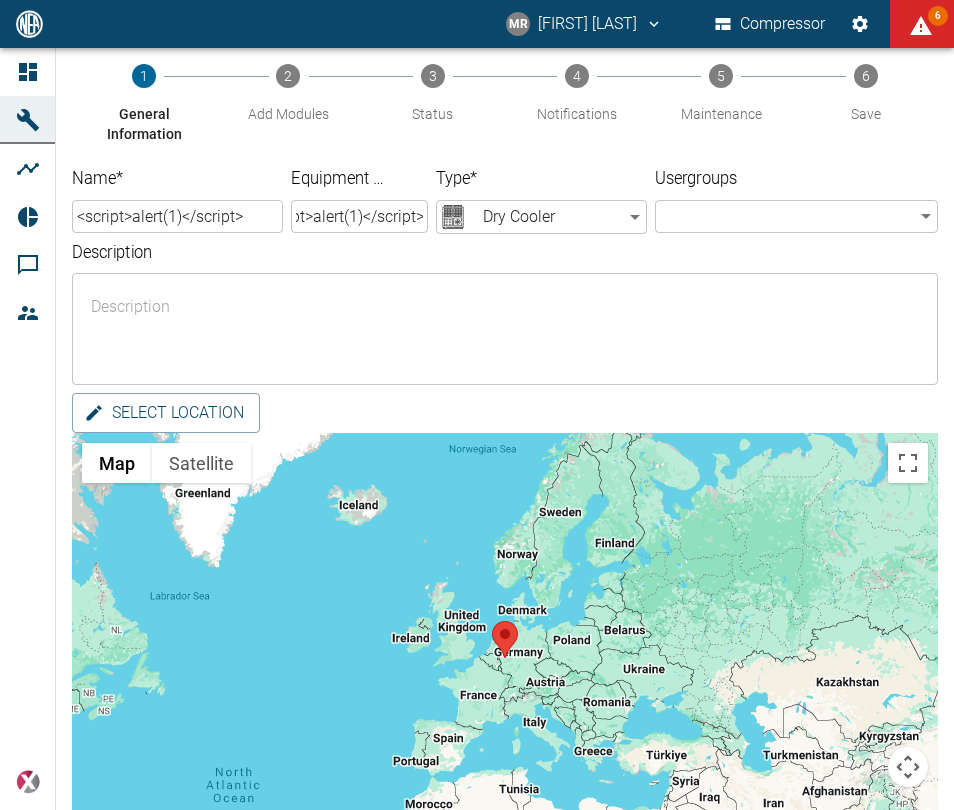 click on "MR Manuel Remlinger Compressor 6 Dashboard Machines Analyses Reports Comments Members powered by 1 General Information 2 Add Modules 3 Status 4 Notifications 5 Maintenance 6 Save Name * <script>alert(1)</script> ​ Equipment No. <script>alert(1)</script> ​ Type * Dry Cooler Dry_Cooler ​ Usergroups ​ ​ Description x ​ Select location ← Move left → Move right ↑ Move up ↓ Move down + Zoom in - Zoom out Home Jump left by 75% End Jump right by 75% Page Up Jump up by 75% Page Down Jump down by 75% Map Terrain Satellite Labels Keyboard shortcuts Map Data Map data ©2025 Google, INEGI Map data ©2025 Google, INEGI 1000 km  Click to toggle between metric and imperial units Terms Report a map error Back Next ;" at bounding box center (477, 405) 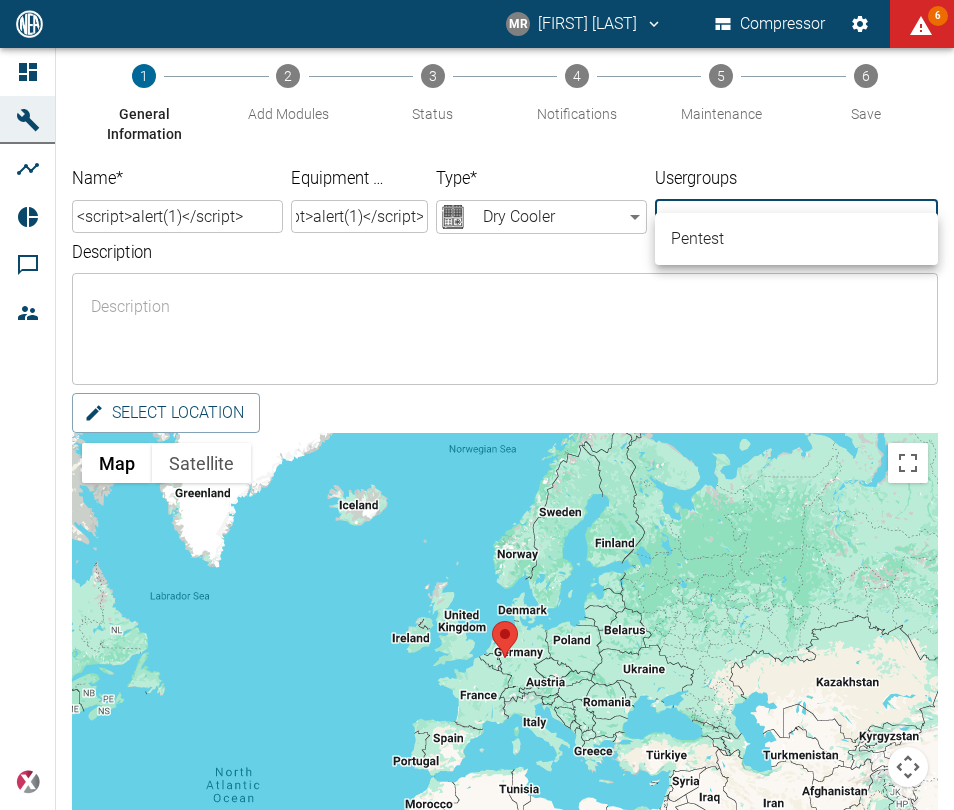 click on "Pentest" at bounding box center [796, 239] 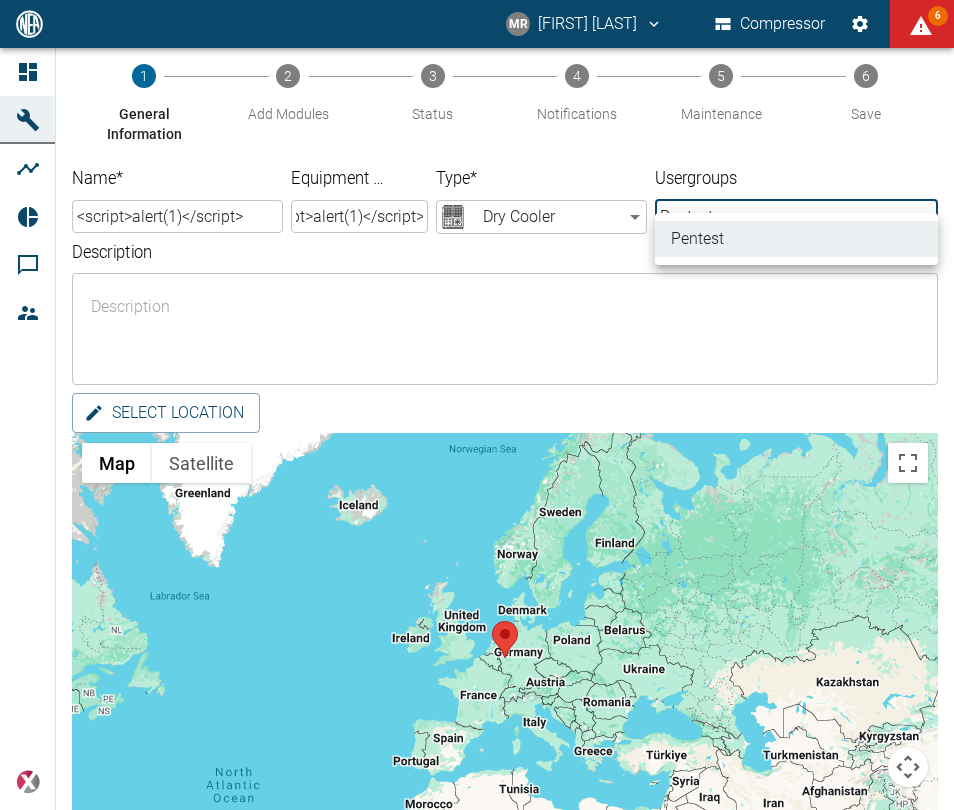 click at bounding box center [477, 405] 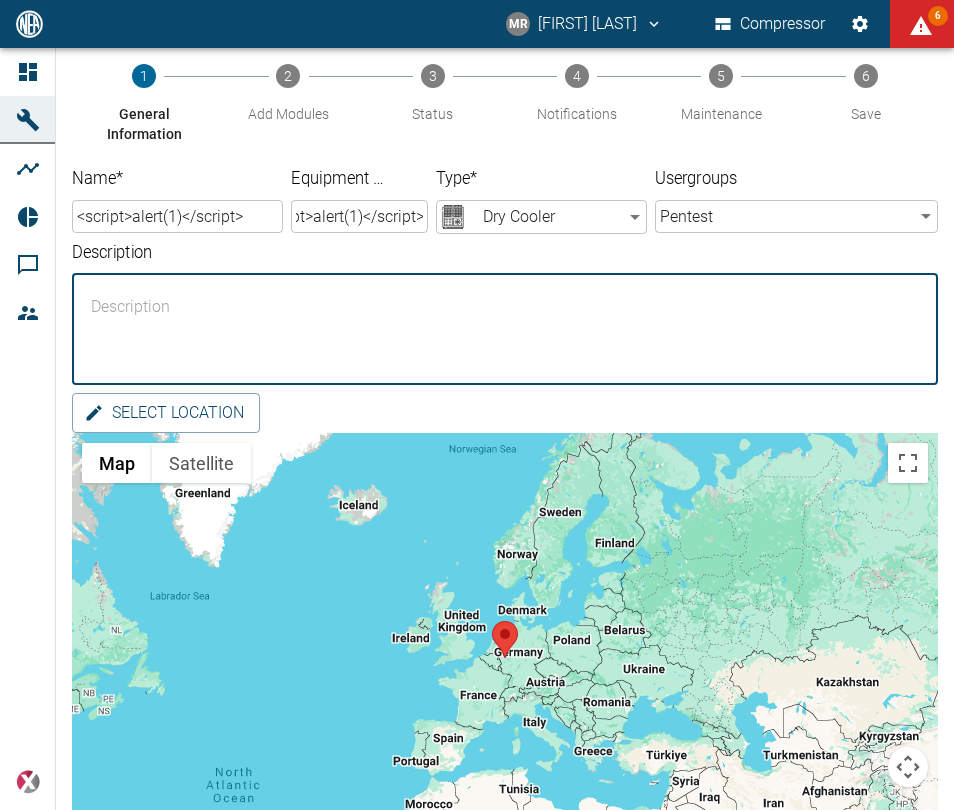 click on "Description" at bounding box center [505, 329] 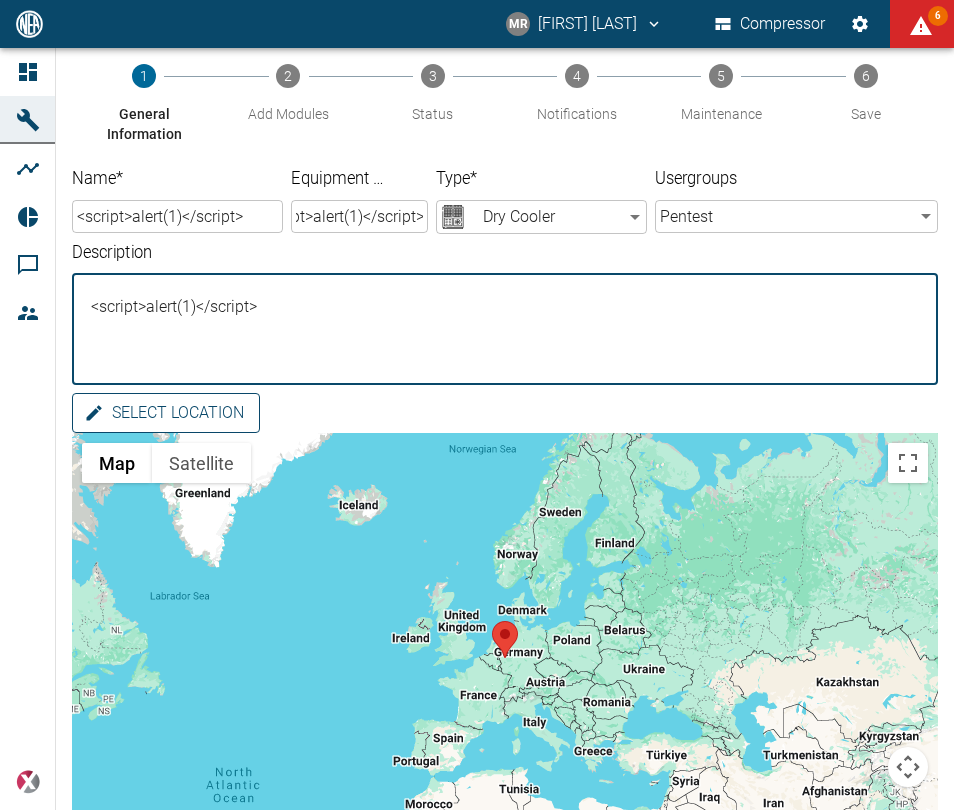 type on "<script>alert(1)</script>" 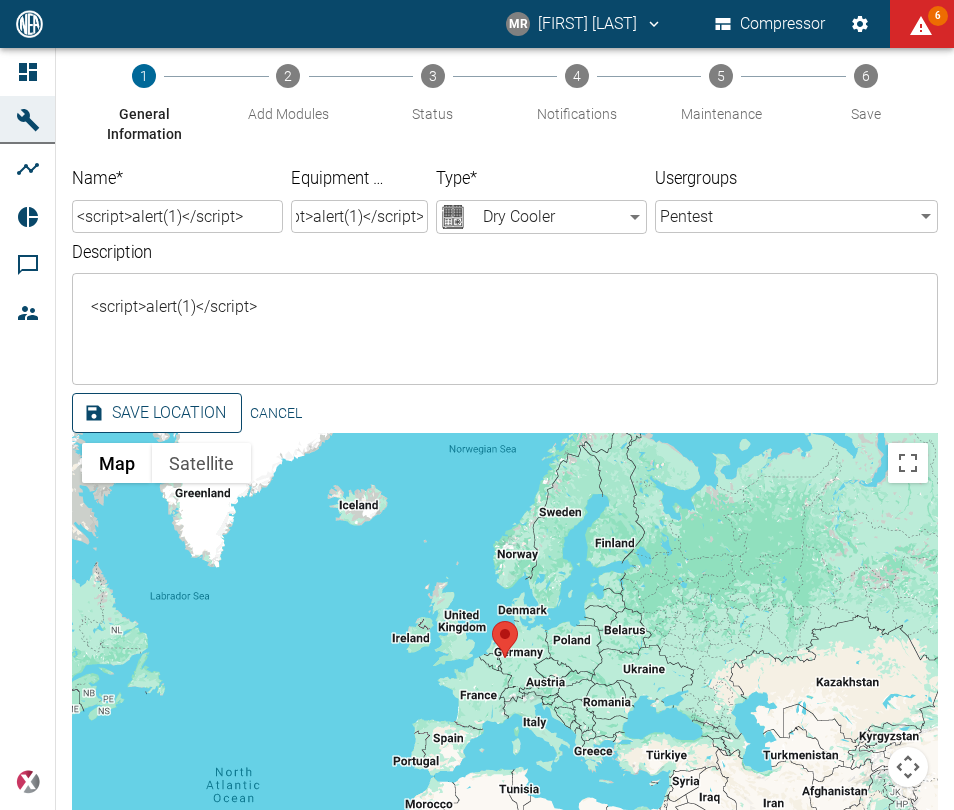 click on "Save Location" at bounding box center [157, 413] 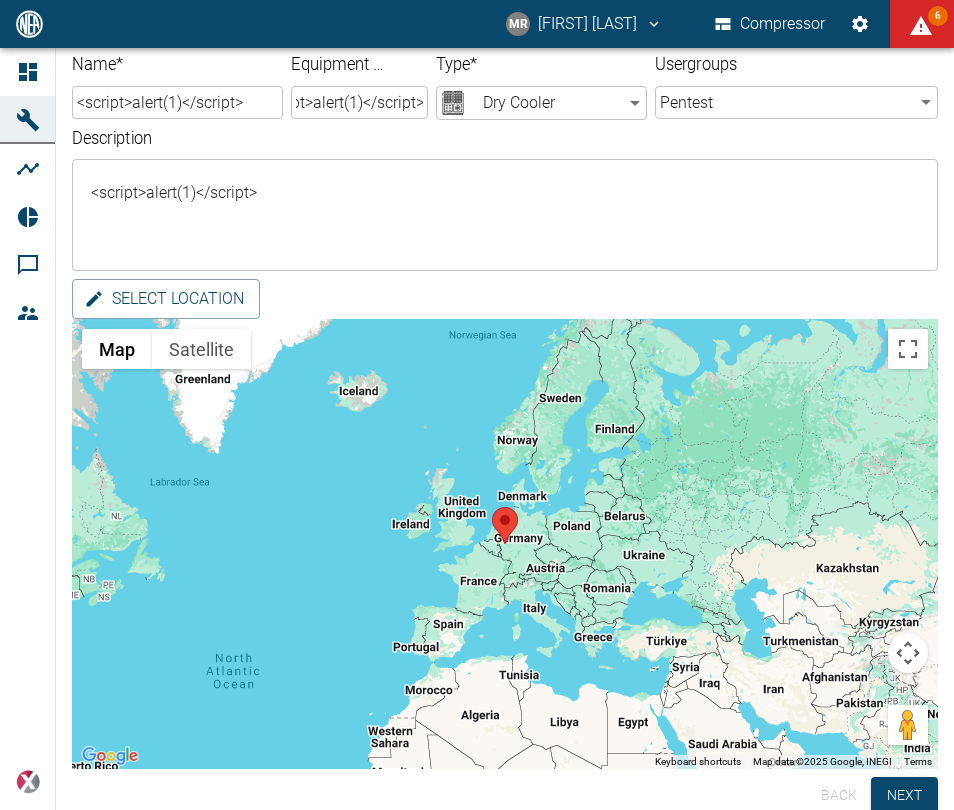 scroll, scrollTop: 154, scrollLeft: 0, axis: vertical 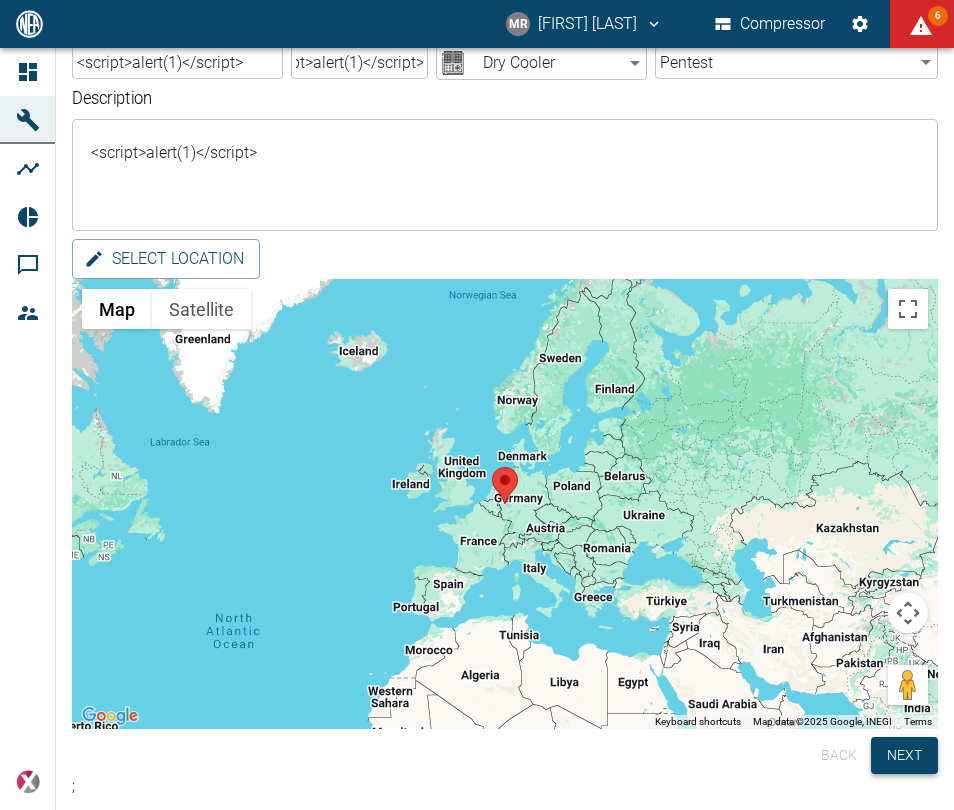 click on "Next" at bounding box center (904, 755) 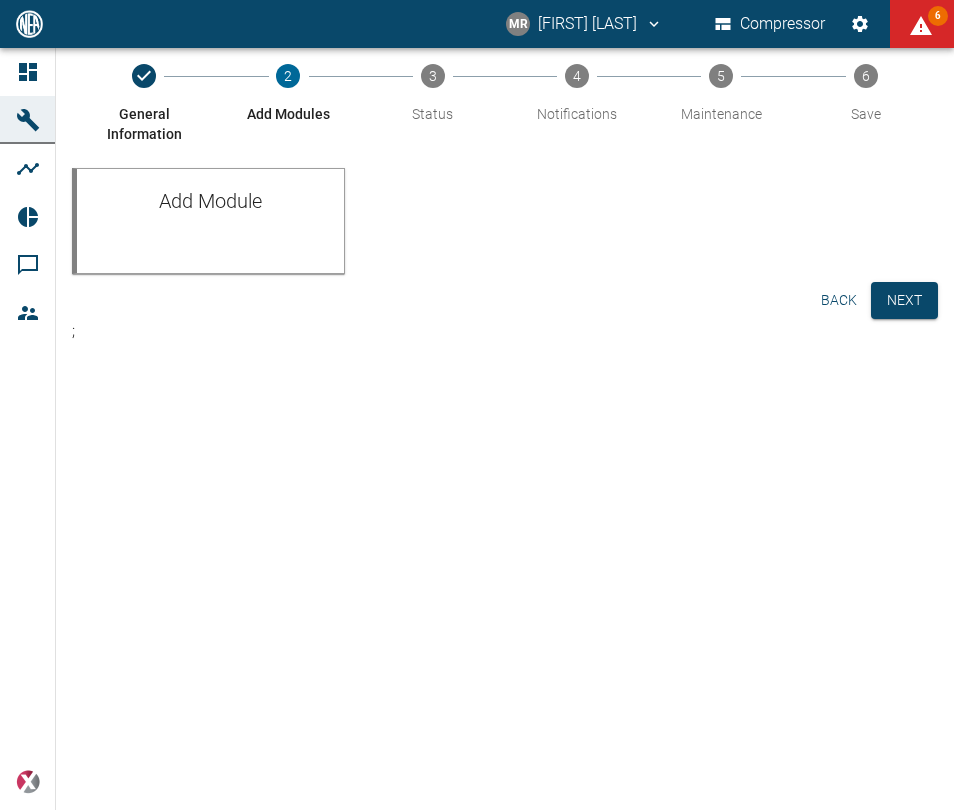 scroll, scrollTop: 0, scrollLeft: 0, axis: both 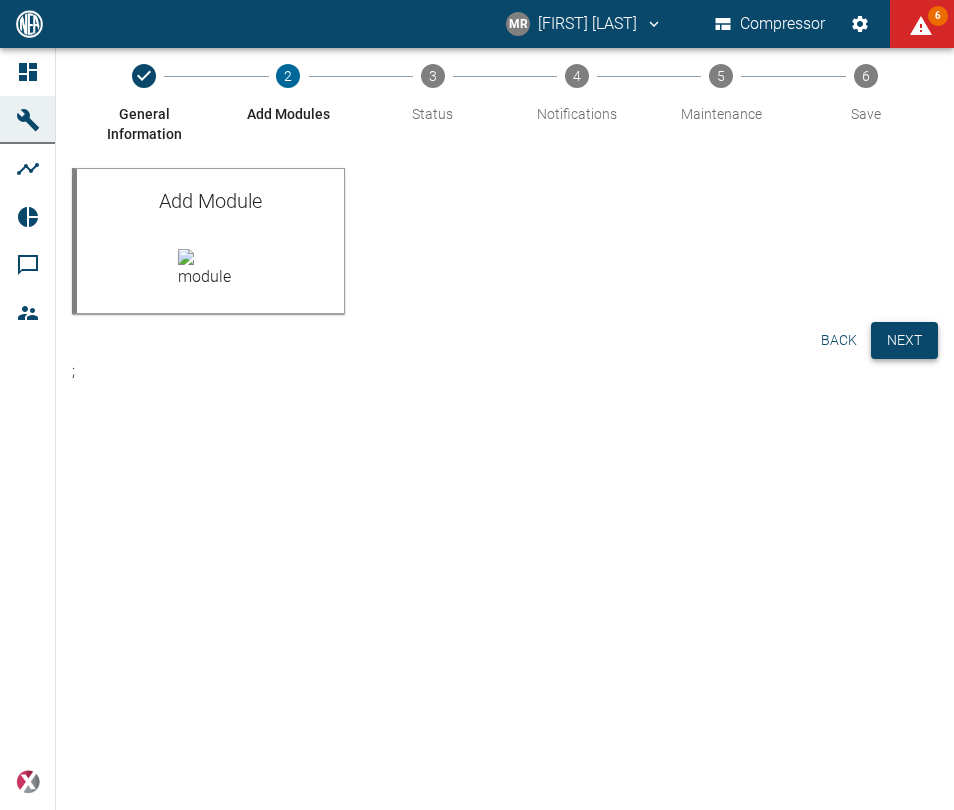click on "Next" at bounding box center [904, 340] 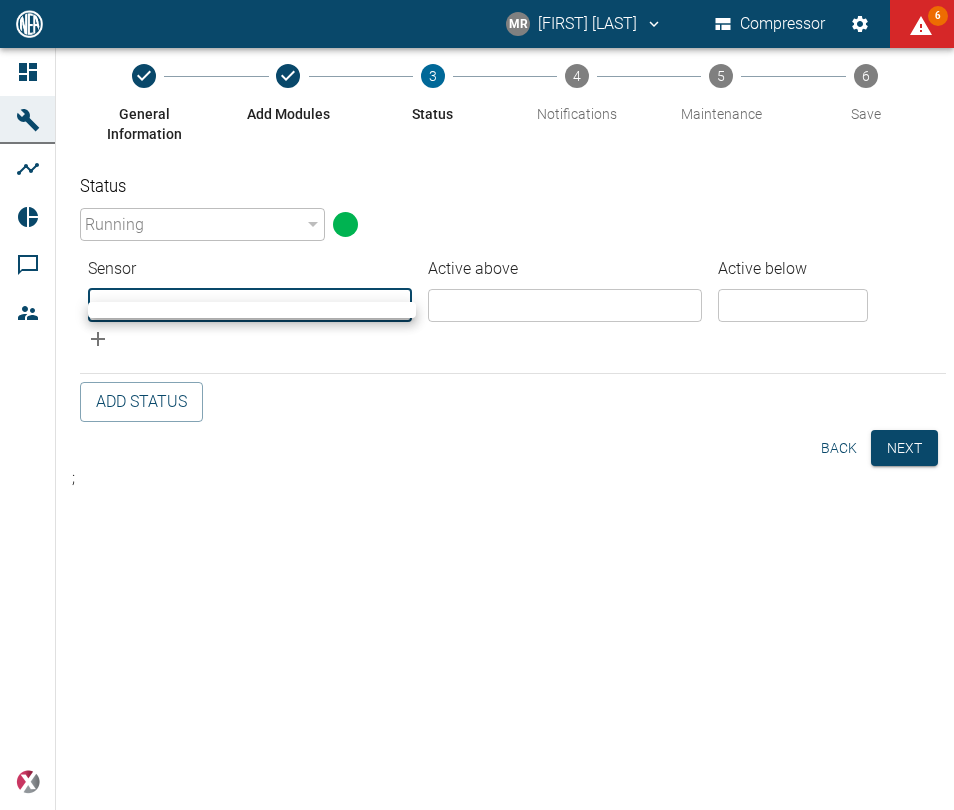 click on "MR Manuel Remlinger Compressor 6 Dashboard Machines Analyses Reports Comments Members powered by General Information Add Modules 3 Status 4 Notifications 5 Maintenance 6 Save Status Running 94324da4-03be-4ce5-86b7-90f50553cf64 ​ Sensor Active above Active below ​ ​ ​ ​ Add Status Back Next ;" at bounding box center (477, 405) 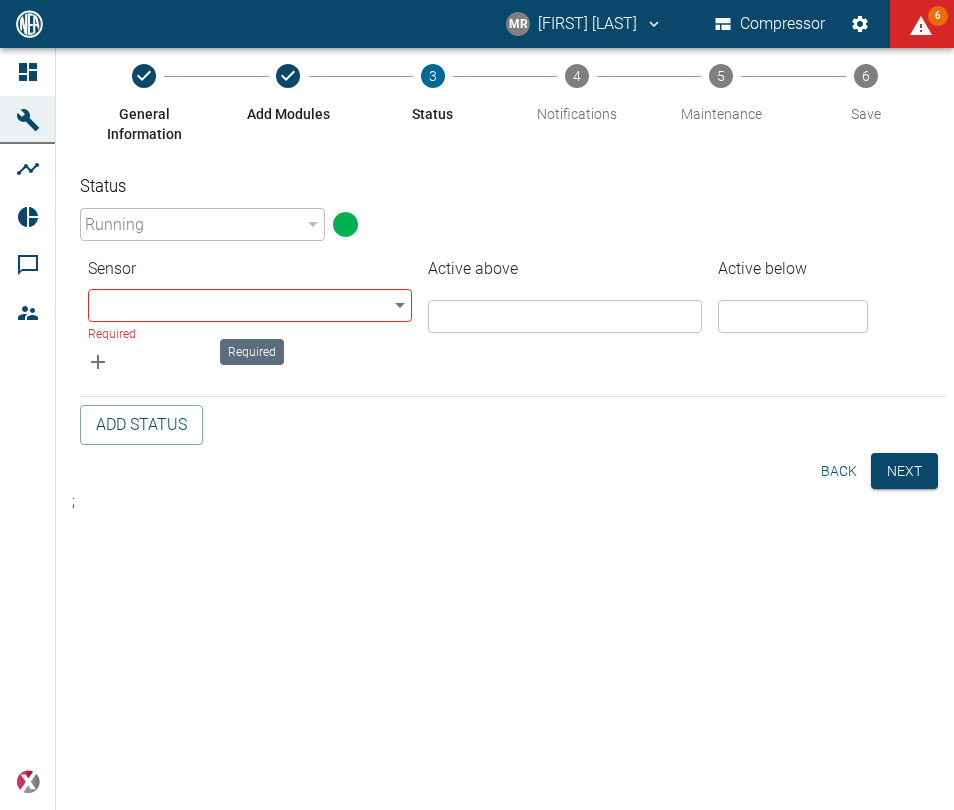 click on "Required" at bounding box center [243, 335] 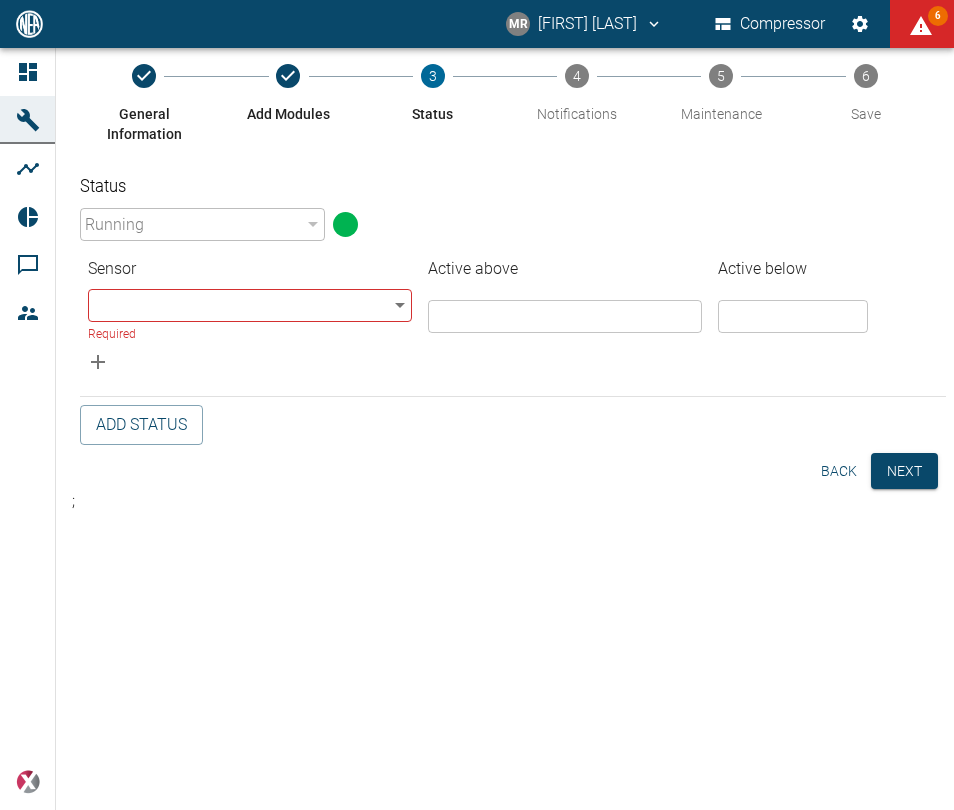 click 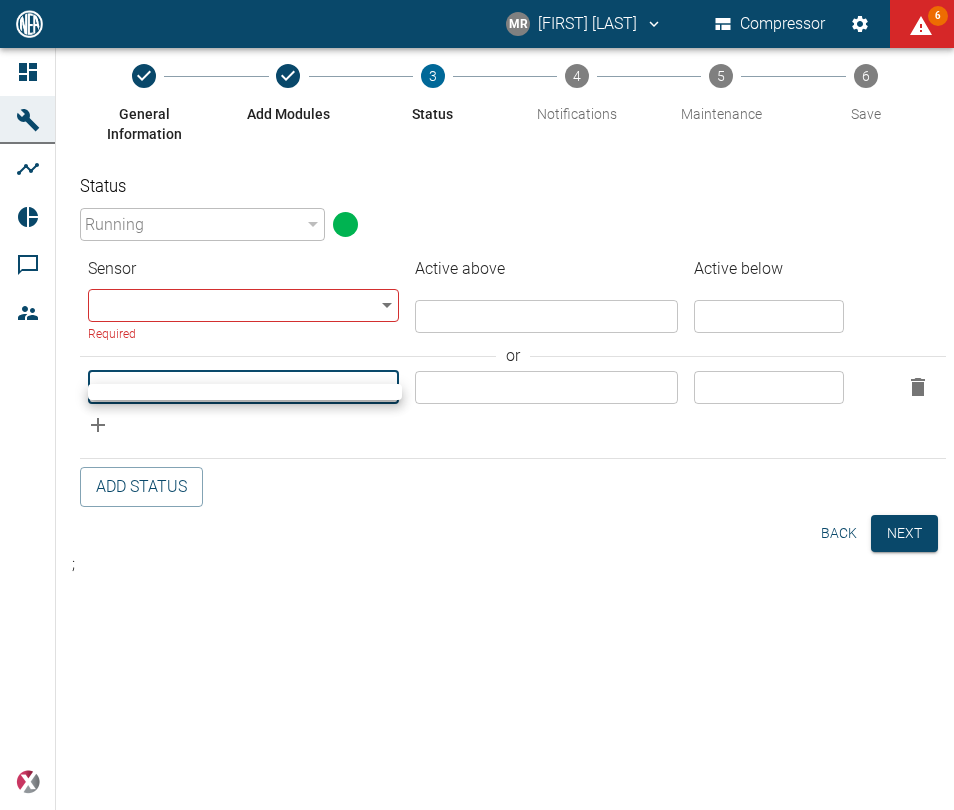 click on "MR Manuel Remlinger Compressor 6 Dashboard Machines Analyses Reports Comments Members powered by General Information Add Modules 3 Status 4 Notifications 5 Maintenance 6 Save Status Running 94324da4-03be-4ce5-86b7-90f50553cf64 ​ Sensor Active above Active below ​ ​ Required ​ ​ or ​ ​ ​ ​ Add Status Back Next ;" at bounding box center [477, 405] 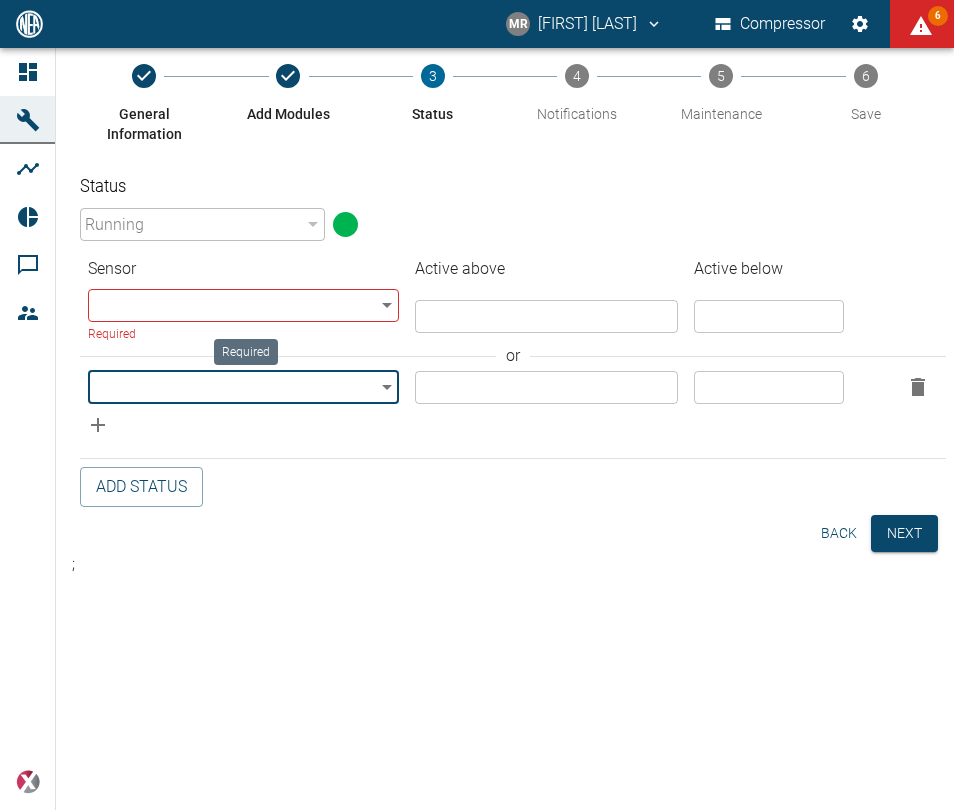 click on "MR Manuel Remlinger Compressor 6 Dashboard Machines Analyses Reports Comments Members powered by General Information Add Modules 3 Status 4 Notifications 5 Maintenance 6 Save Status Running 94324da4-03be-4ce5-86b7-90f50553cf64 ​ Sensor Active above Active below ​ ​ Required ​ ​ or ​ ​ ​ ​ Add Status Back Next ; Required" at bounding box center (477, 405) 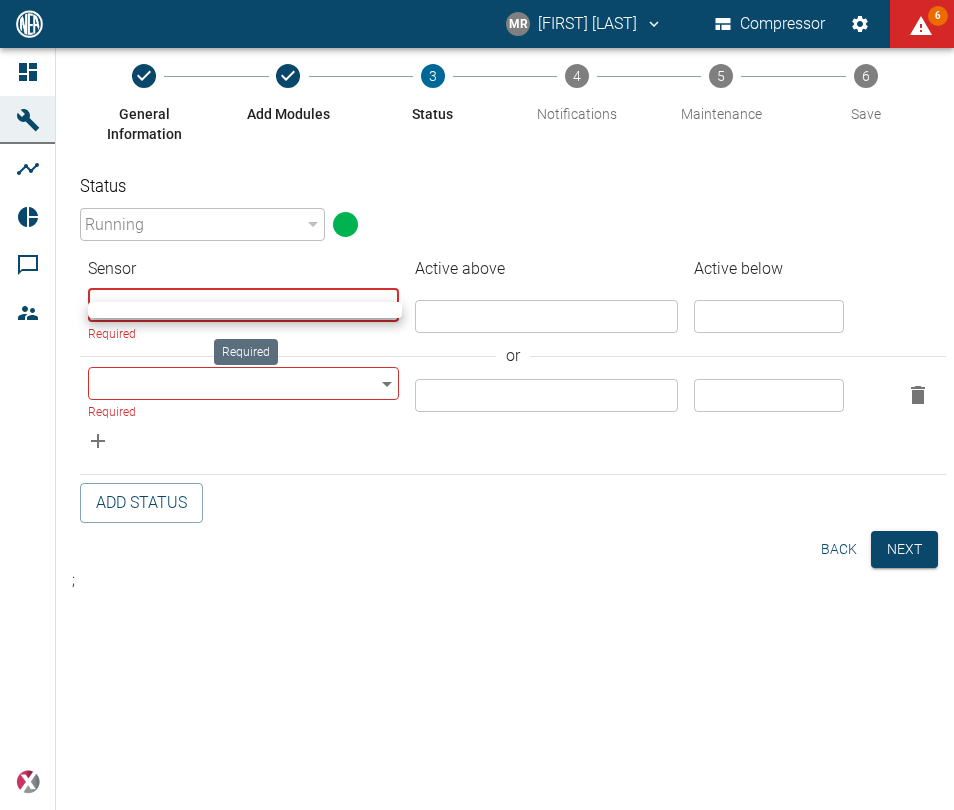 click at bounding box center (477, 405) 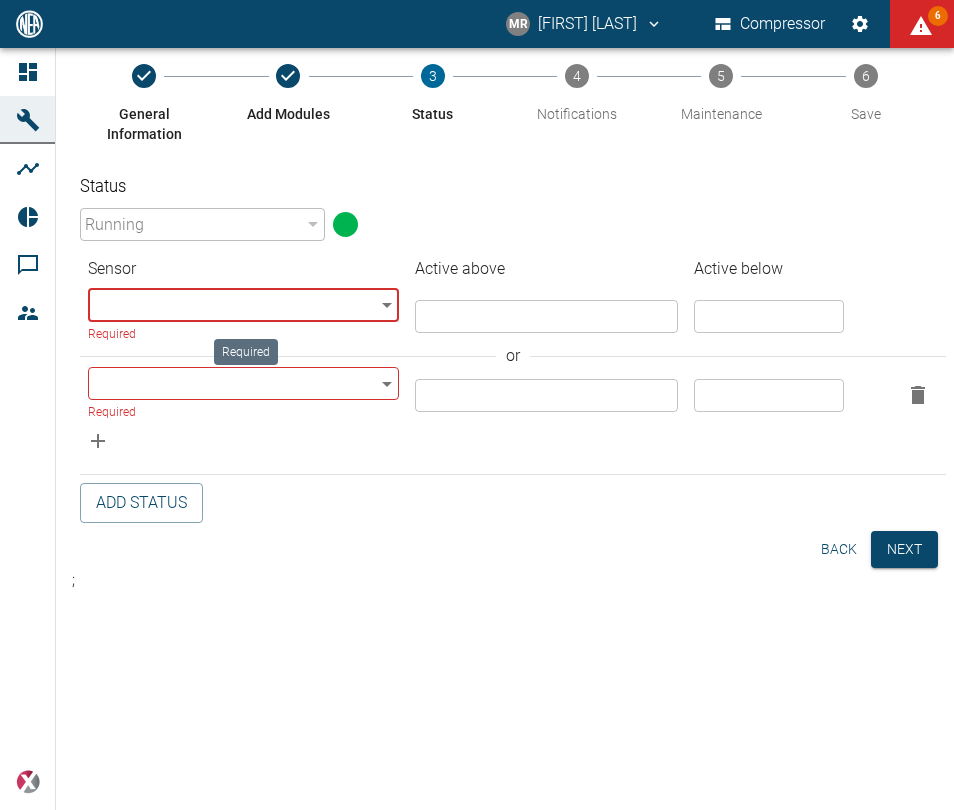 click on "Sensor Active above Active below ​ ​ Required ​ ​ or ​ ​ Required ​ ​" at bounding box center [505, 350] 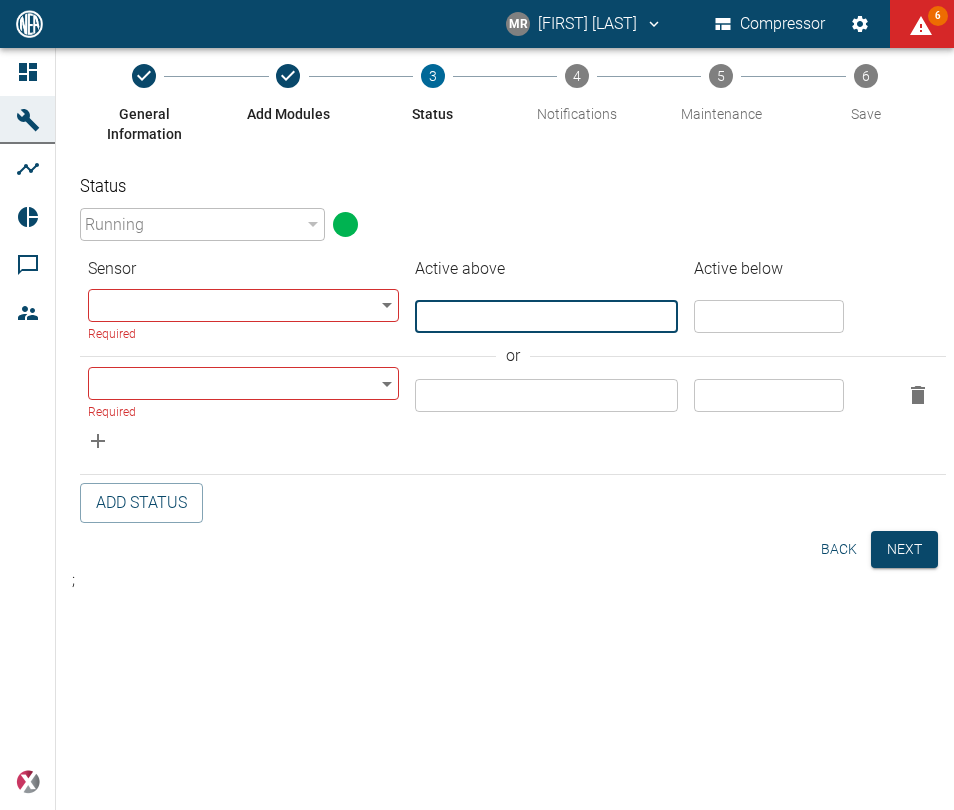 click at bounding box center [546, 316] 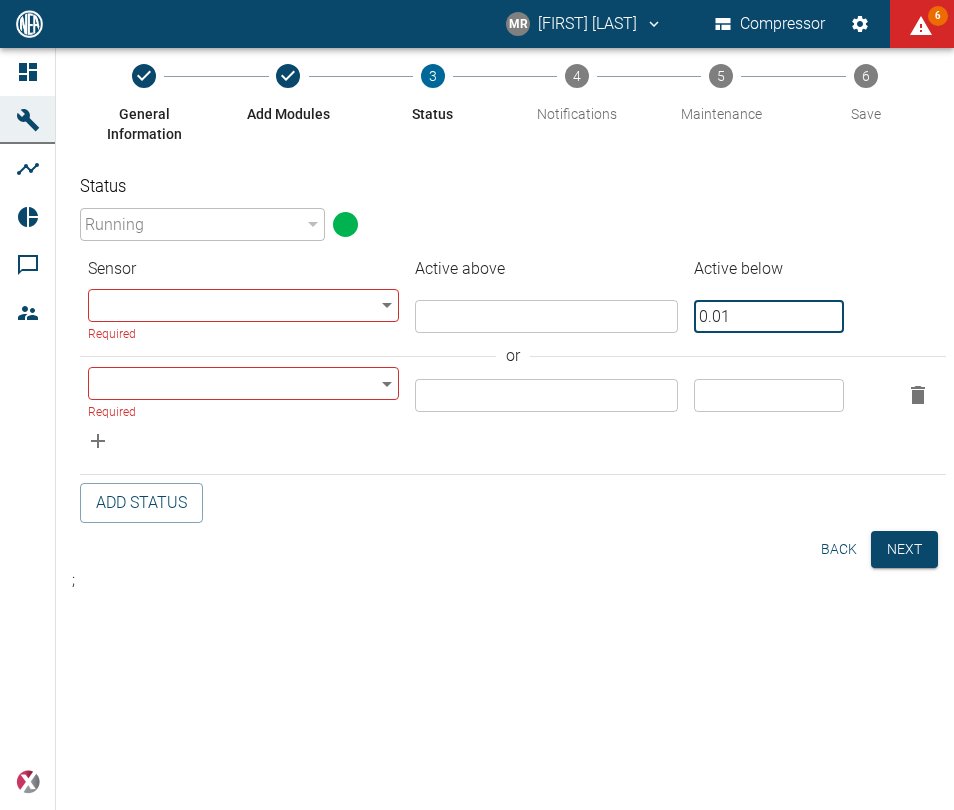type on "0.01" 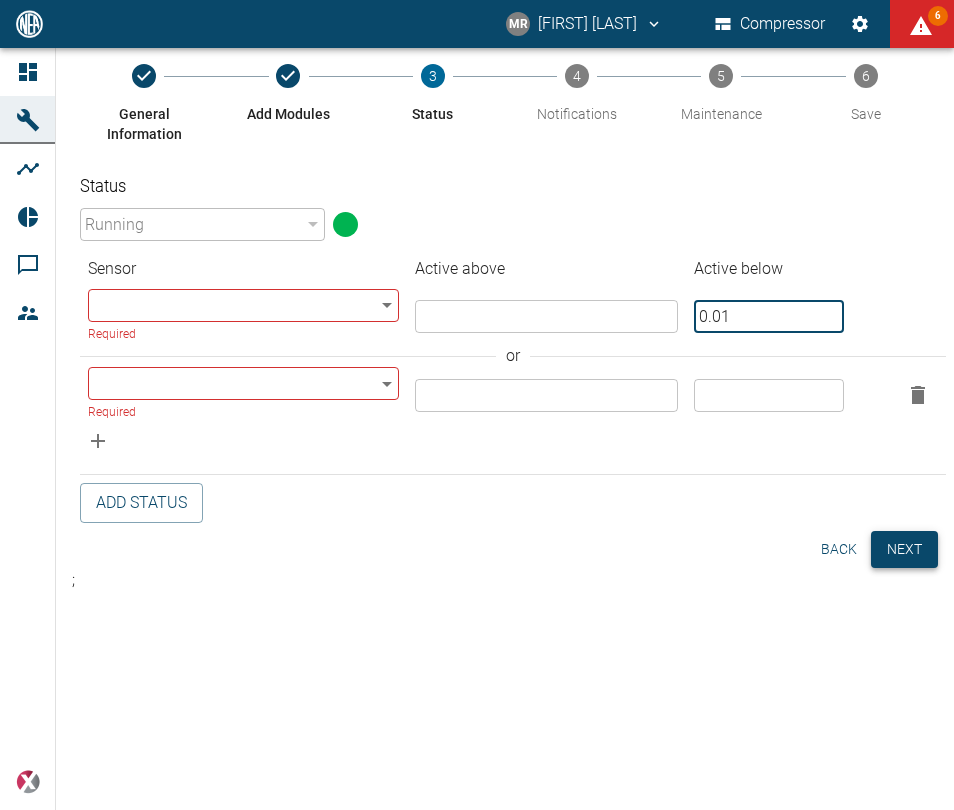 click on "Next" at bounding box center (904, 549) 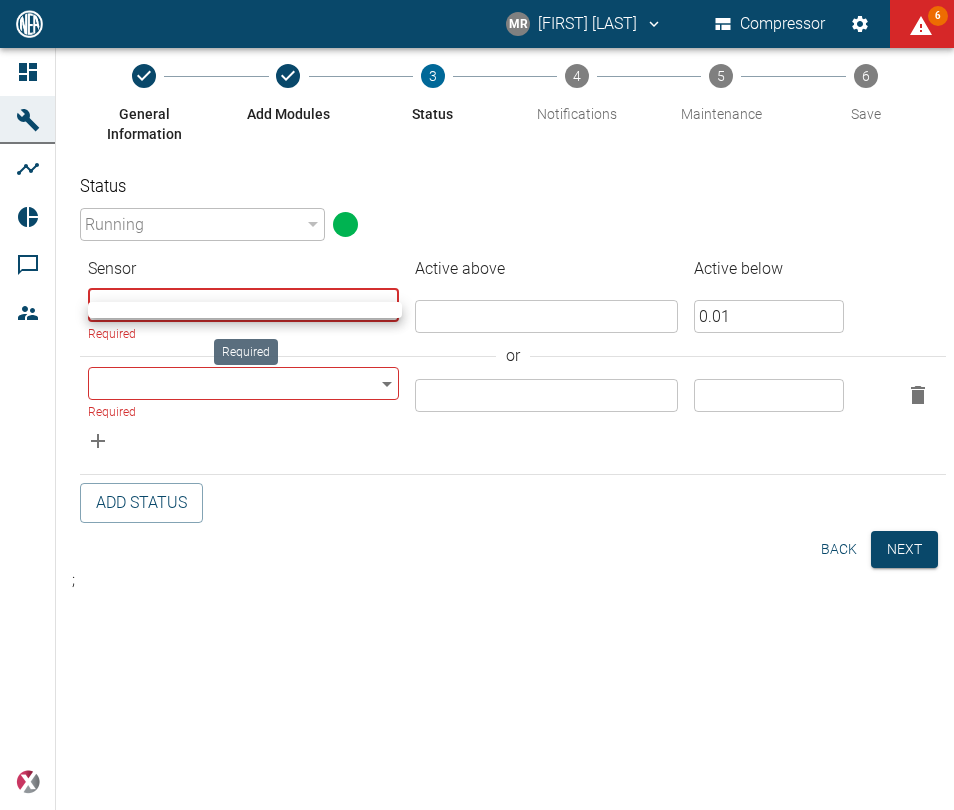 click on "MR Manuel Remlinger Compressor 6 Dashboard Machines Analyses Reports Comments Members powered by General Information Add Modules 3 Status 4 Notifications 5 Maintenance 6 Save Status Running 94324da4-03be-4ce5-86b7-90f50553cf64 ​ Sensor Active above Active below ​ ​ Required ​ 0.01 ​ or ​ ​ Required ​ ​ Add Status Back Next ; Required" at bounding box center (477, 405) 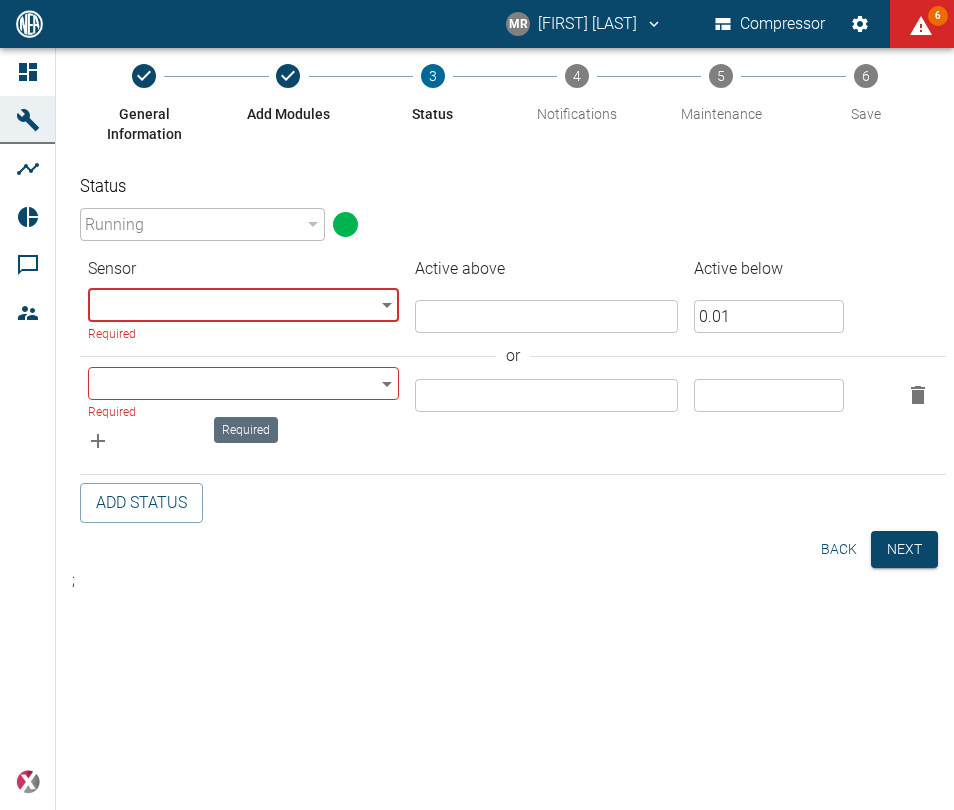 click on "Required" at bounding box center (236, 413) 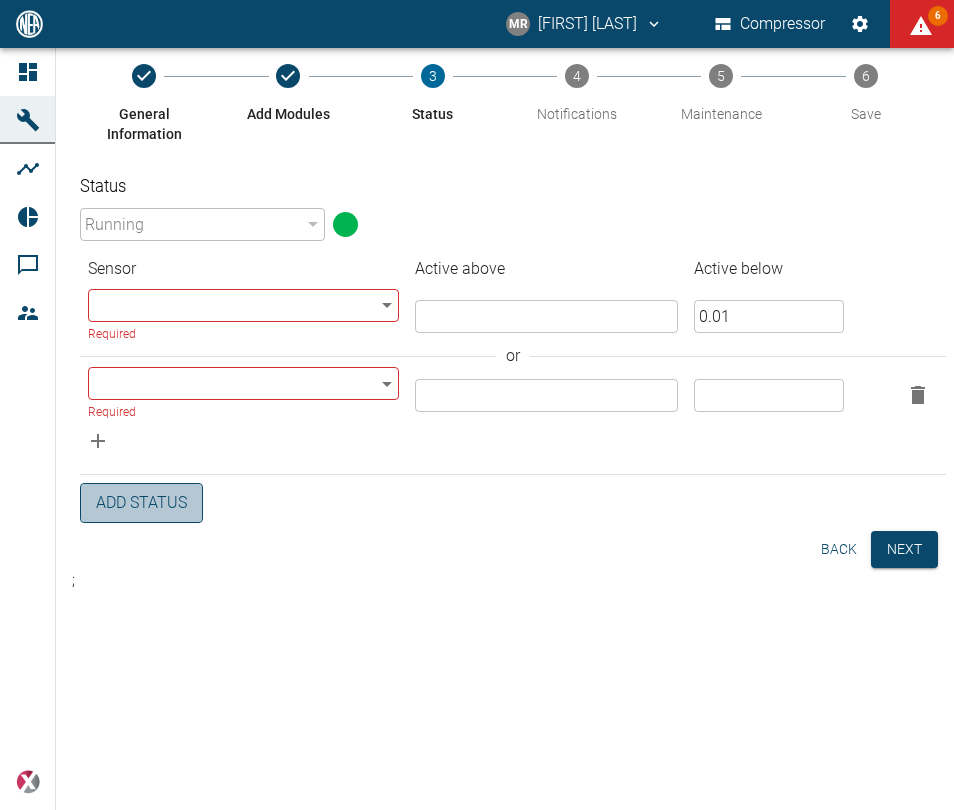 click on "Add Status" at bounding box center [141, 503] 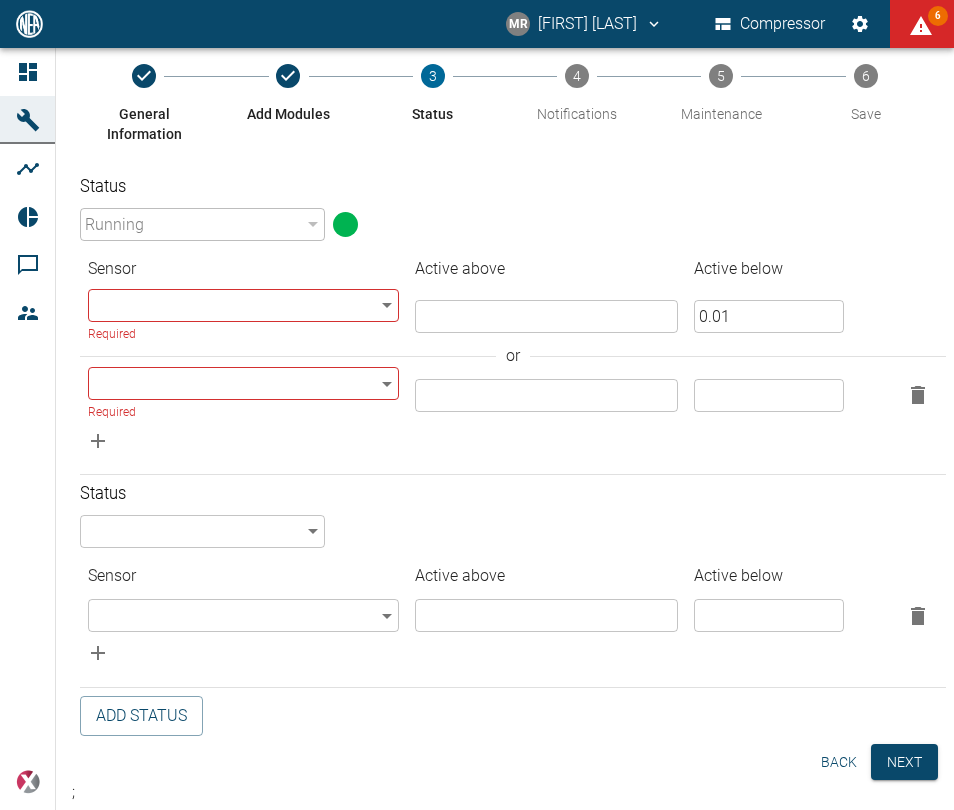 click on "MR Manuel Remlinger Compressor 6 Dashboard Machines Analyses Reports Comments Members powered by General Information Add Modules 3 Status 4 Notifications 5 Maintenance 6 Save Status Running 94324da4-03be-4ce5-86b7-90f50553cf64 ​ Sensor Active above Active below ​ ​ Required ​ 0.01 ​ or ​ ​ Required ​ ​ Status ​ ​ Sensor Active above Active below ​ ​ ​ ​ Add Status Back Next ;" at bounding box center [477, 405] 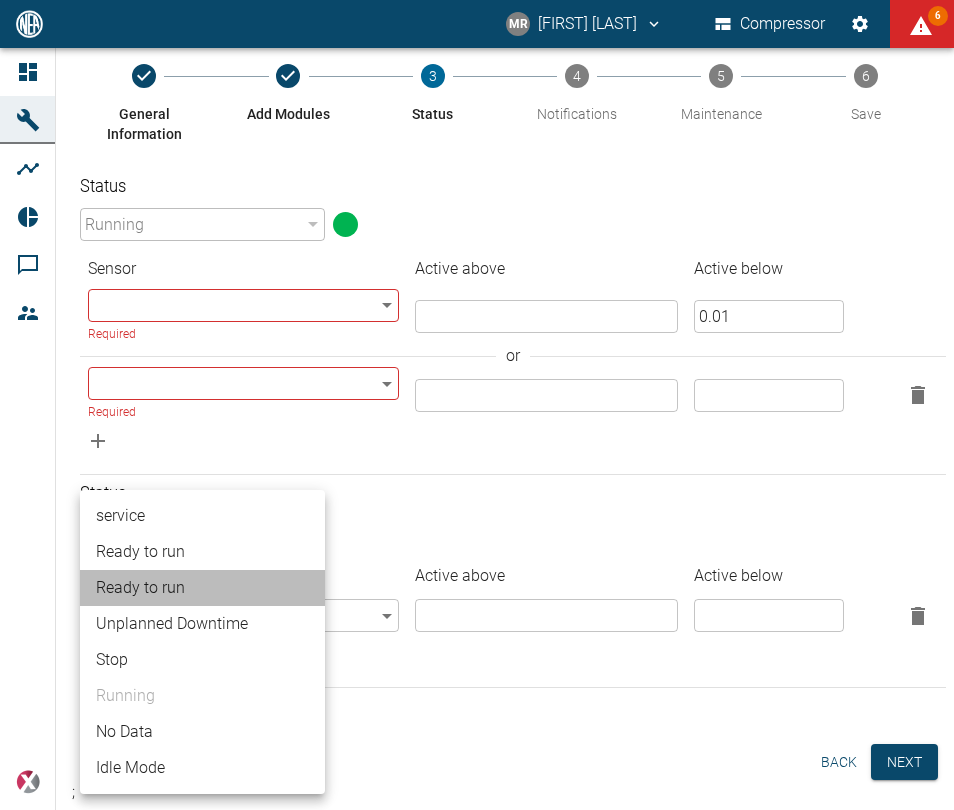 click on "Ready to run" at bounding box center (202, 588) 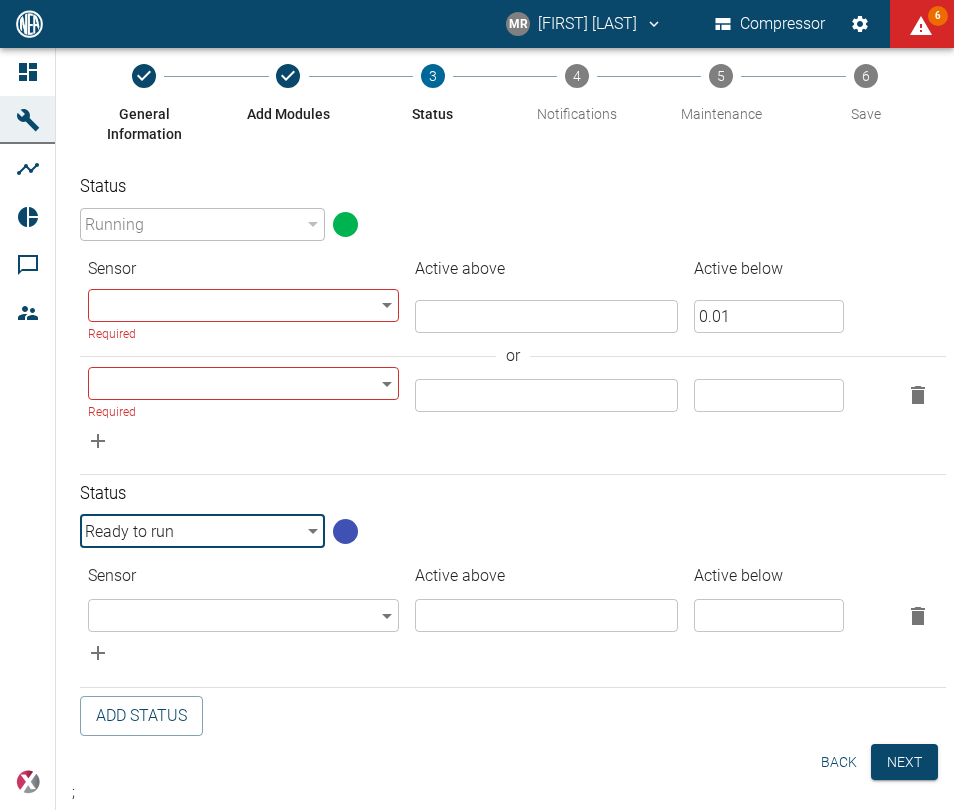 click on "​" at bounding box center (546, 616) 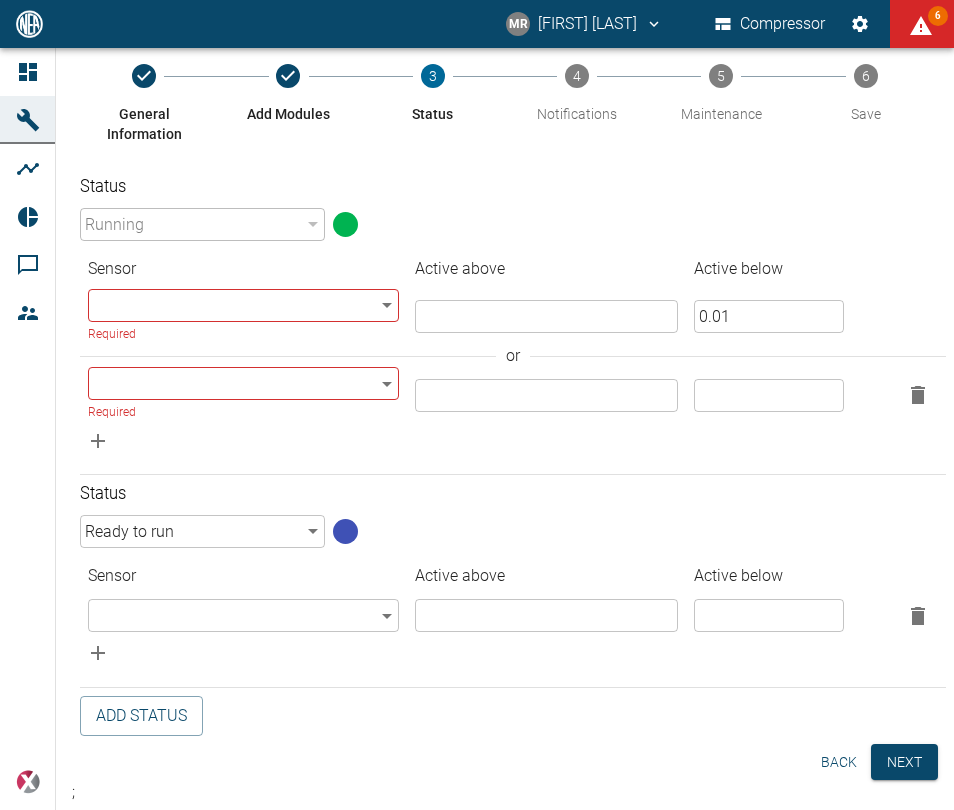 click on "MR Manuel Remlinger Compressor 6 Dashboard Machines Analyses Reports Comments Members powered by General Information Add Modules 3 Status 4 Notifications 5 Maintenance 6 Save Status Running 94324da4-03be-4ce5-86b7-90f50553cf64 ​ Sensor Active above Active below ​ ​ Required ​ 0.01 ​ or ​ ​ Required ​ ​ Status Ready to run 090fc2b8-a6f3-48f3-9bb7-29d8ef3b6e17 ​ Sensor Active above Active below ​ ​ ​ ​ Add Status Back Next ;" at bounding box center [477, 405] 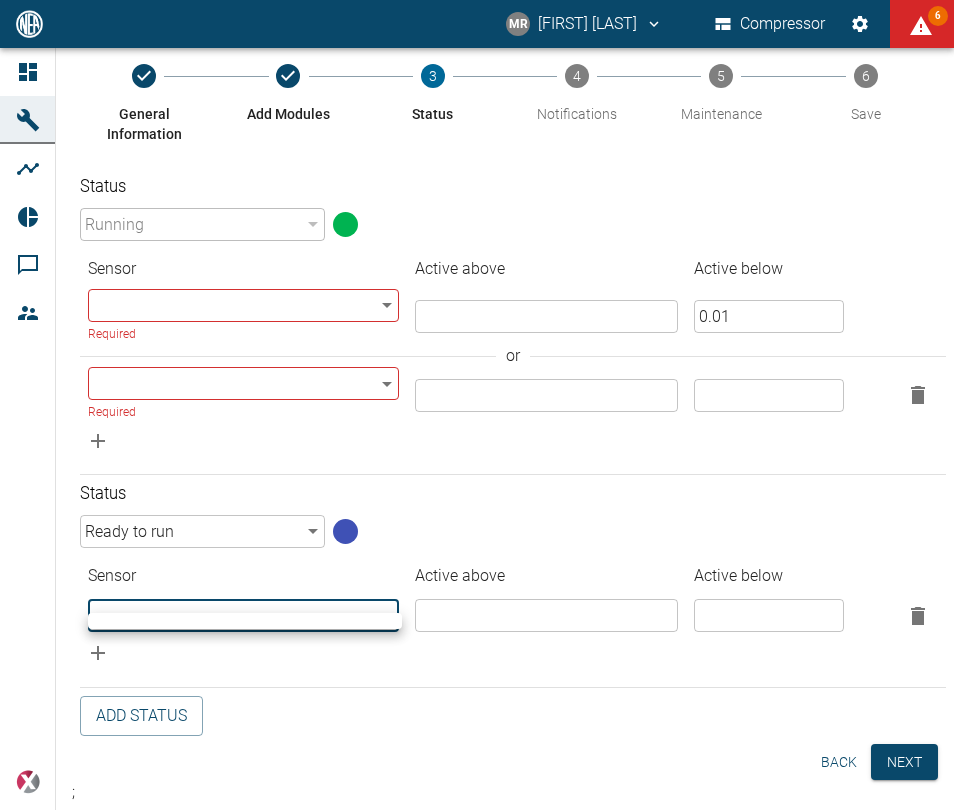 click at bounding box center [477, 405] 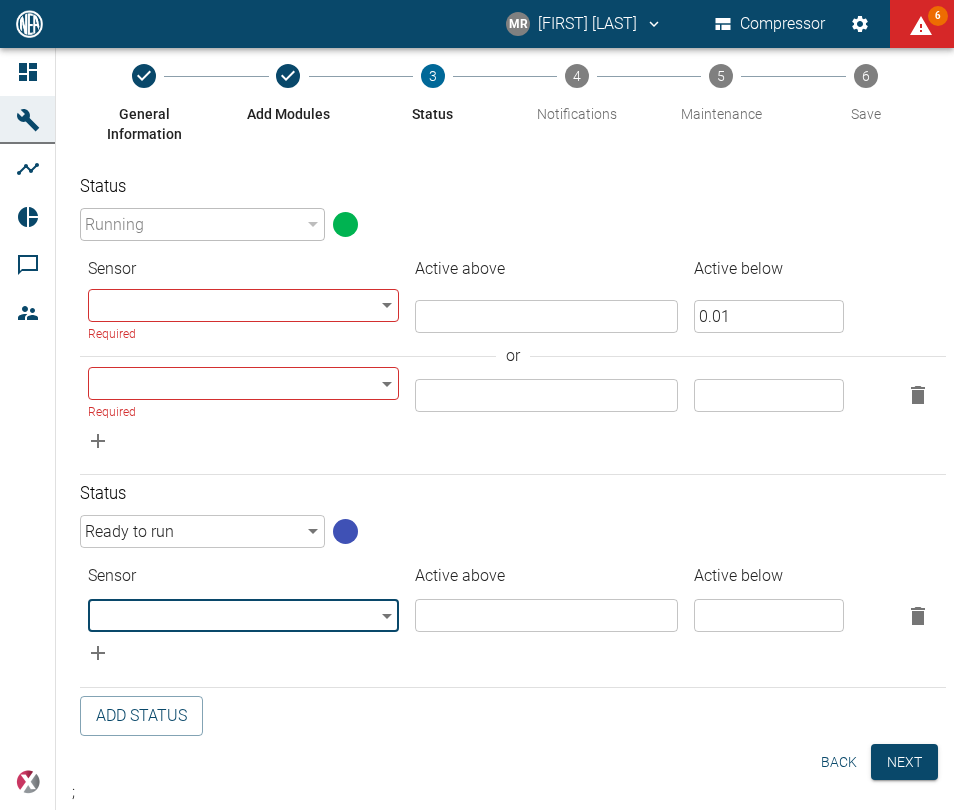 click 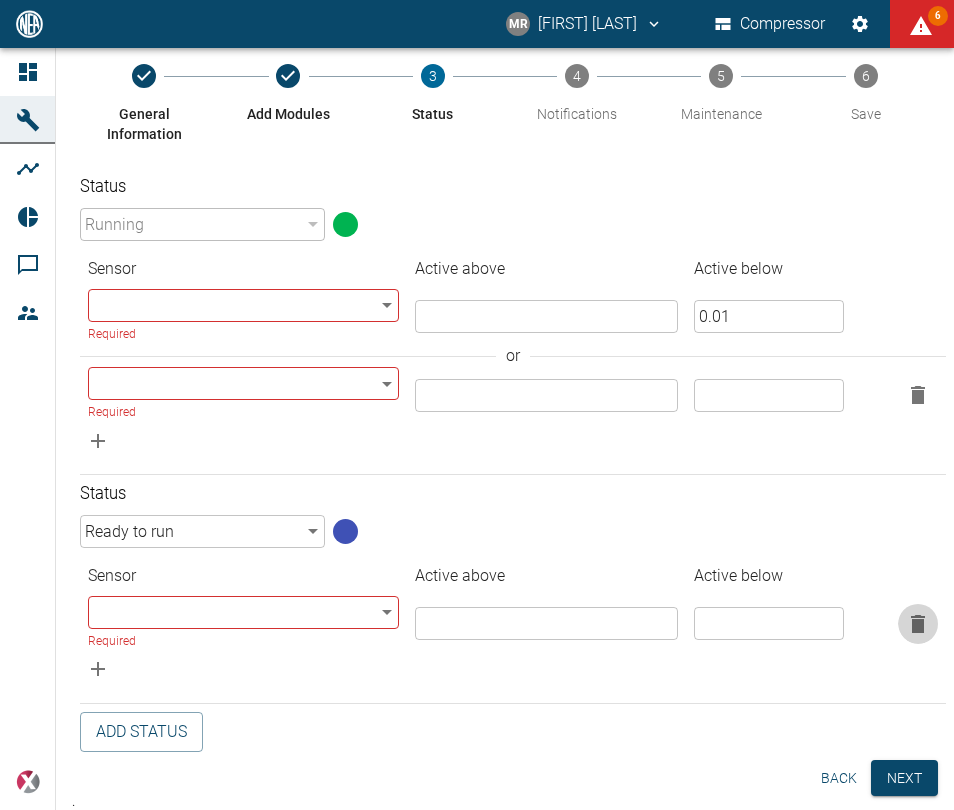 click 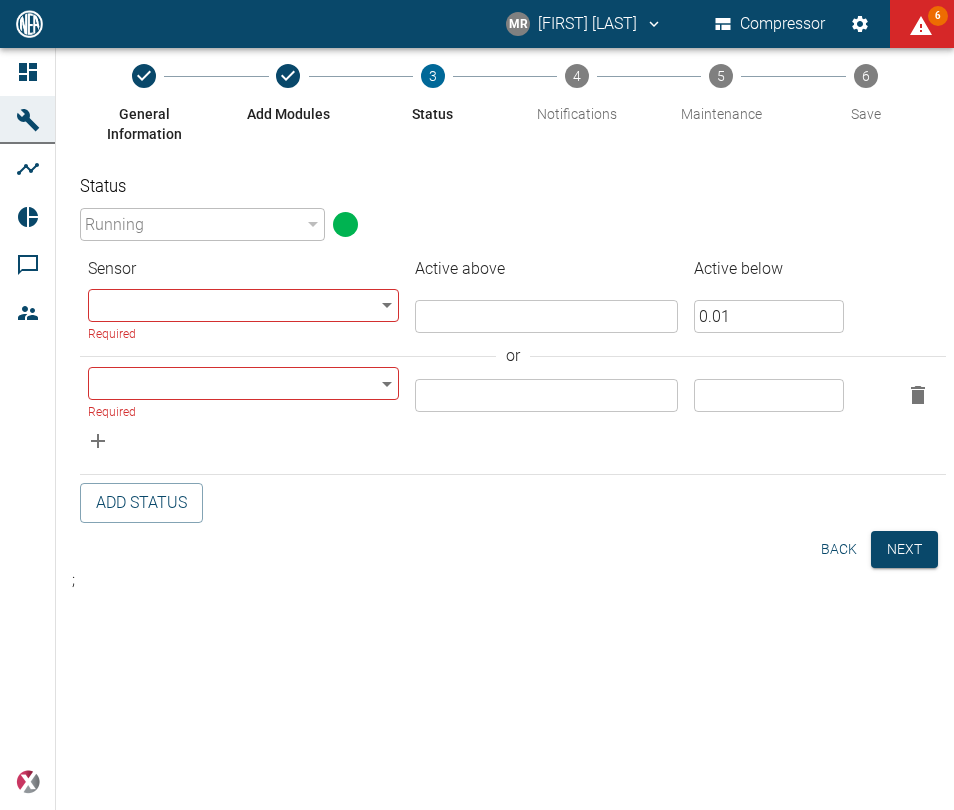 click 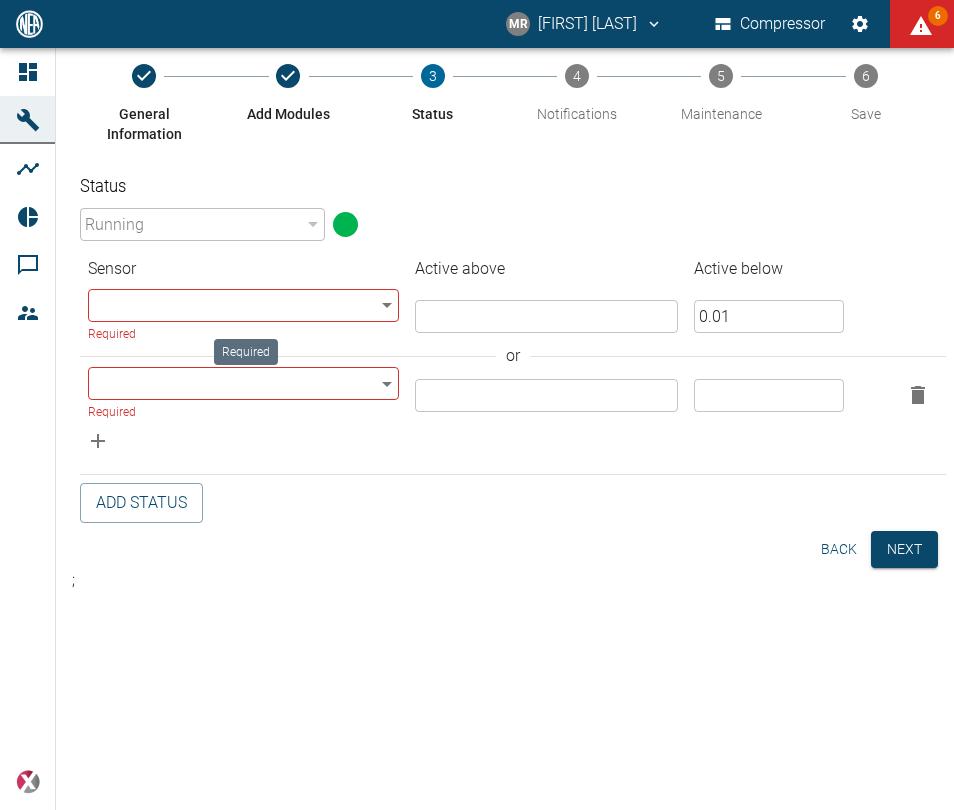 click on "MR Manuel Remlinger Compressor 6 Dashboard Machines Analyses Reports Comments Members powered by General Information Add Modules 3 Status 4 Notifications 5 Maintenance 6 Save Status Running 94324da4-03be-4ce5-86b7-90f50553cf64 ​ Sensor Active above Active below ​ ​ Required ​ 0.01 ​ or ​ ​ Required ​ ​ Add Status Back Next ; Required" at bounding box center (477, 405) 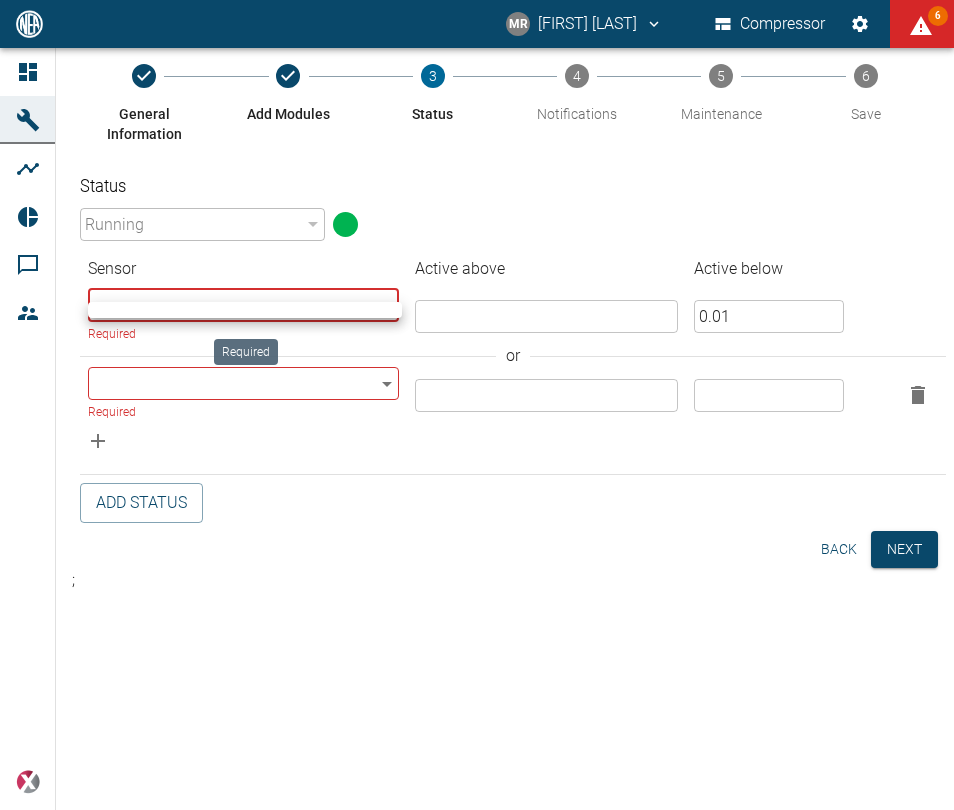 click at bounding box center [477, 405] 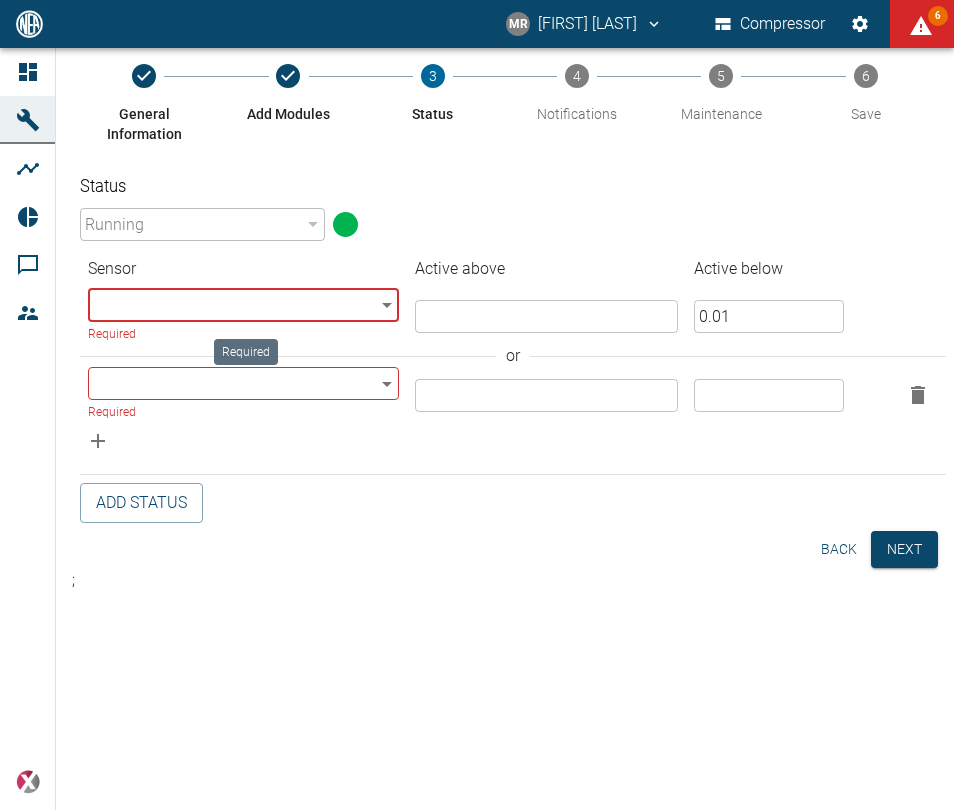 click 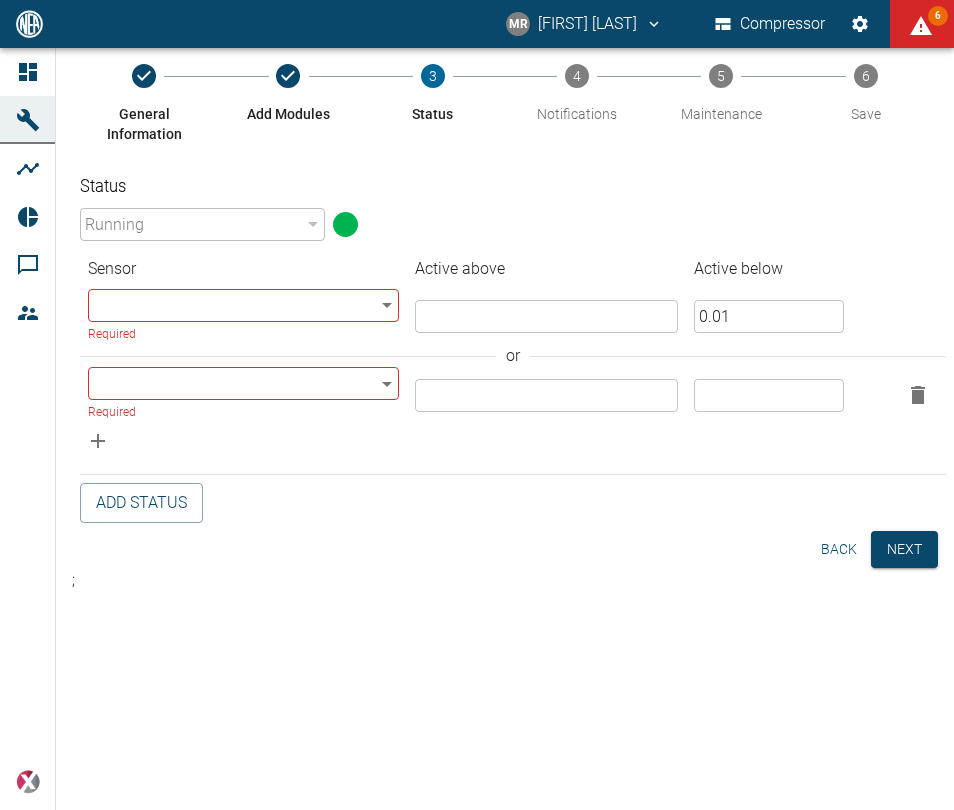 click 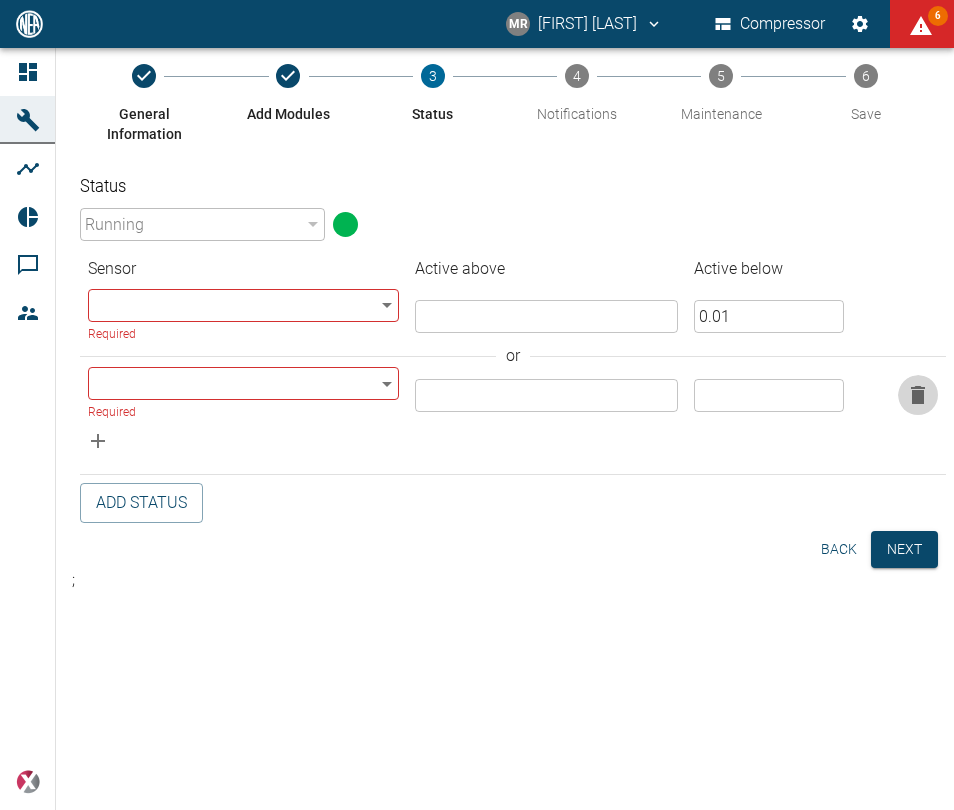click 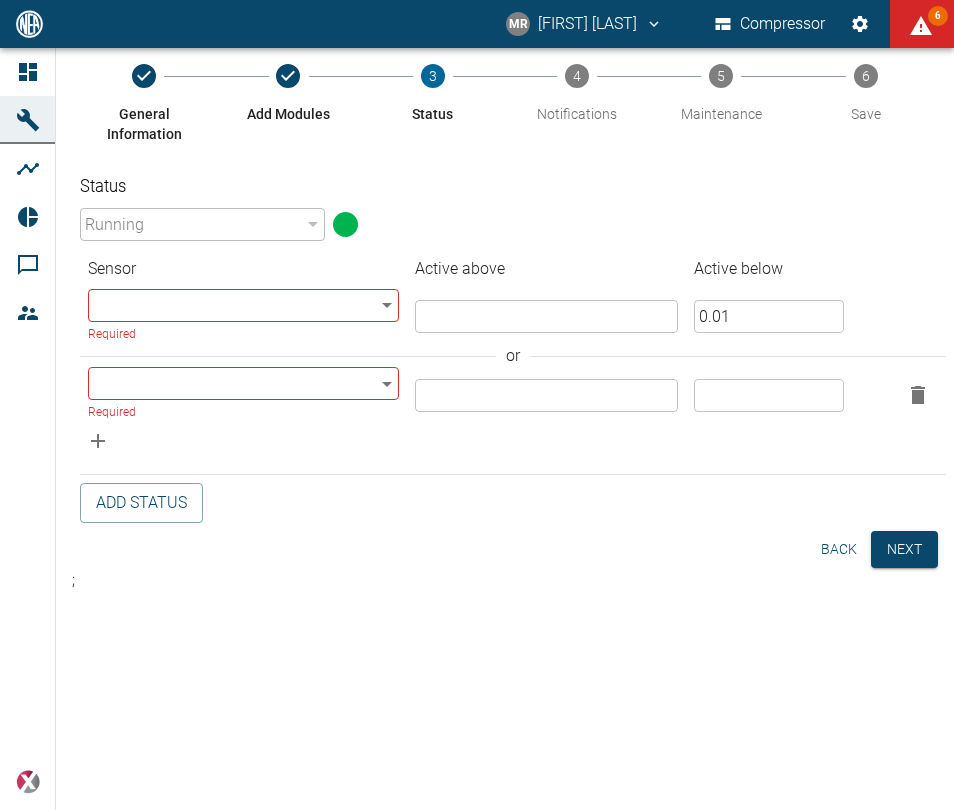 click on "Running" at bounding box center (202, 224) 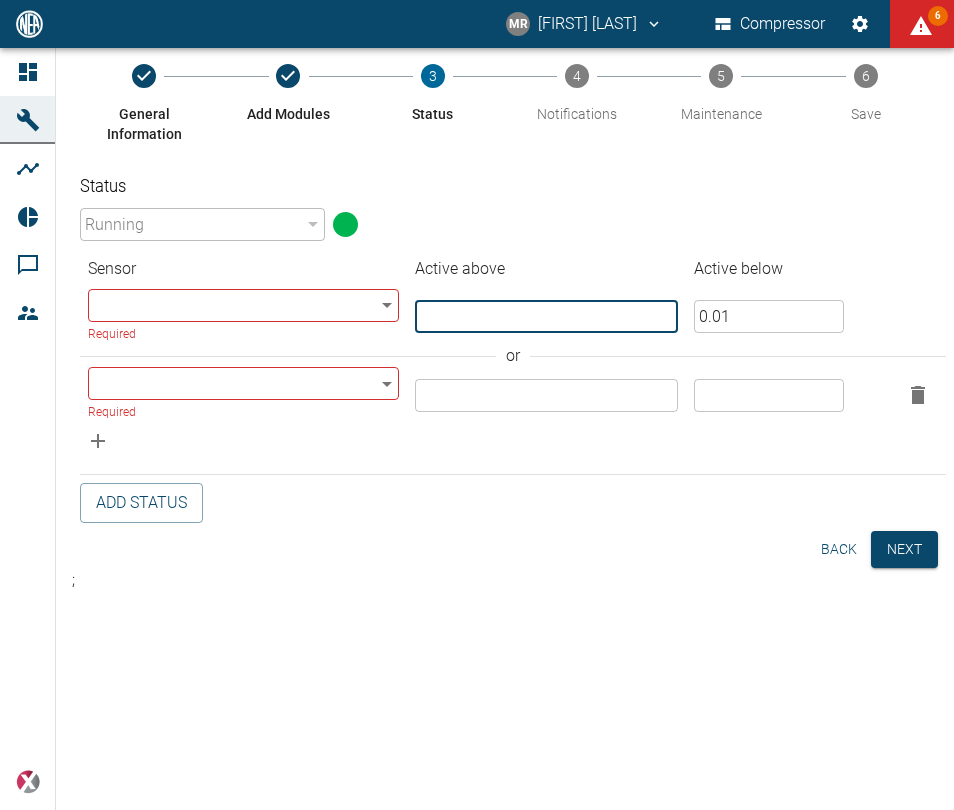 drag, startPoint x: 610, startPoint y: 301, endPoint x: 397, endPoint y: 297, distance: 213.03755 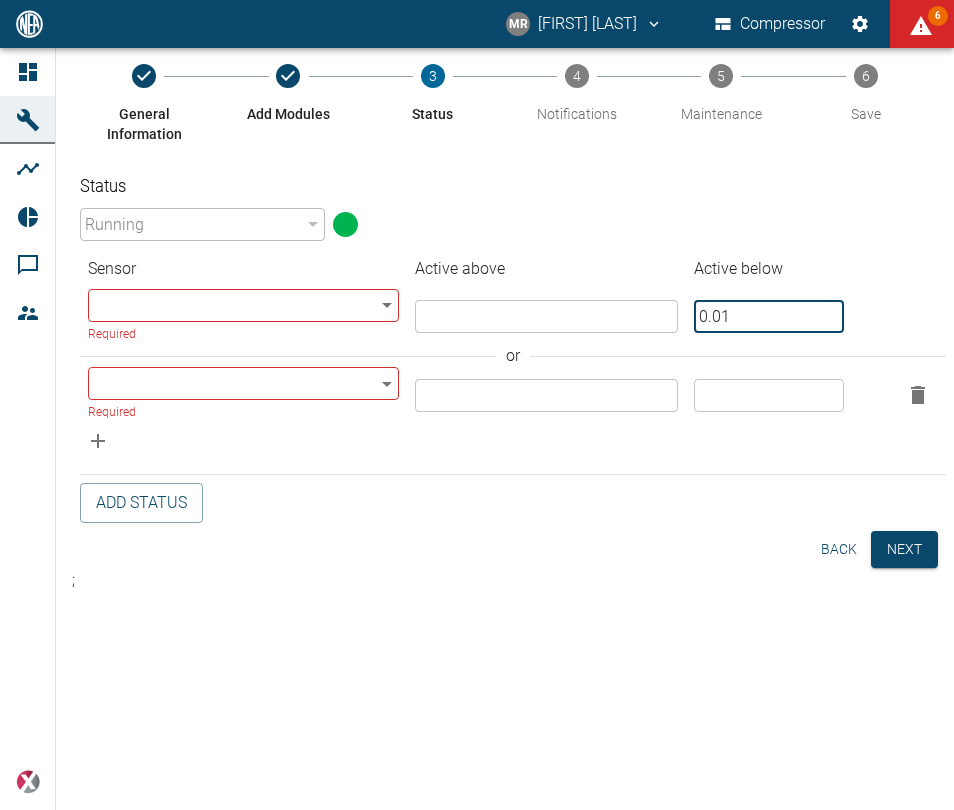 drag, startPoint x: 744, startPoint y: 300, endPoint x: 748, endPoint y: 341, distance: 41.19466 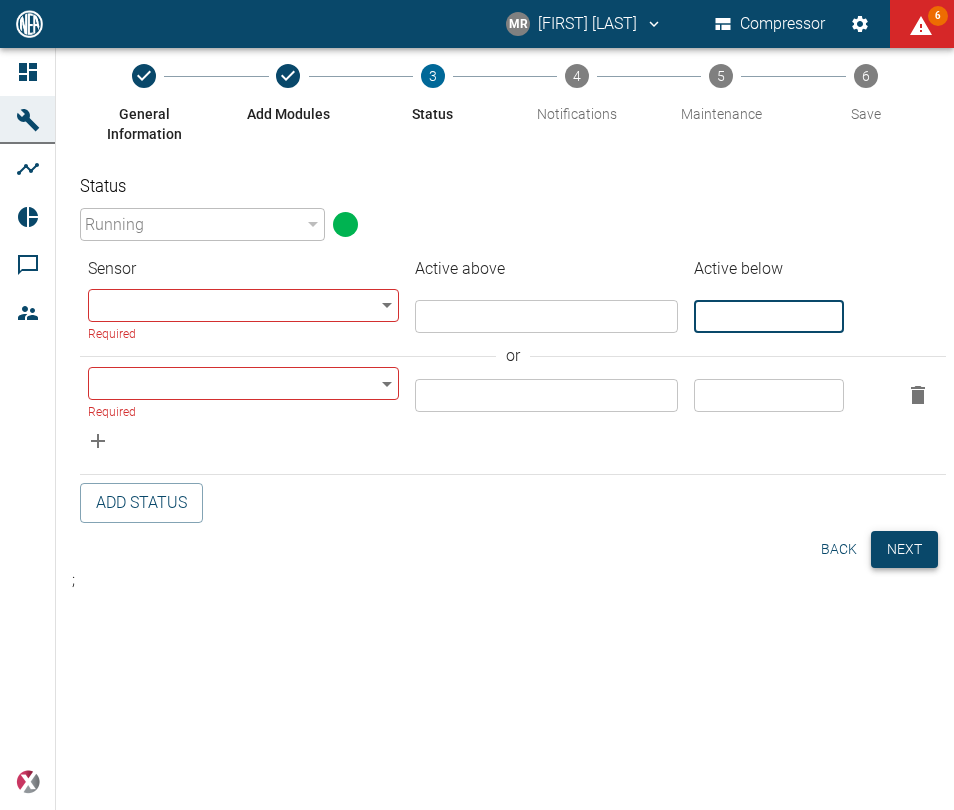 type 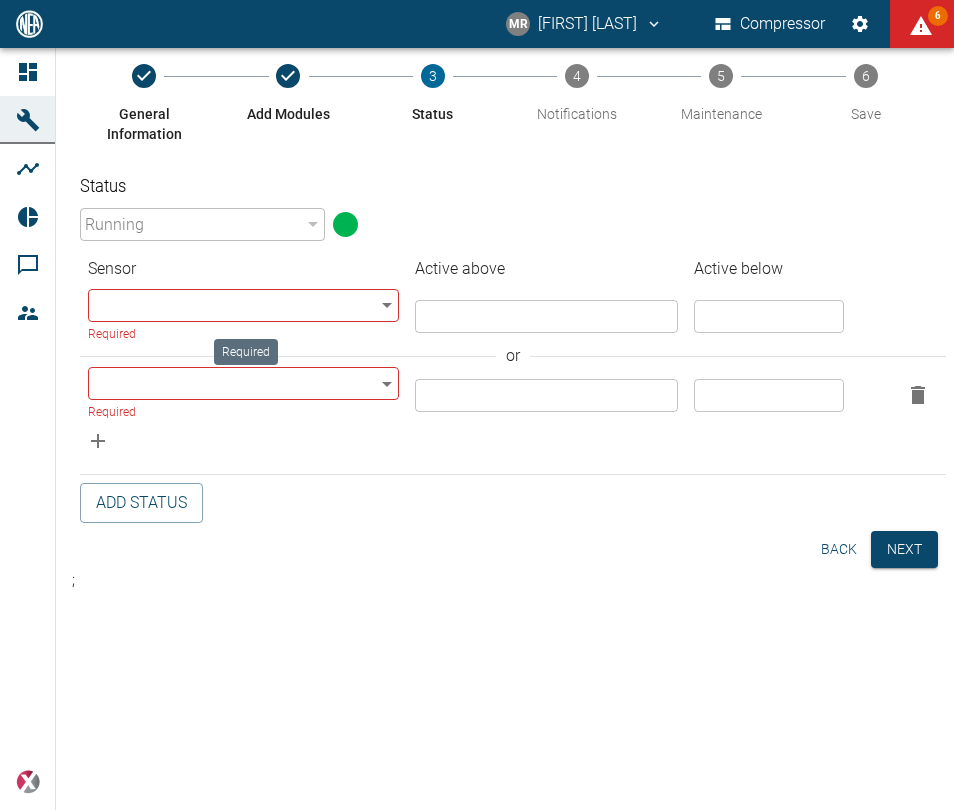 click on "MR Manuel Remlinger Compressor 6 Dashboard Machines Analyses Reports Comments Members powered by General Information Add Modules 3 Status 4 Notifications 5 Maintenance 6 Save Status Running 94324da4-03be-4ce5-86b7-90f50553cf64 ​ Sensor Active above Active below ​ ​ Required ​ ​ or ​ ​ Required ​ ​ Add Status Back Next ; Required" at bounding box center (477, 405) 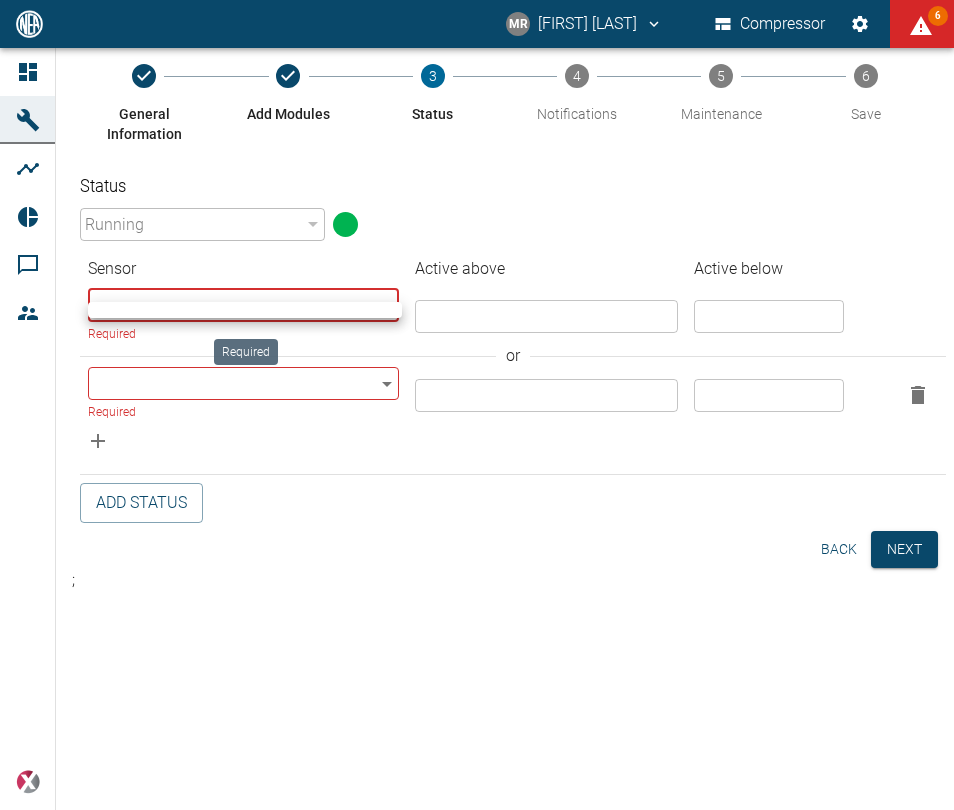 click at bounding box center (477, 405) 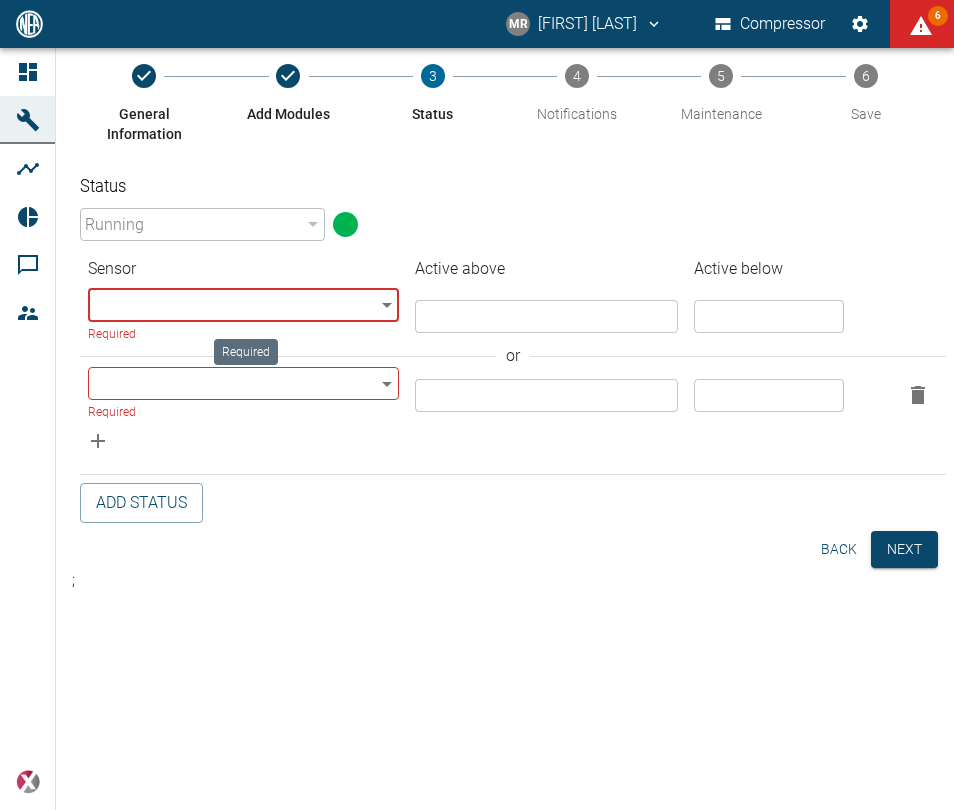 click on "Required" at bounding box center (236, 335) 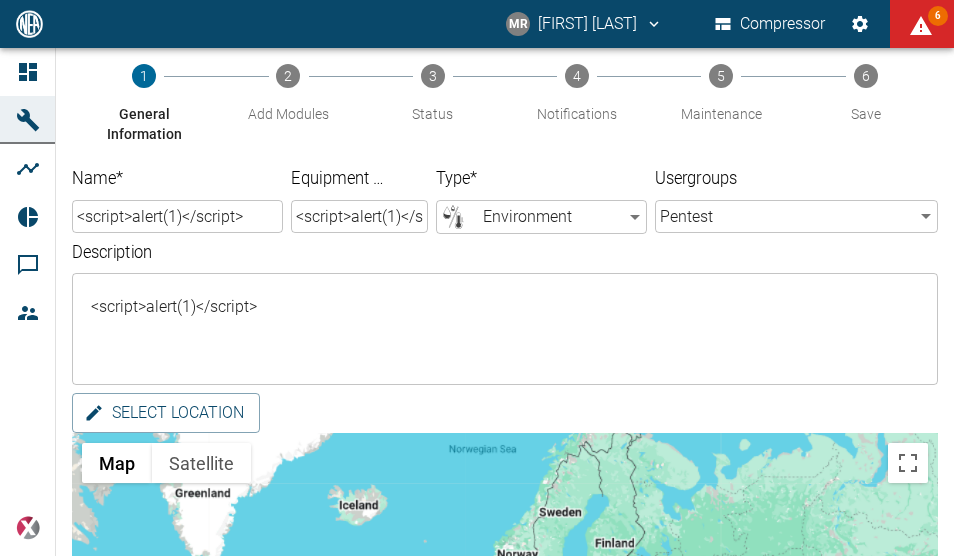 scroll, scrollTop: 0, scrollLeft: 0, axis: both 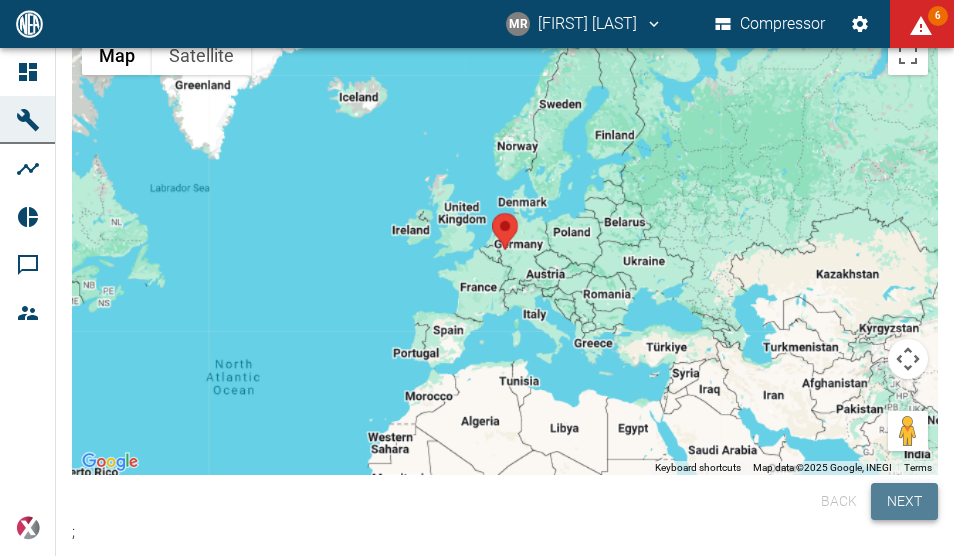 click on "Next" at bounding box center (904, 501) 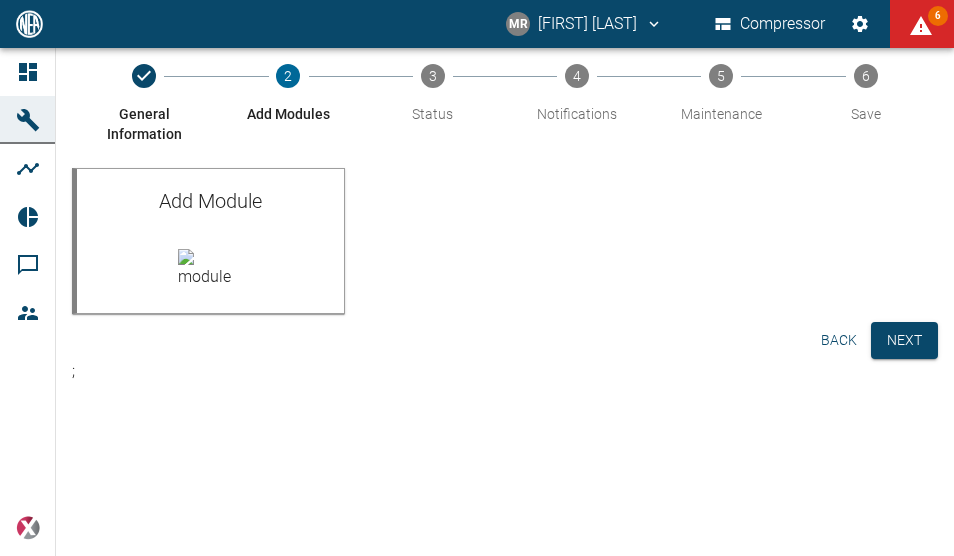 scroll, scrollTop: 0, scrollLeft: 0, axis: both 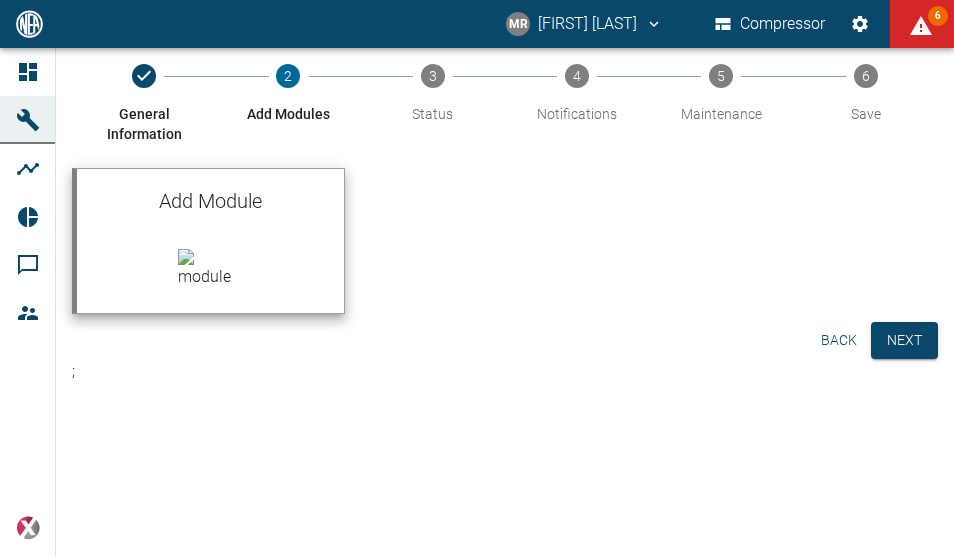 click at bounding box center (210, 273) 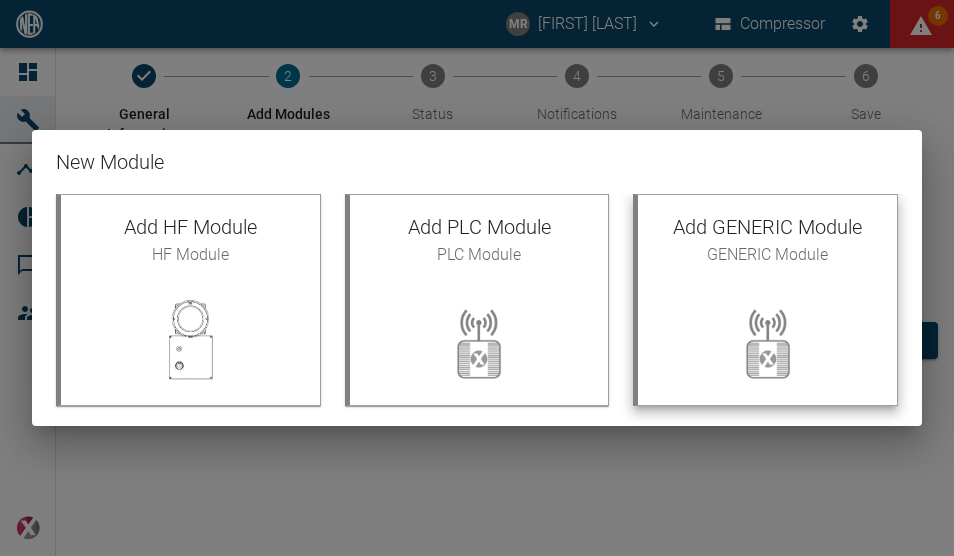 click on "Add GENERIC Module GENERIC Module" at bounding box center (767, 239) 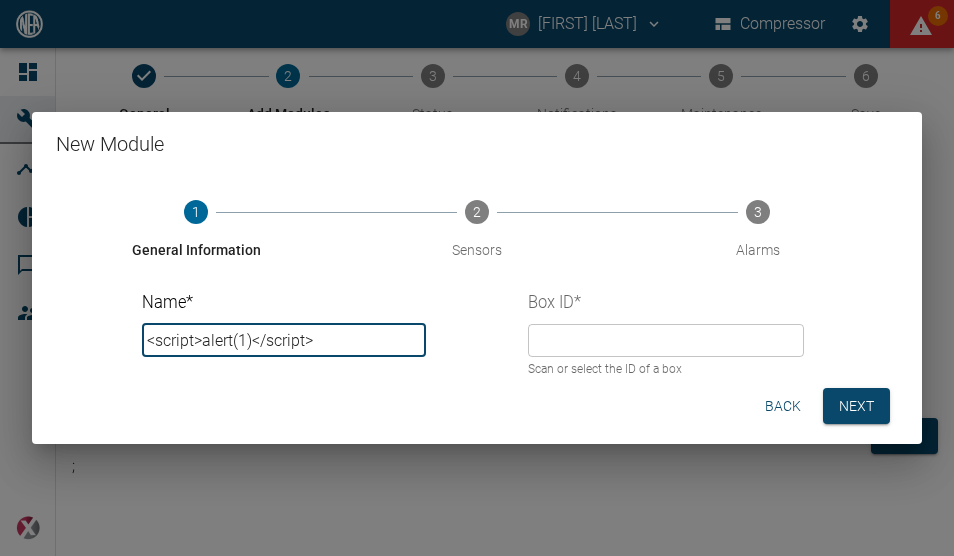 type on "<script>alert(1)</script>" 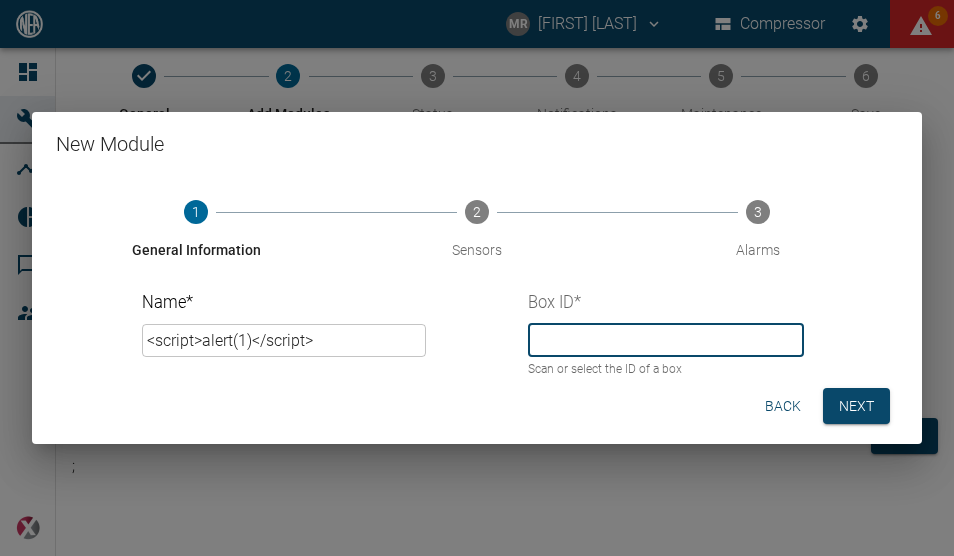paste on "cae1c" 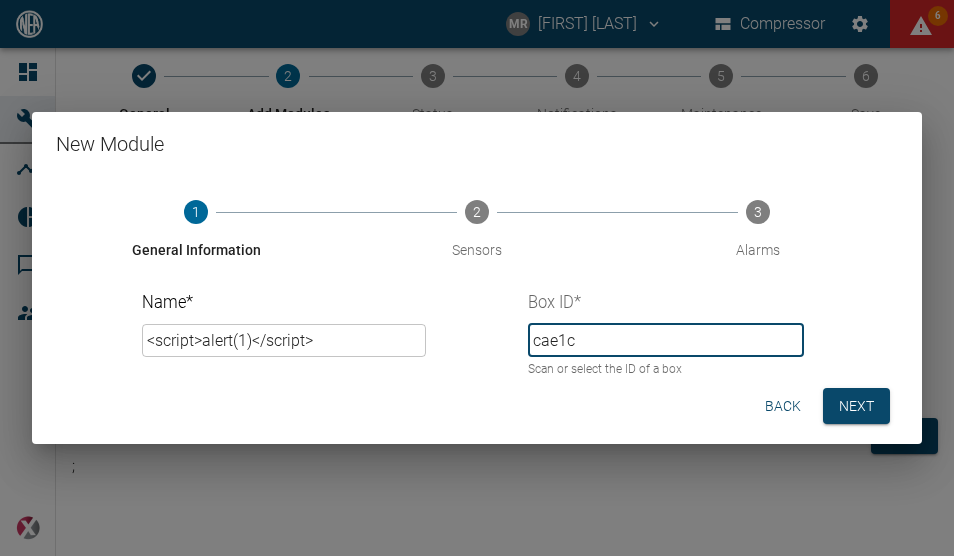 drag, startPoint x: 648, startPoint y: 341, endPoint x: 448, endPoint y: 341, distance: 200 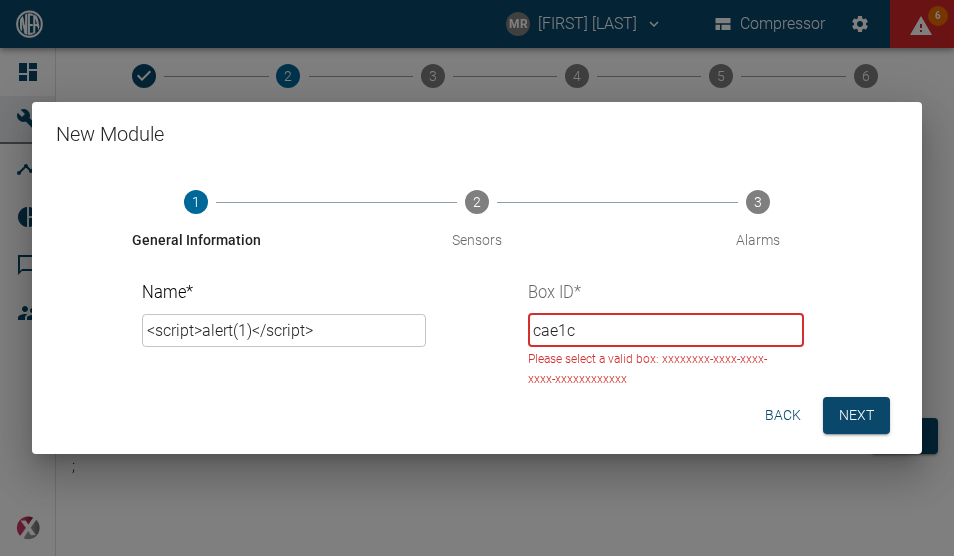 drag, startPoint x: 669, startPoint y: 331, endPoint x: 475, endPoint y: 328, distance: 194.0232 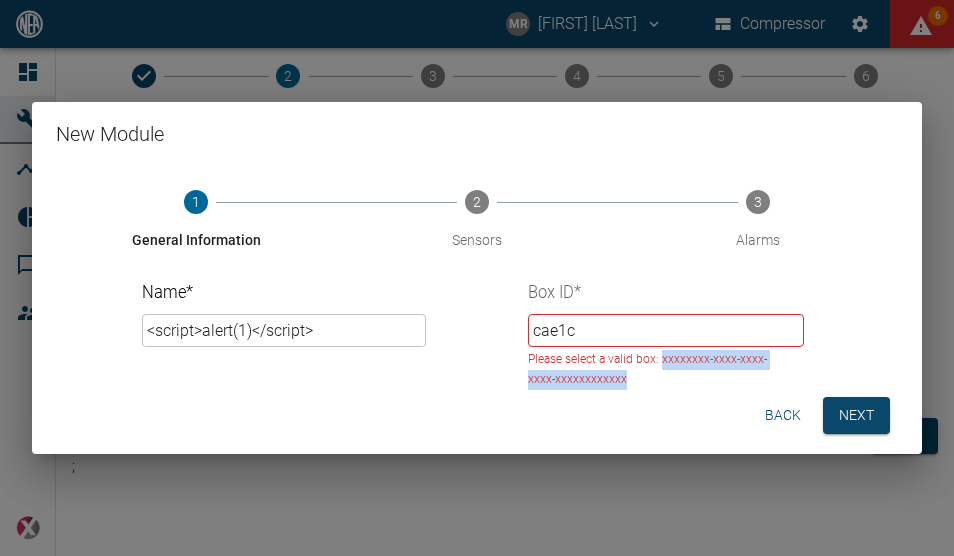 drag, startPoint x: 663, startPoint y: 358, endPoint x: 674, endPoint y: 379, distance: 23.70654 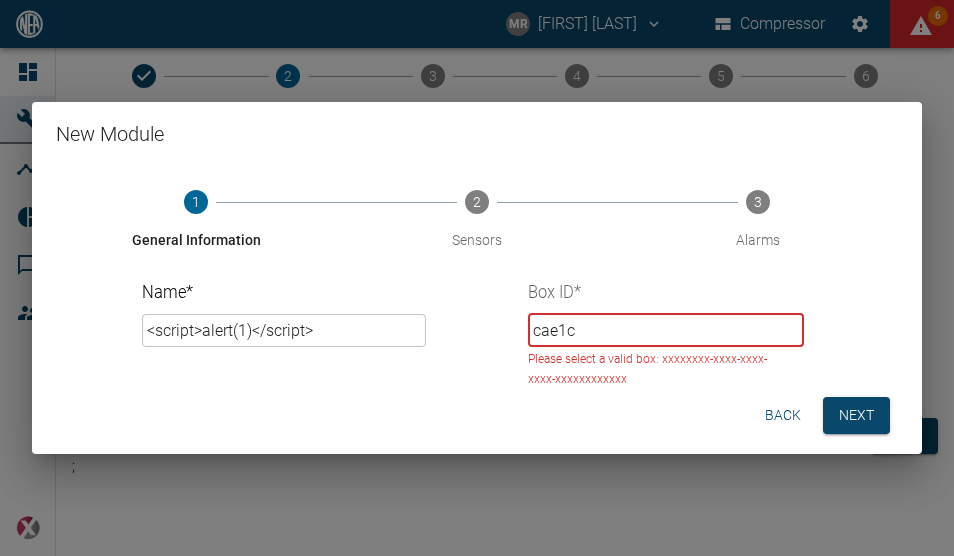 click on "cae1c" at bounding box center [665, 330] 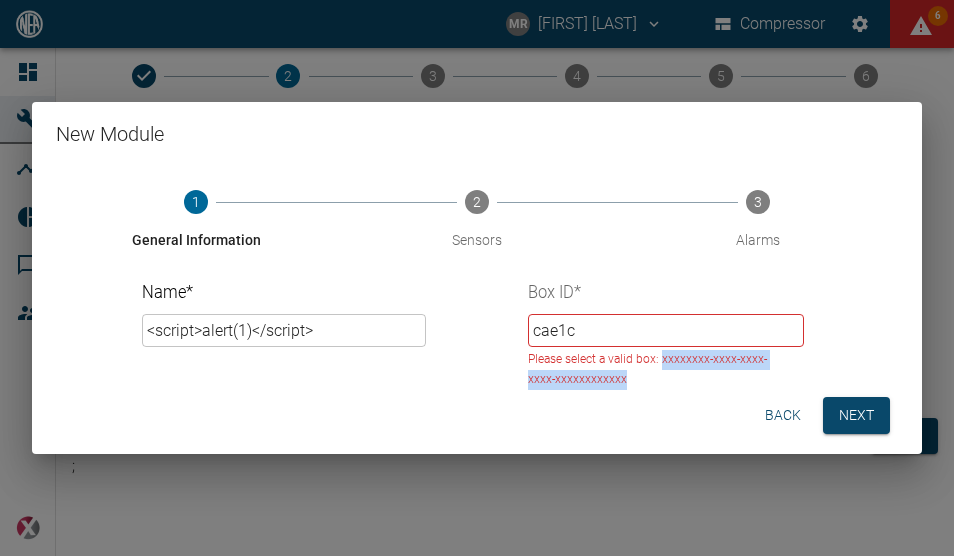 drag, startPoint x: 662, startPoint y: 357, endPoint x: 675, endPoint y: 390, distance: 35.468296 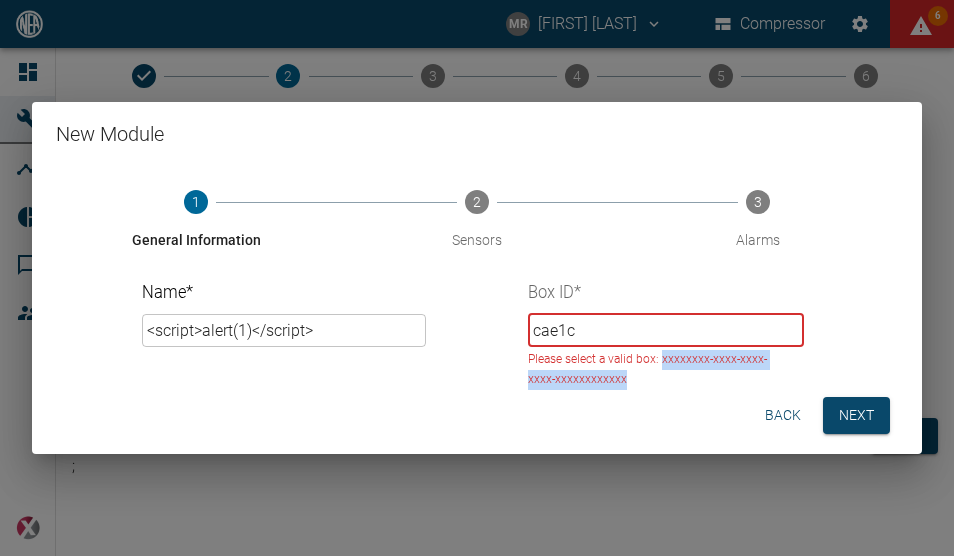 click on "cae1c" at bounding box center (665, 330) 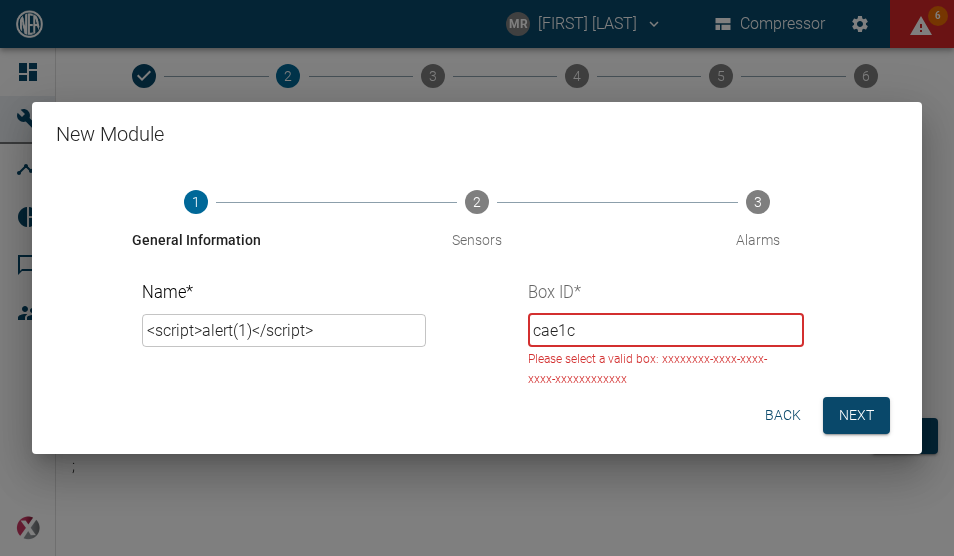 click on "cae1c" at bounding box center (665, 330) 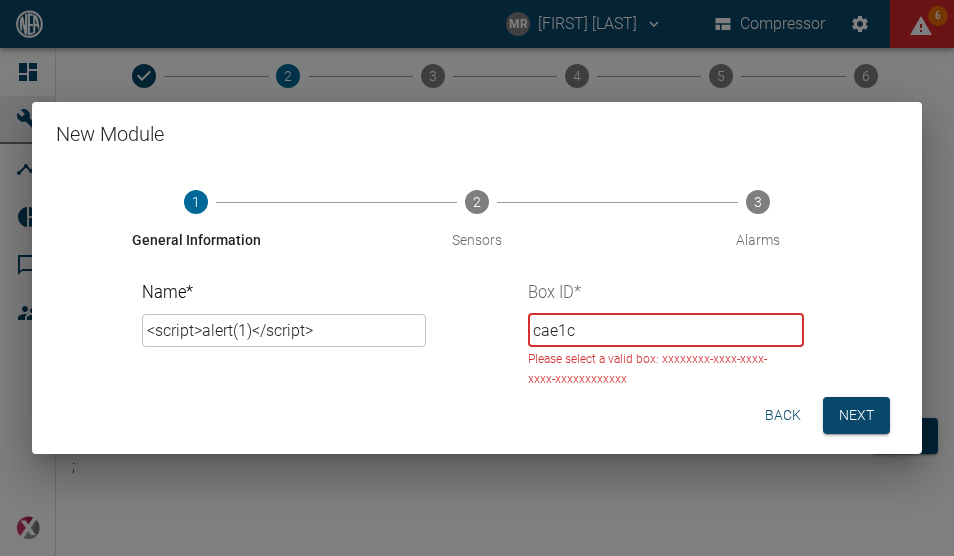 click on "cae1c" at bounding box center (665, 330) 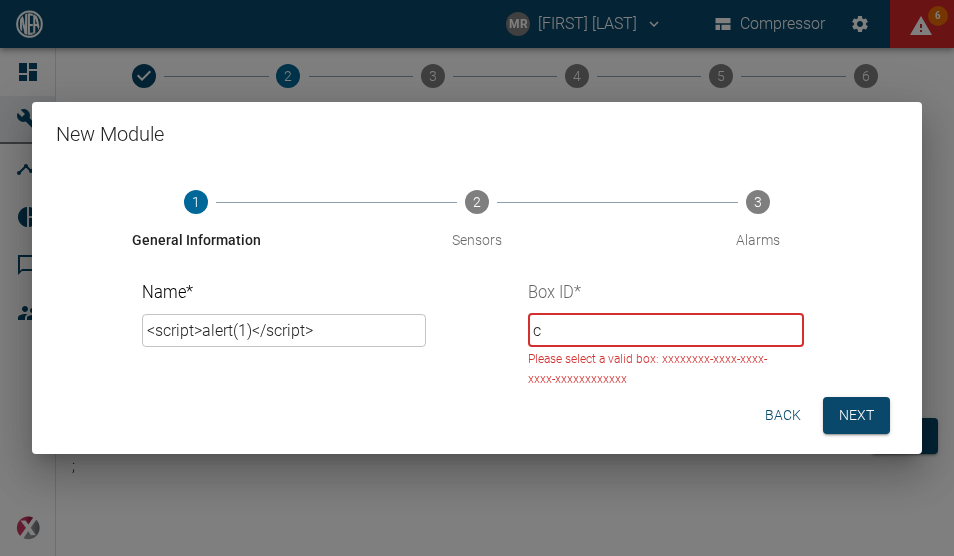 click on "c" at bounding box center [665, 330] 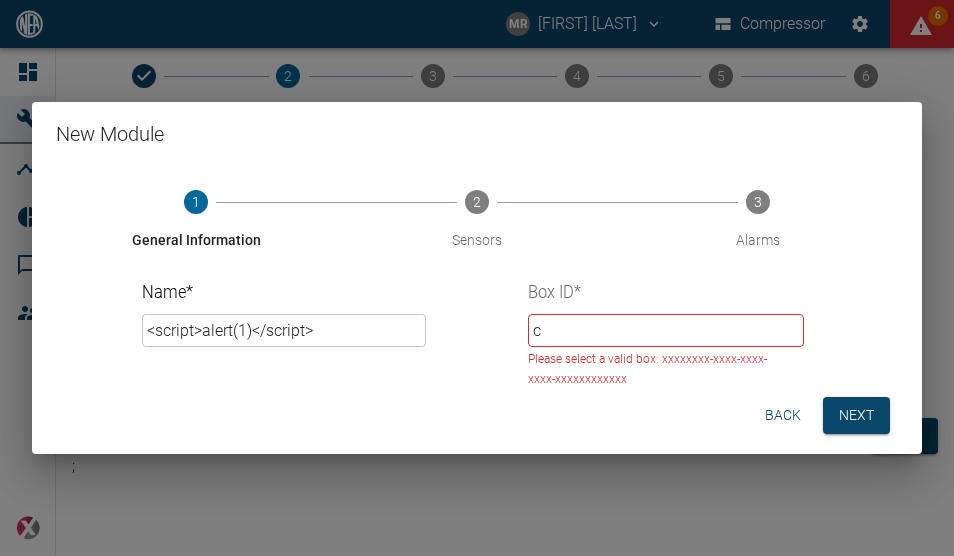 click on "c" at bounding box center [665, 330] 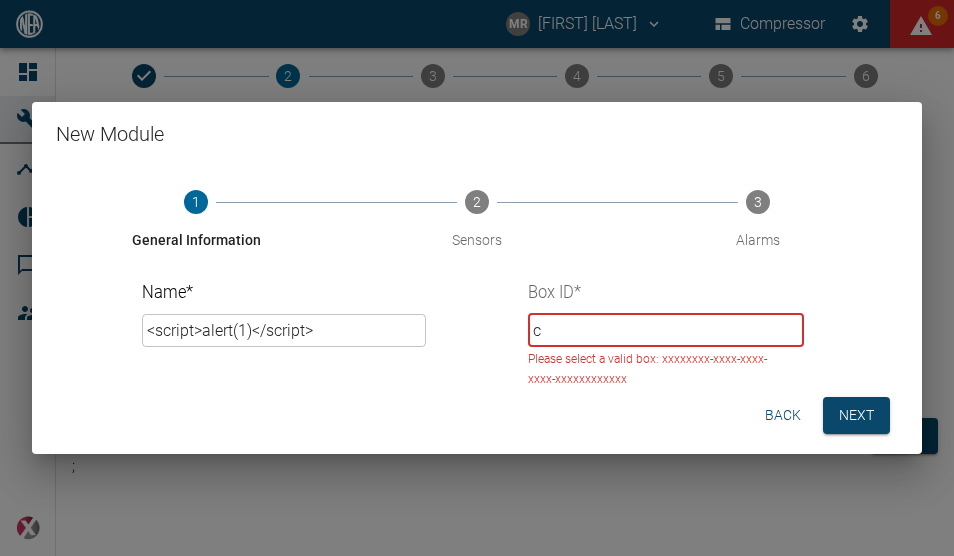 click on "c" at bounding box center [665, 330] 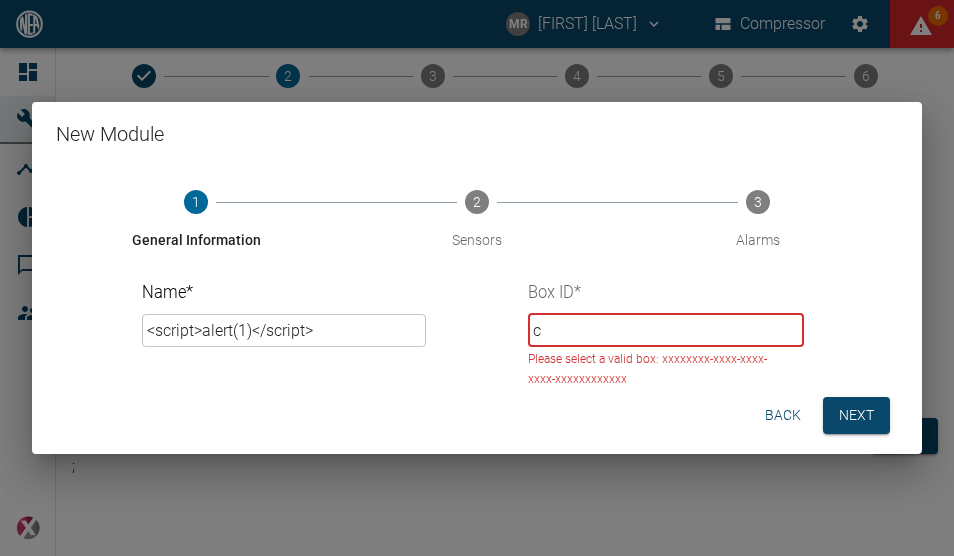 click on "c" at bounding box center (665, 330) 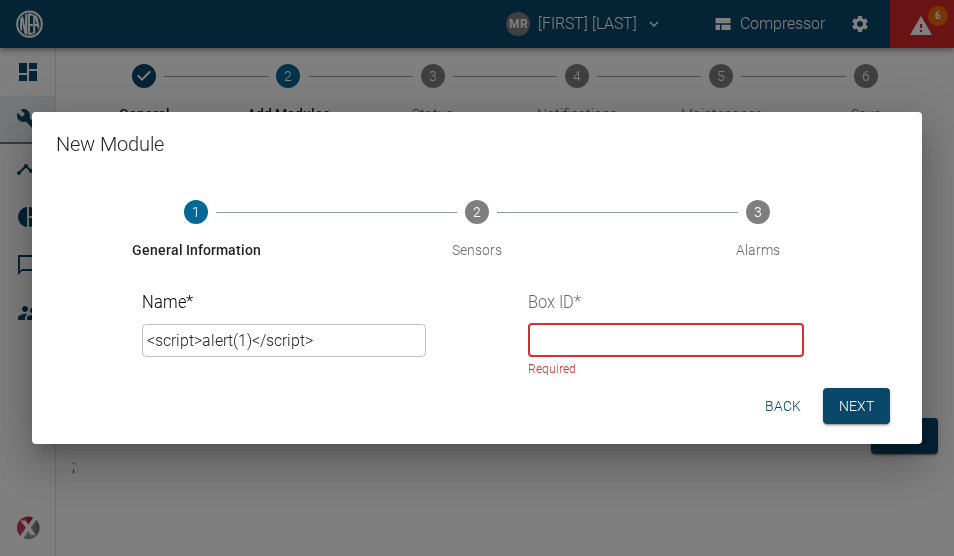 click at bounding box center (665, 340) 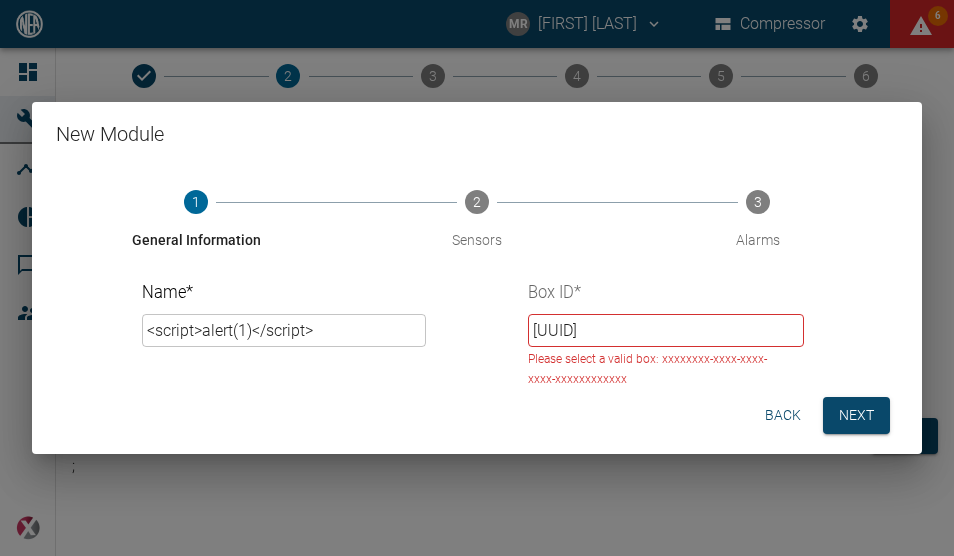 click on "Please select a valid box: xxxxxxxx-xxxx-xxxx-xxxx-xxxxxxxxxxxx" at bounding box center [658, 370] 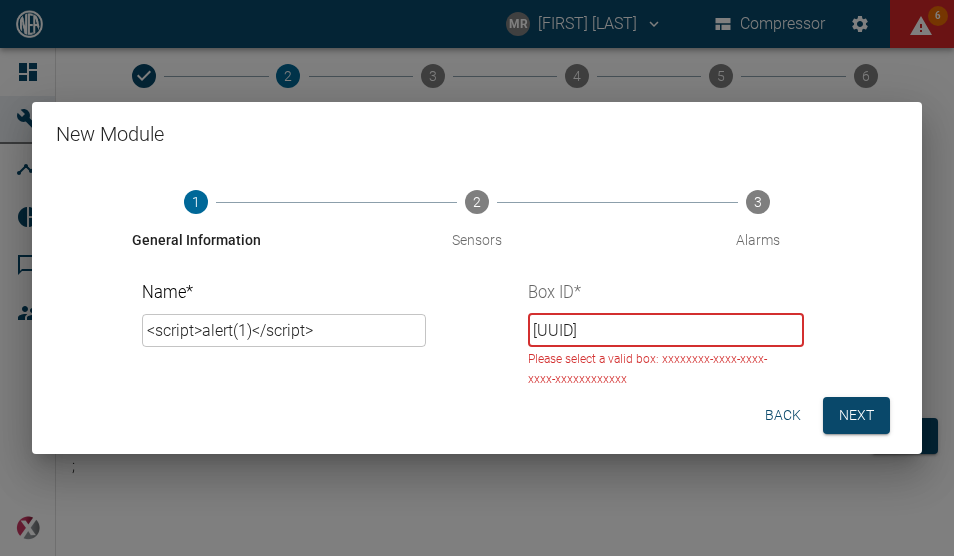 click on "12345678-1234-1234-1234-" at bounding box center (665, 330) 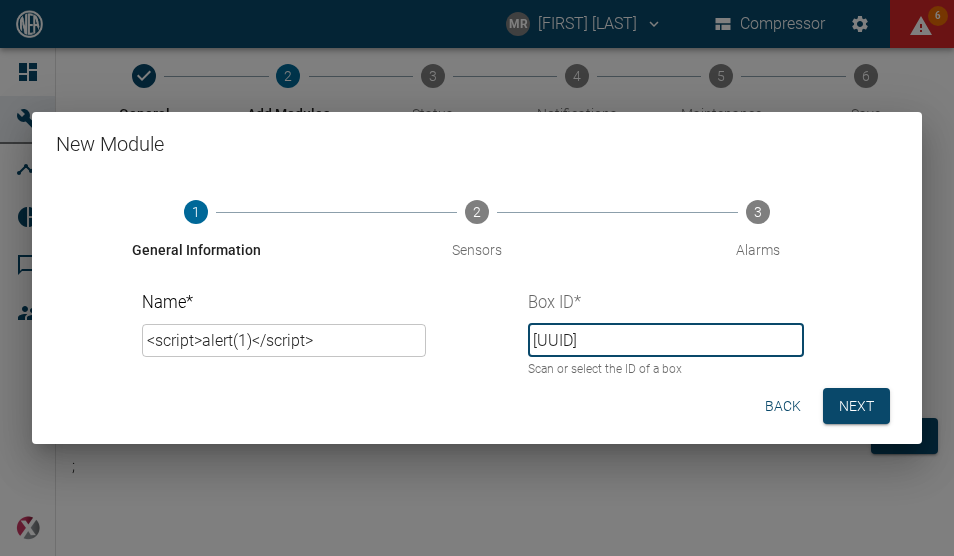 scroll, scrollTop: 0, scrollLeft: 36, axis: horizontal 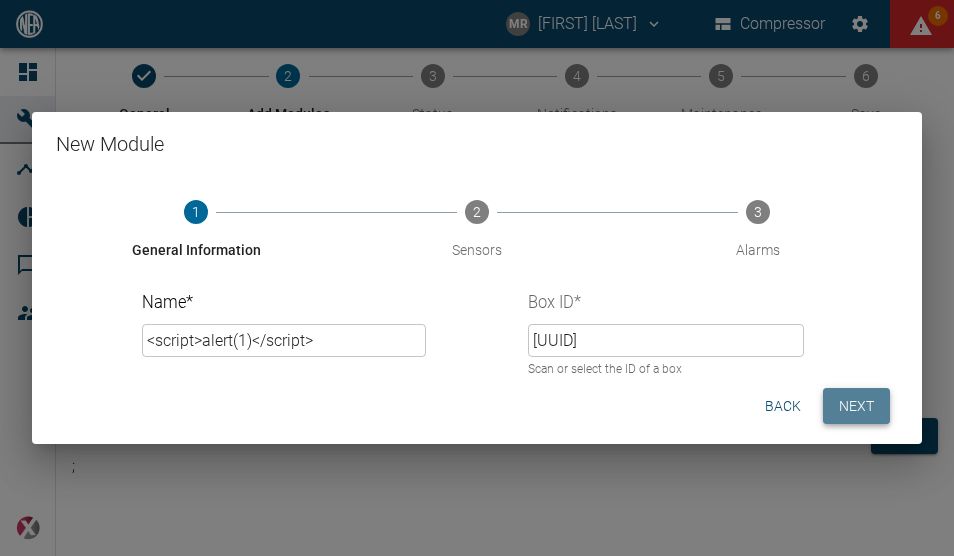 click on "Next" at bounding box center [856, 406] 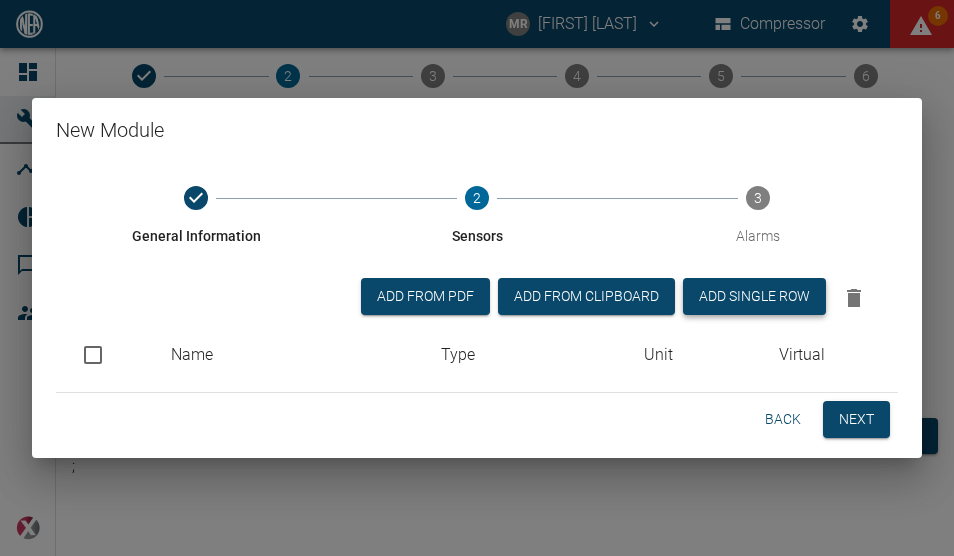 click on "Add single row" at bounding box center (754, 296) 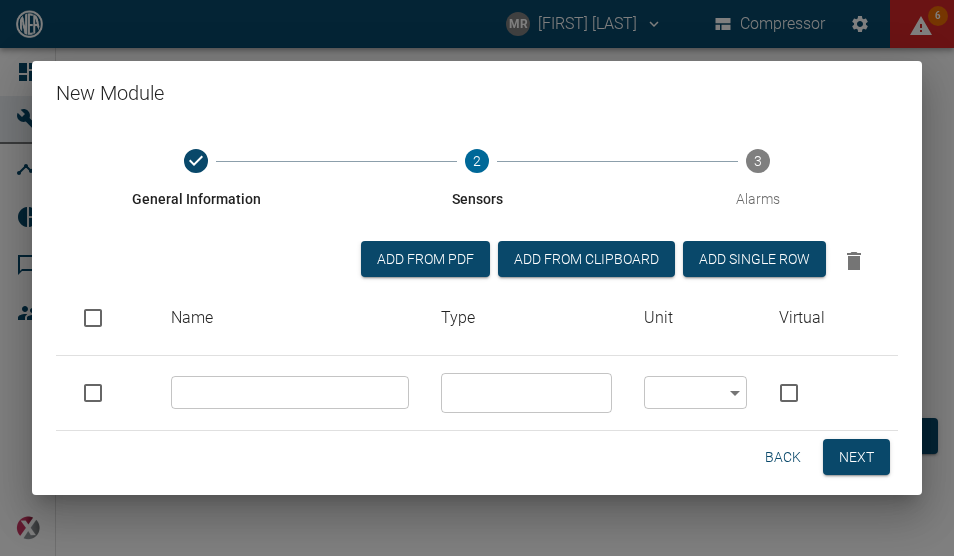 click at bounding box center [290, 392] 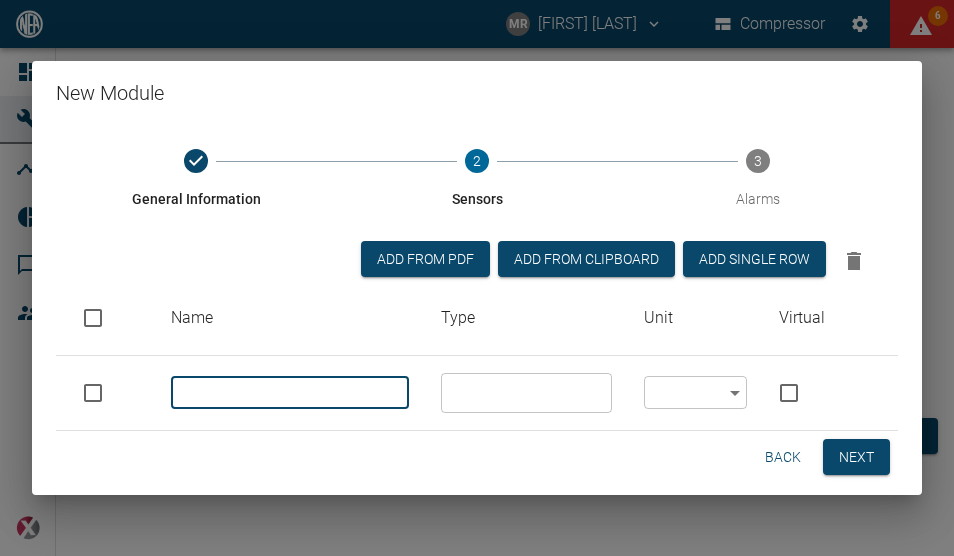 paste on "xxxxxxxx-xxxx-xxxx-xxxx-xxxxxxxxxxxx" 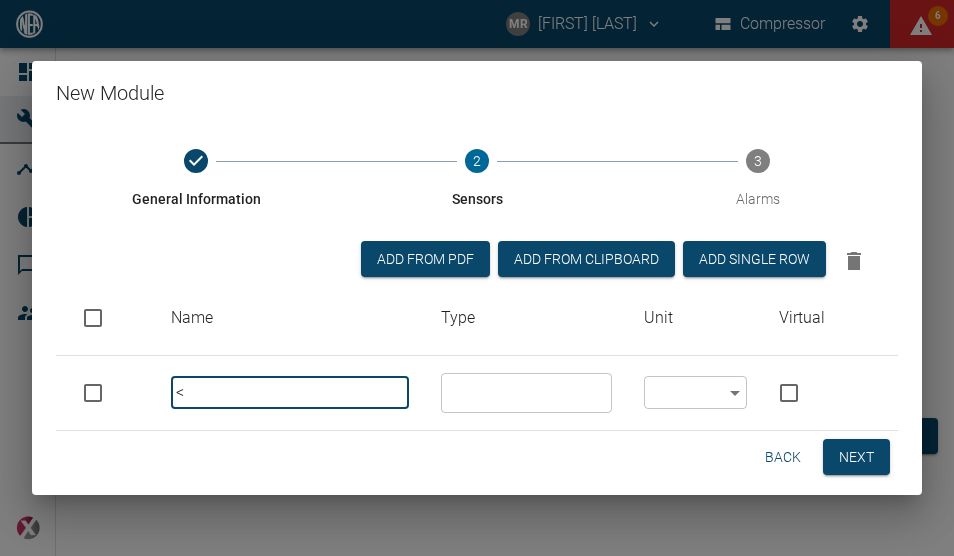 scroll, scrollTop: 0, scrollLeft: 0, axis: both 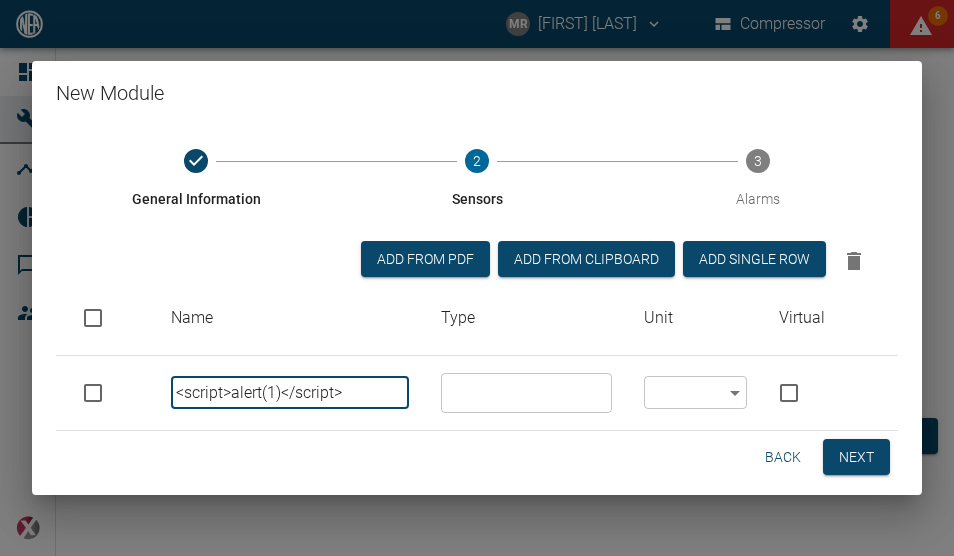 drag, startPoint x: 347, startPoint y: 395, endPoint x: 87, endPoint y: 397, distance: 260.0077 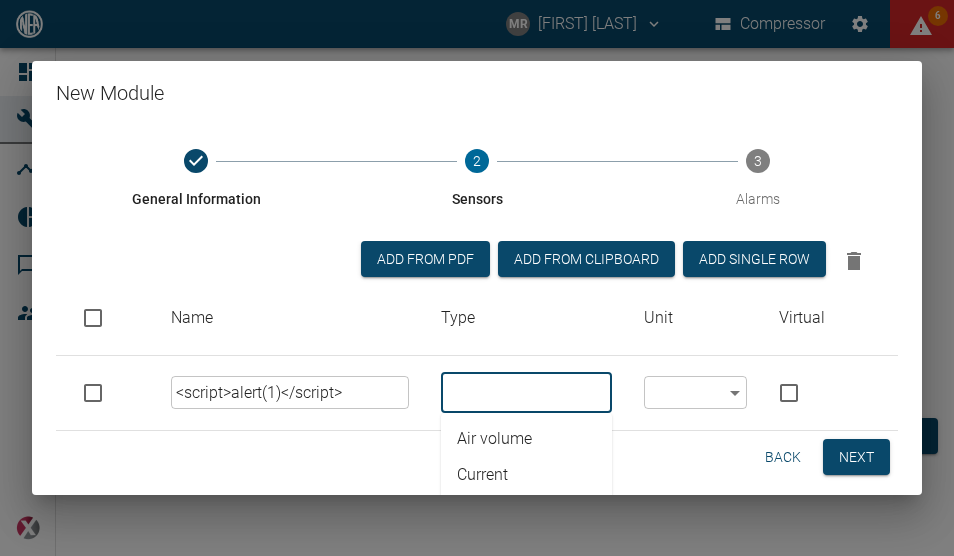 paste on "<script>alert(1)</script>" 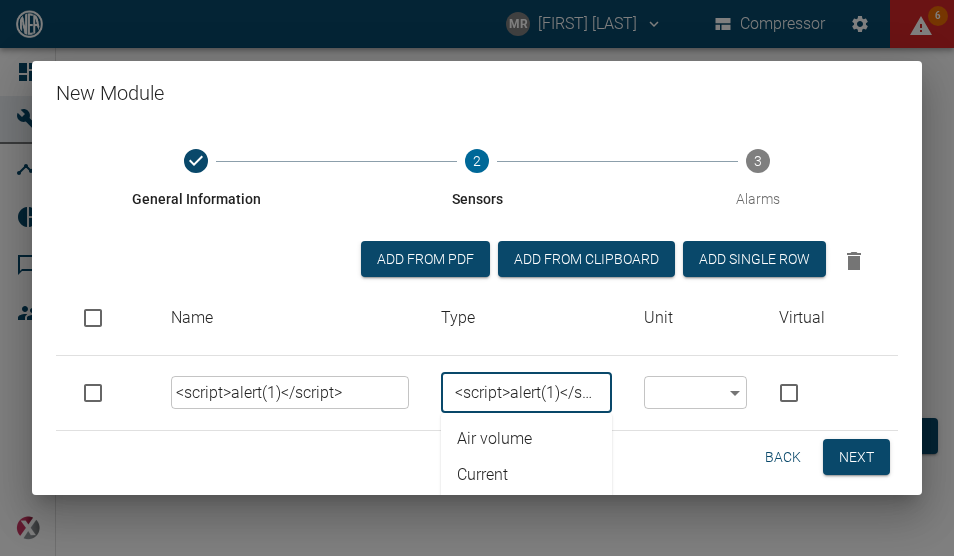 scroll, scrollTop: 0, scrollLeft: 25, axis: horizontal 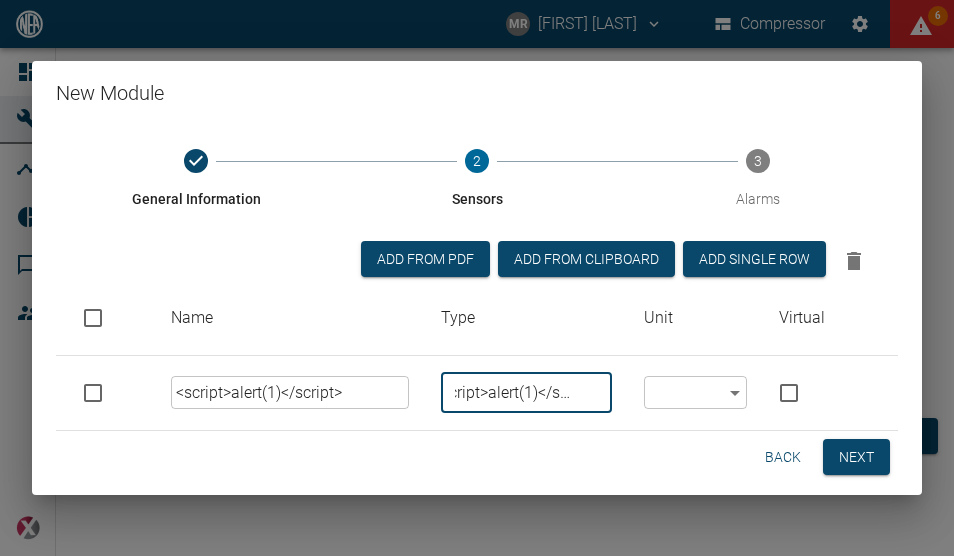 type on "<script>alert(1)</script>" 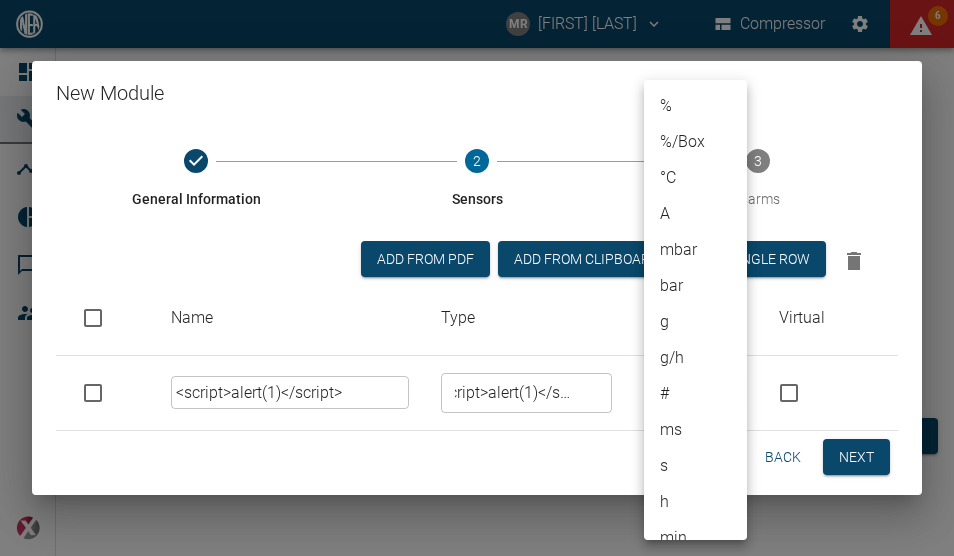 click on "MR Manuel Remlinger Compressor 6 Dashboard Machines Analyses Reports Comments Members powered by General Information 2 Add Modules 3 Status 4 Notifications 5 Maintenance 6 Save Add Module <script>alert(1)</script> GENERIC Module   Back Next ; New Module General Information 2 Sensors 3 Alarms Add from PDF Add from Clipboard Add single row Name Type Unit Virtual <script>alert(1)</script> ​ <script>alert(1)</script> ​ ​ ​ Back Next % %/Box °C A mbar bar g g/h # ms s h min days kg Hz kg/Box kg/h kW kWh m/s m³/h m³/min mm/s Nm³/h rpm 1/min -" at bounding box center [477, 278] 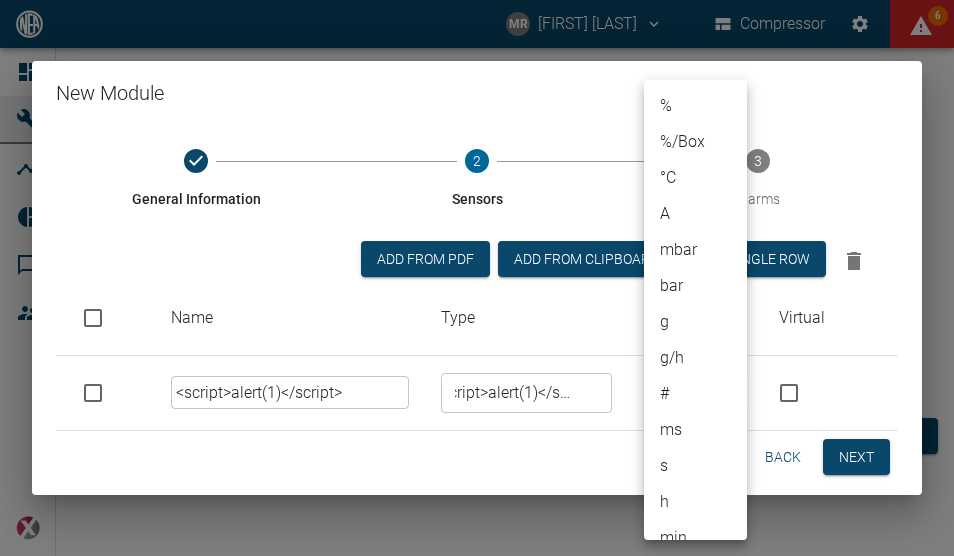 type on "ms" 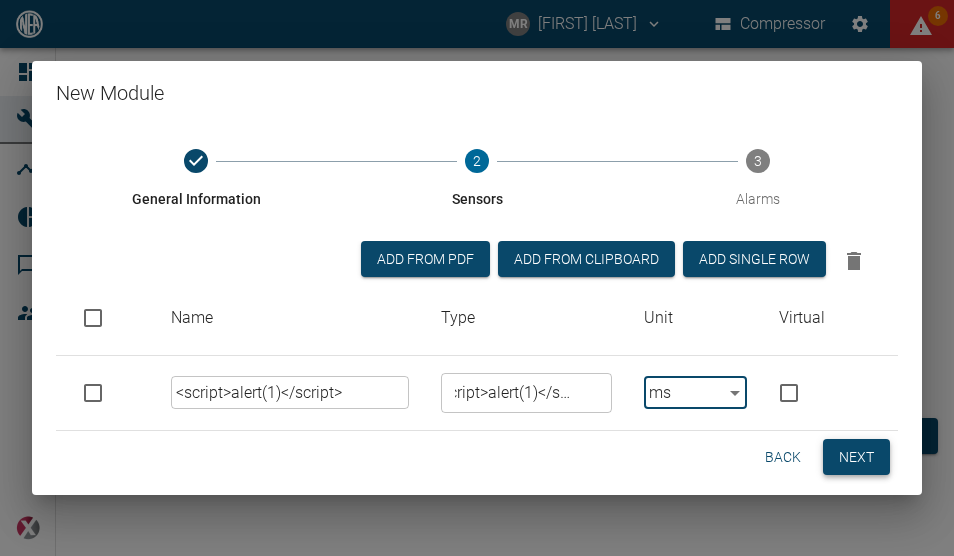 click on "Next" at bounding box center (856, 457) 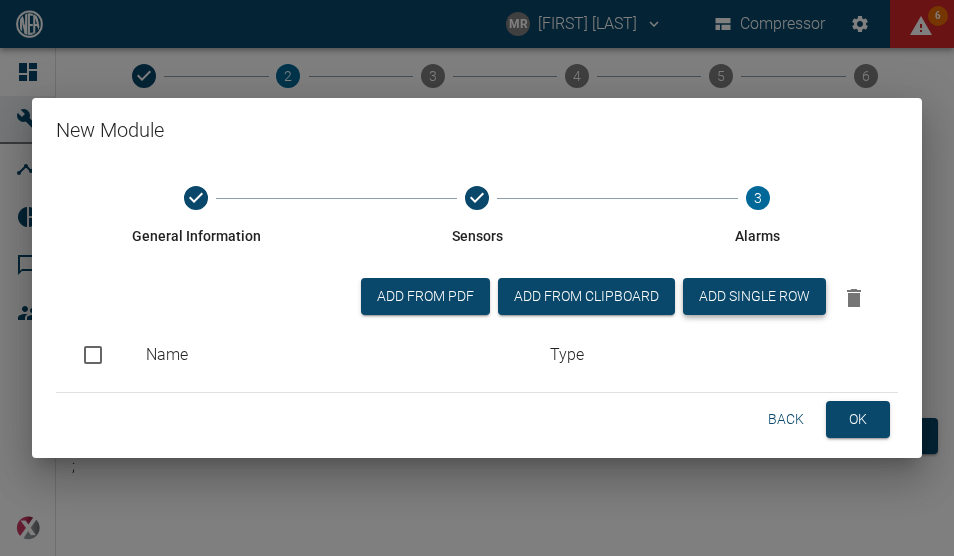 click on "Add single row" at bounding box center (754, 296) 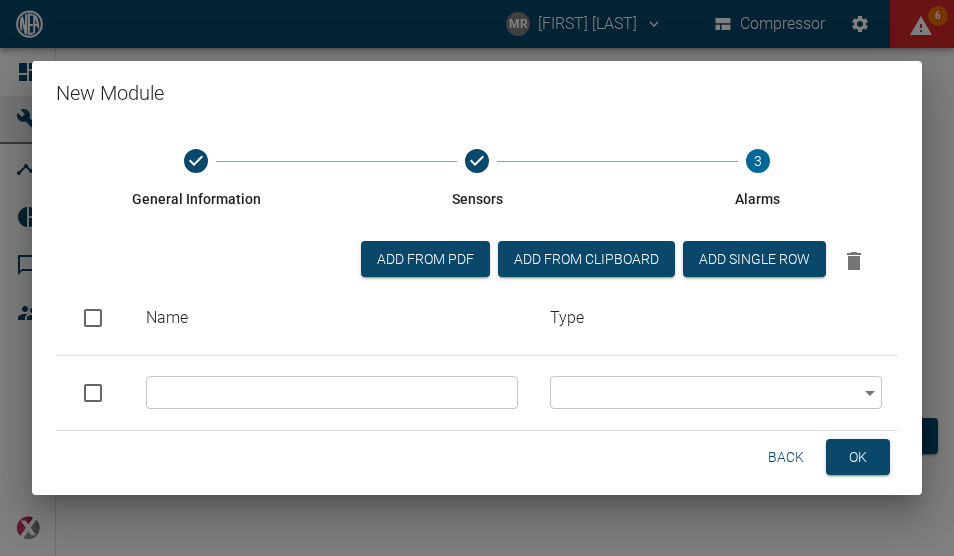 click at bounding box center (332, 392) 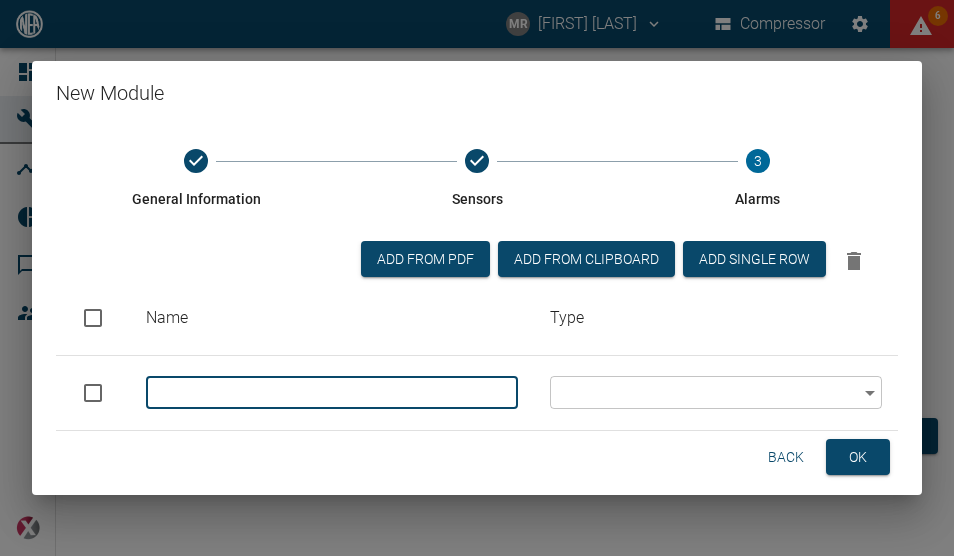paste on "<script>alert(1)</script>" 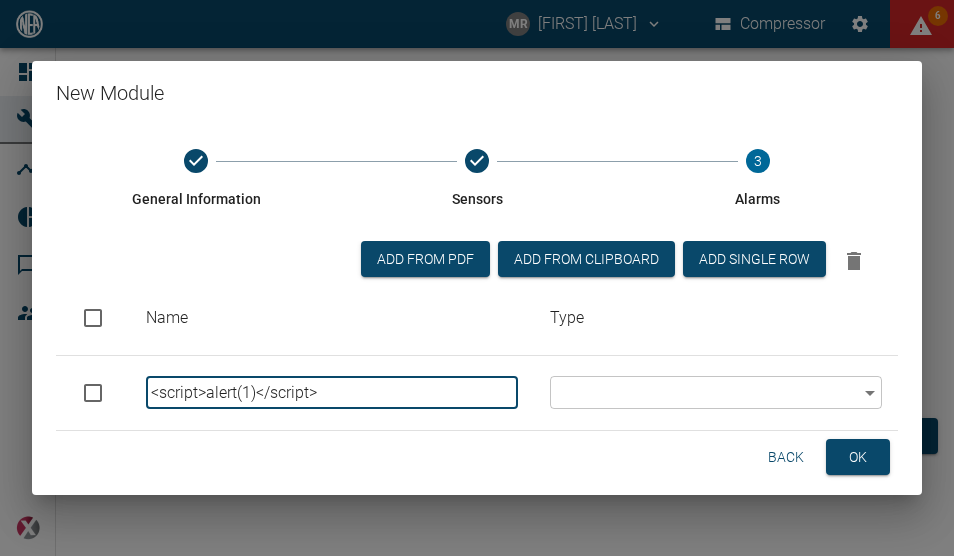 type on "<script>alert(1)</script>" 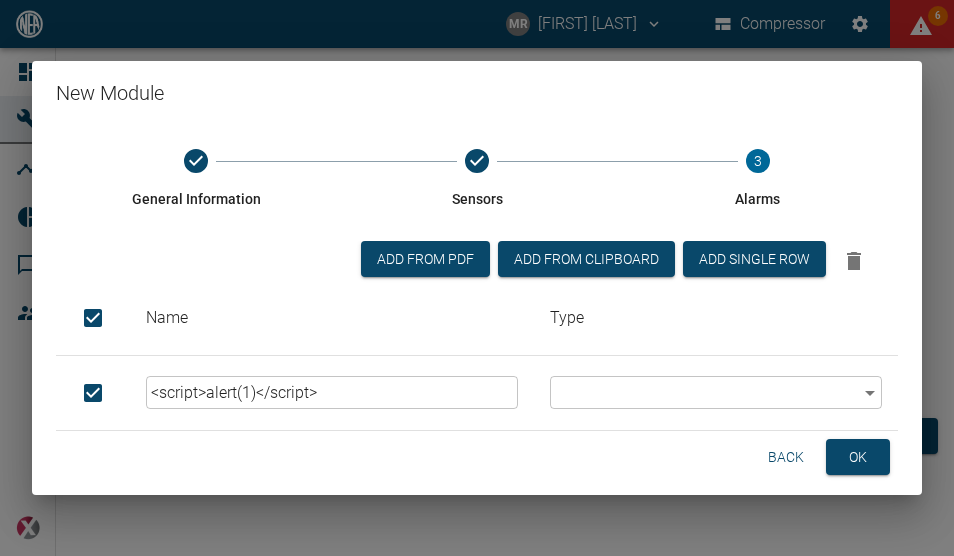 click on "MR Manuel Remlinger Compressor 6 Dashboard Machines Analyses Reports Comments Members powered by General Information 2 Add Modules 3 Status 4 Notifications 5 Maintenance 6 Save Add Module <script>alert(1)</script> GENERIC Module   Back Next ; New Module General Information Sensors 3 Alarms Add from PDF Add from Clipboard Add single row Name Type <script>alert(1)</script> ​ ​ ​ Back OK" at bounding box center [477, 278] 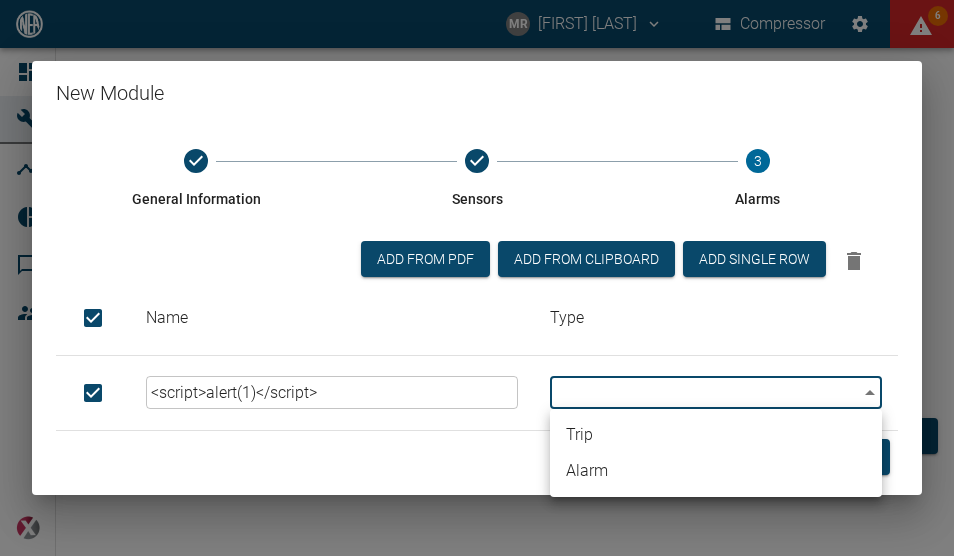 click on "Trip" at bounding box center [716, 435] 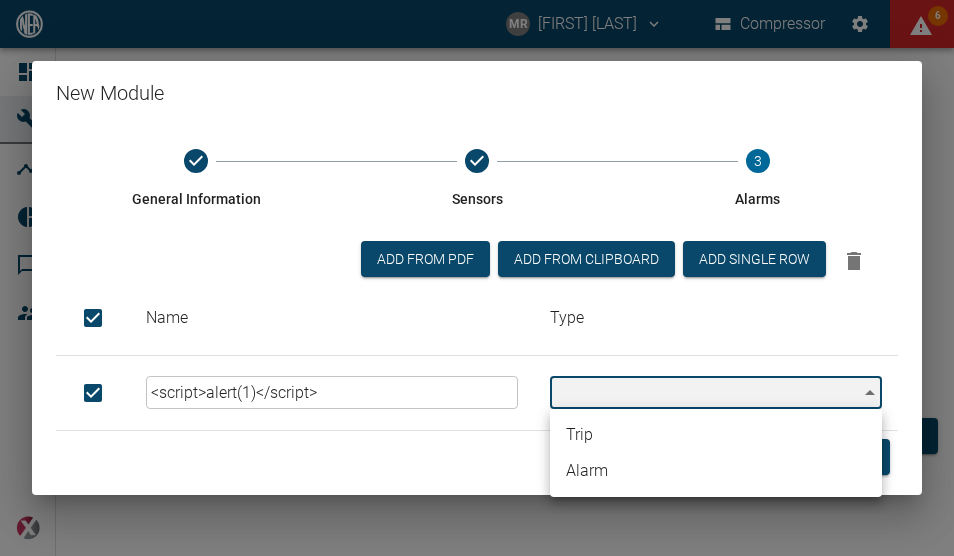 type on "trip" 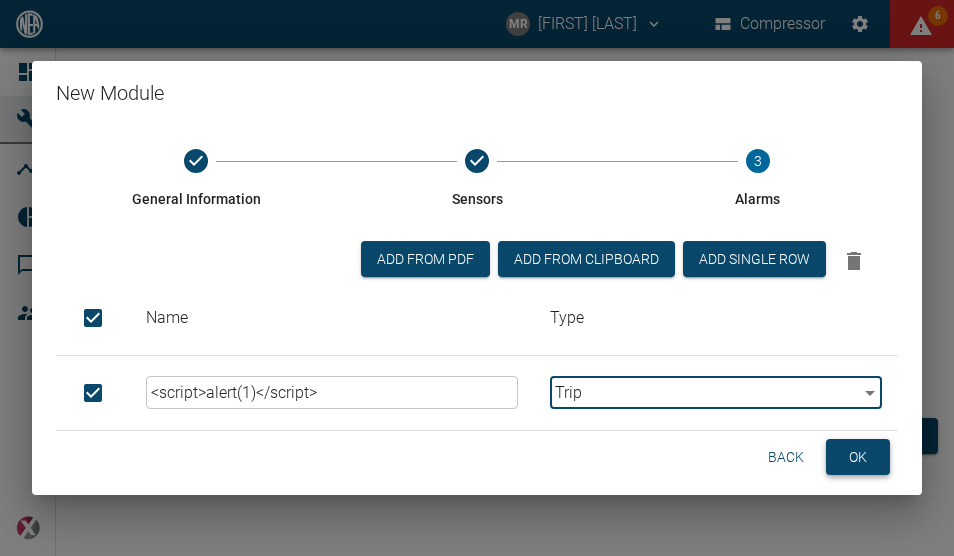click on "OK" at bounding box center (858, 457) 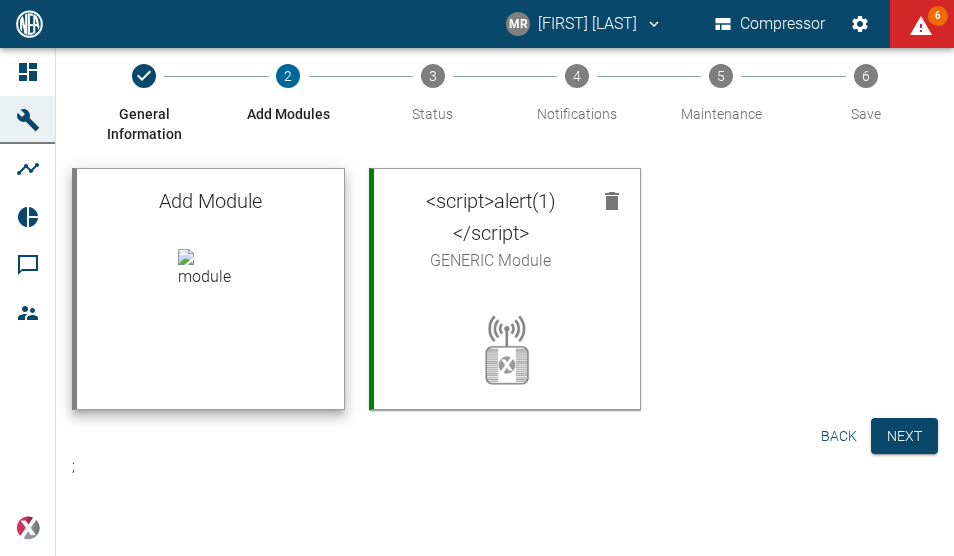 click on "Add Module" at bounding box center (210, 201) 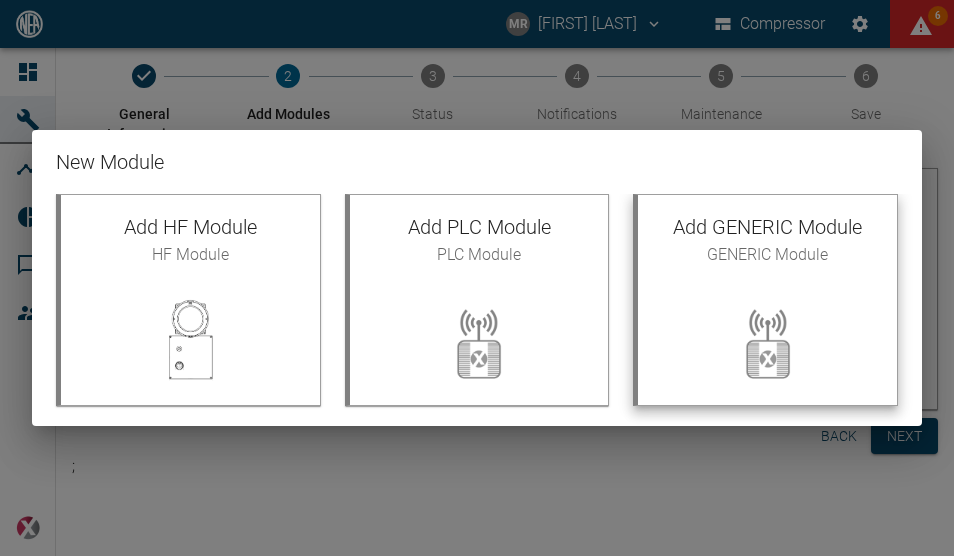 click on "Add GENERIC Module GENERIC Module" at bounding box center (767, 239) 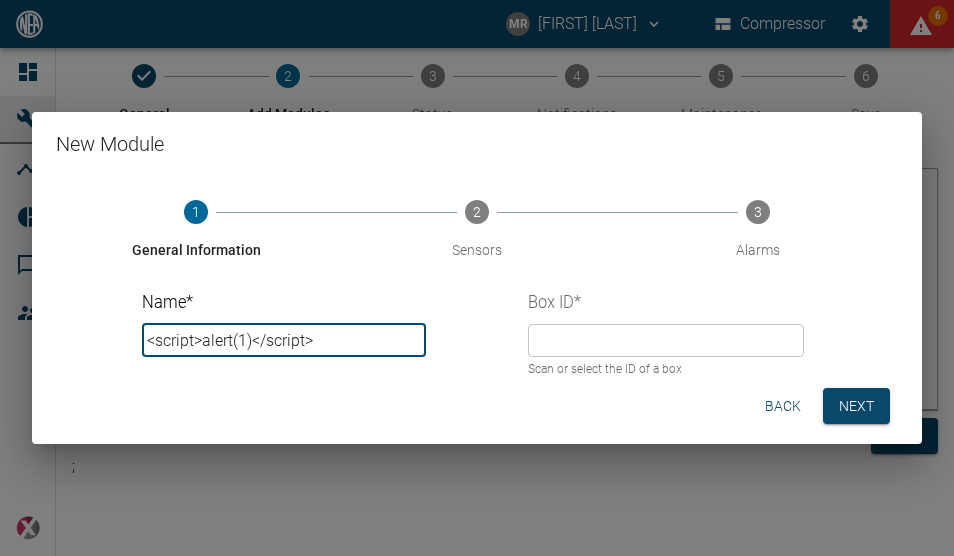 type on "<script>alert(1)</script>" 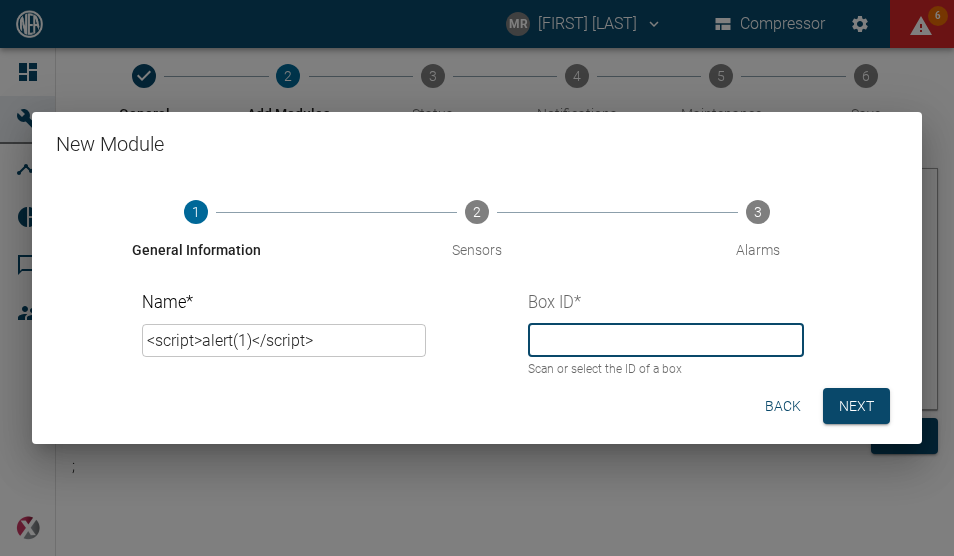 click on "Back" at bounding box center [783, 406] 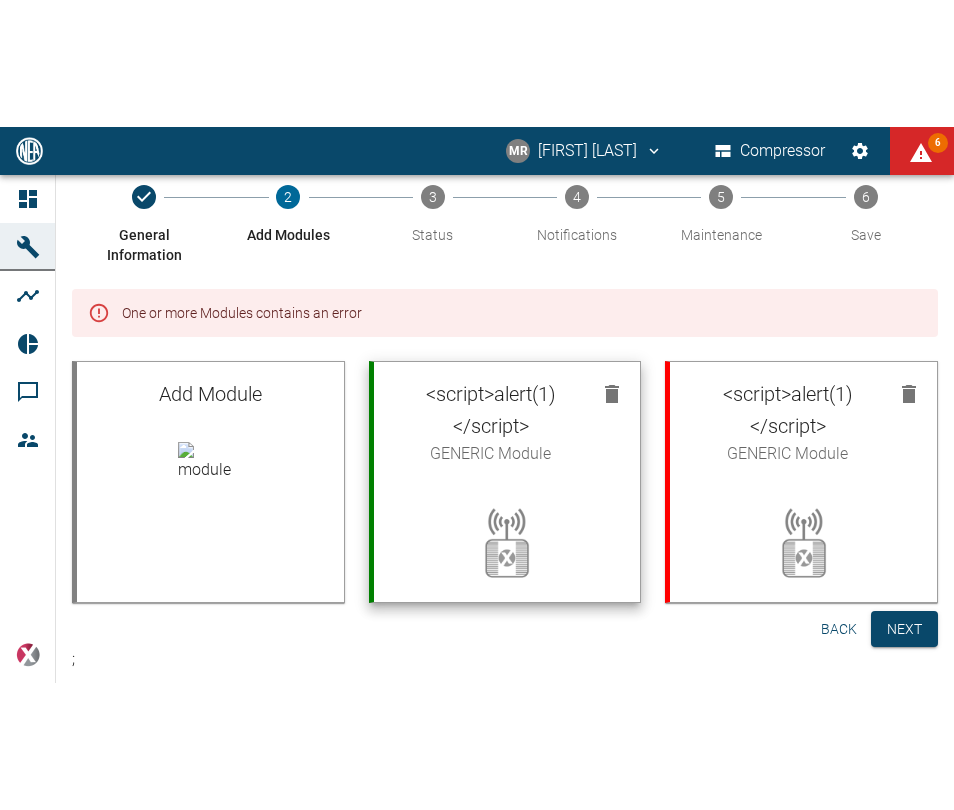 scroll, scrollTop: 0, scrollLeft: 0, axis: both 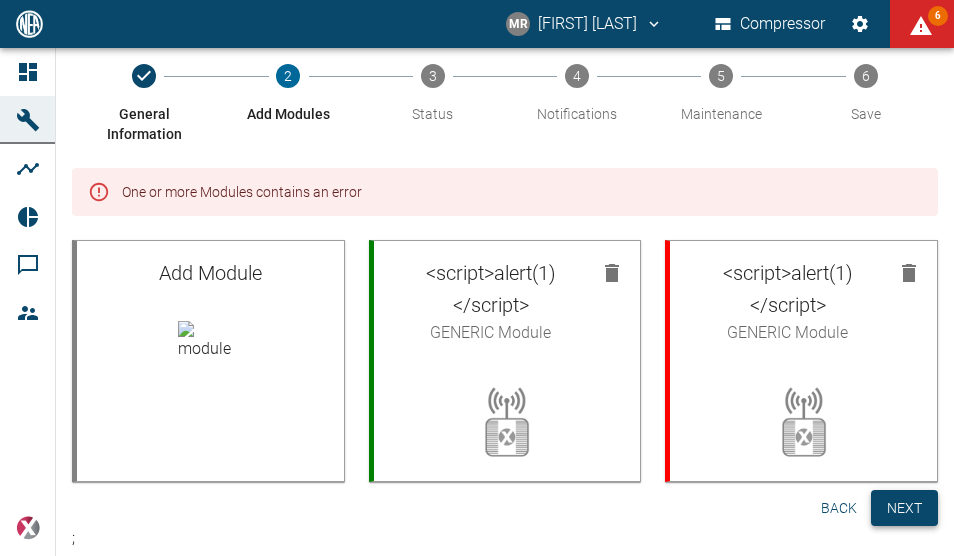 click on "Next" at bounding box center (904, 508) 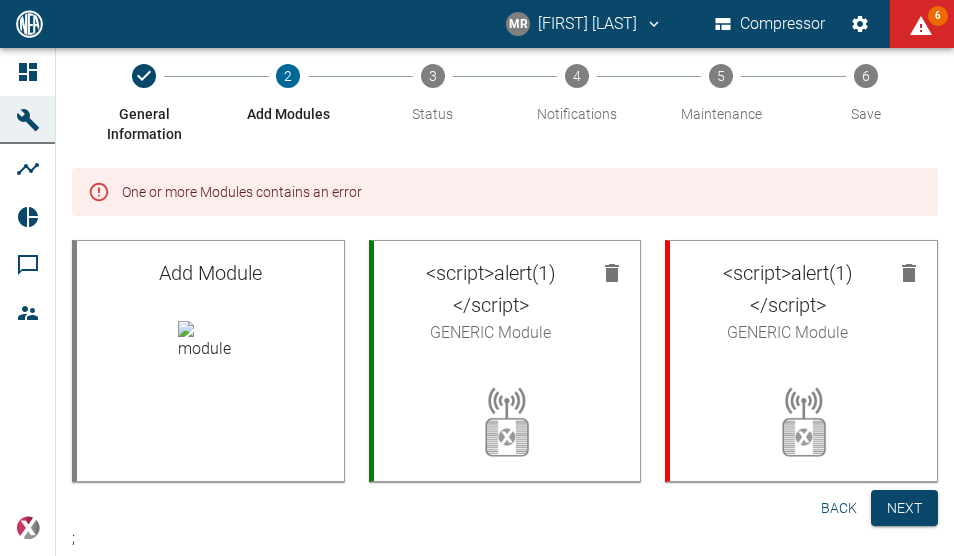 click on "General Information 2 Add Modules 3 Status 4 Notifications 5 Maintenance 6 Save One or more Modules contains an error Add Module <script>alert(1)</script> GENERIC Module   <script>alert(1)</script> GENERIC Module   Back Next ;" at bounding box center [505, 315] 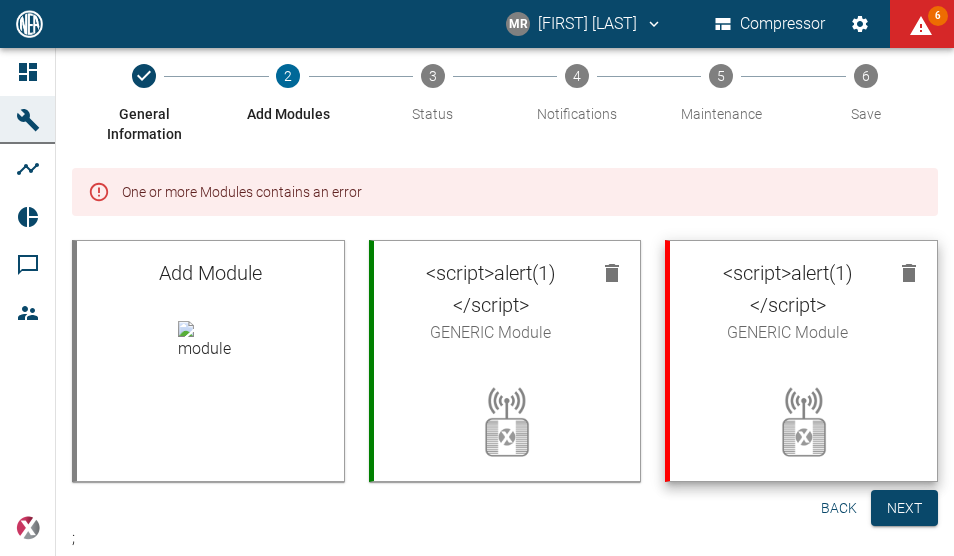 click 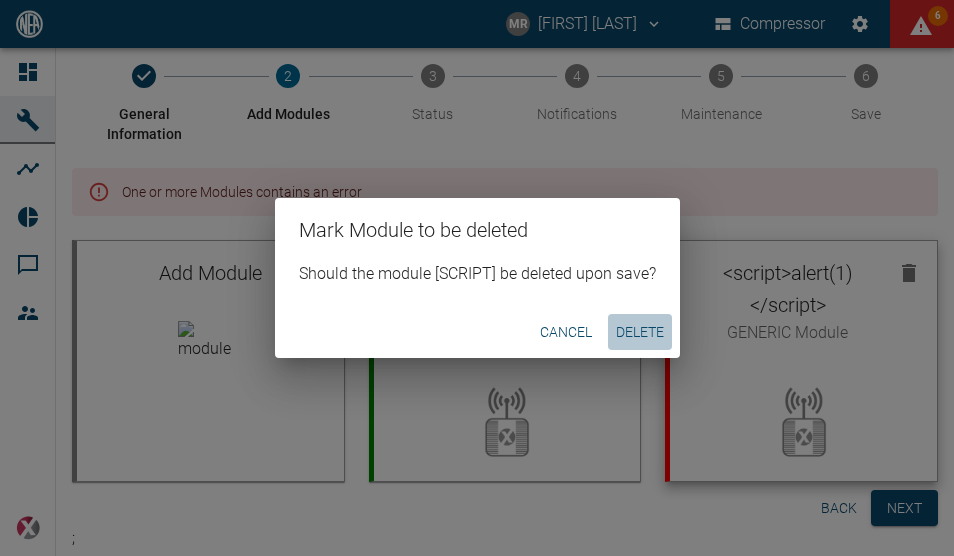 click on "Delete" at bounding box center [640, 332] 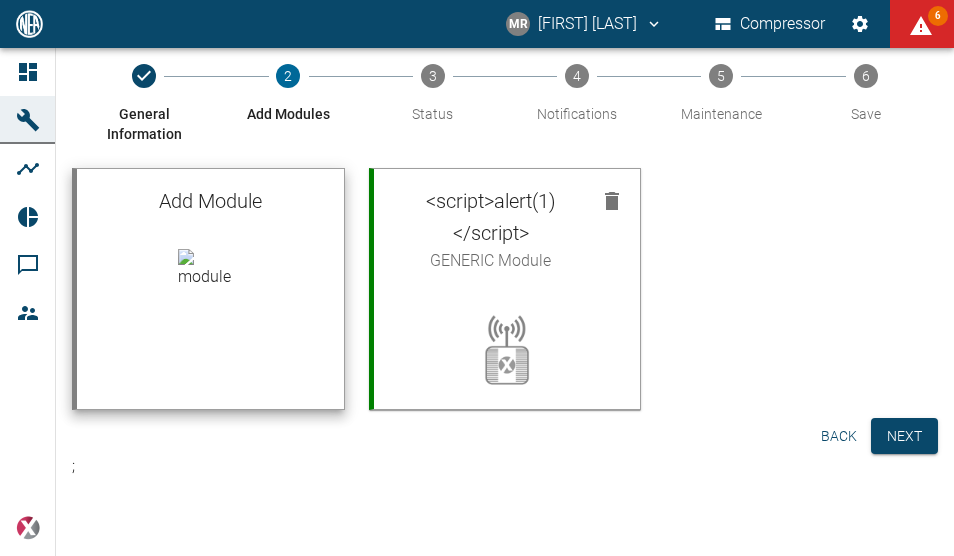 click at bounding box center [210, 273] 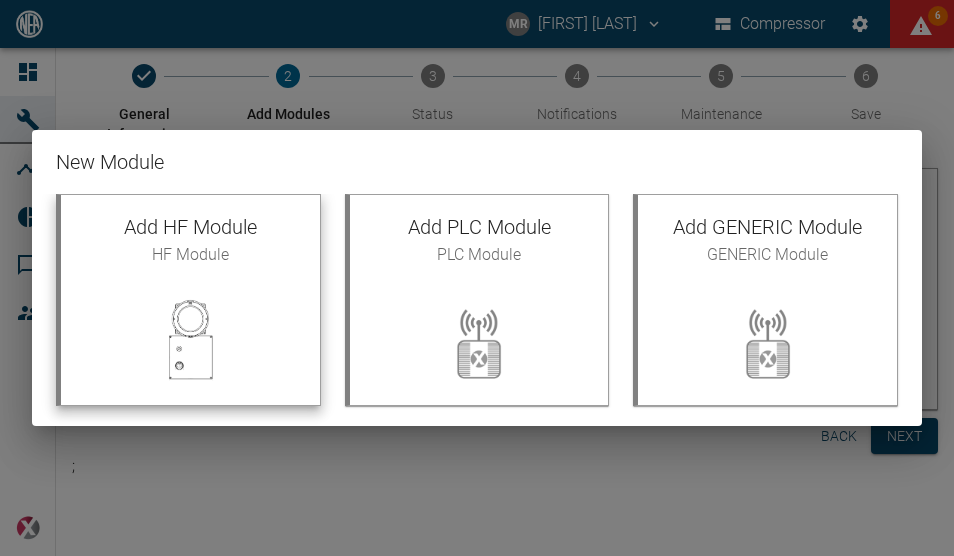 click at bounding box center (190, 343) 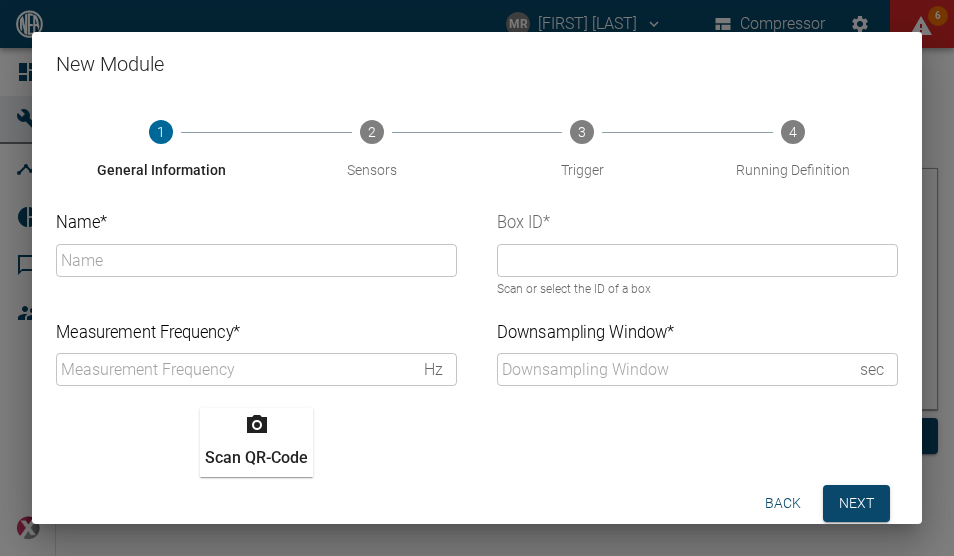 type on "0" 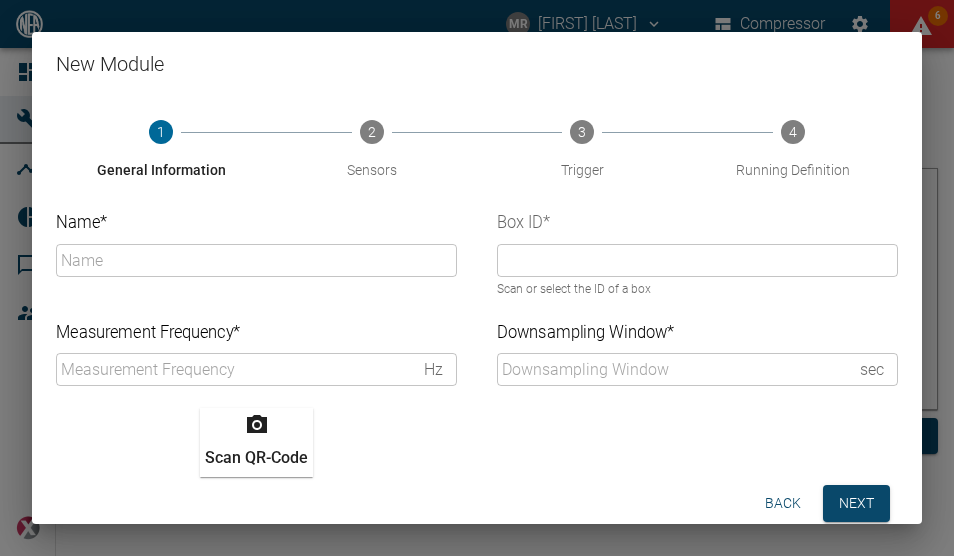 type on "1" 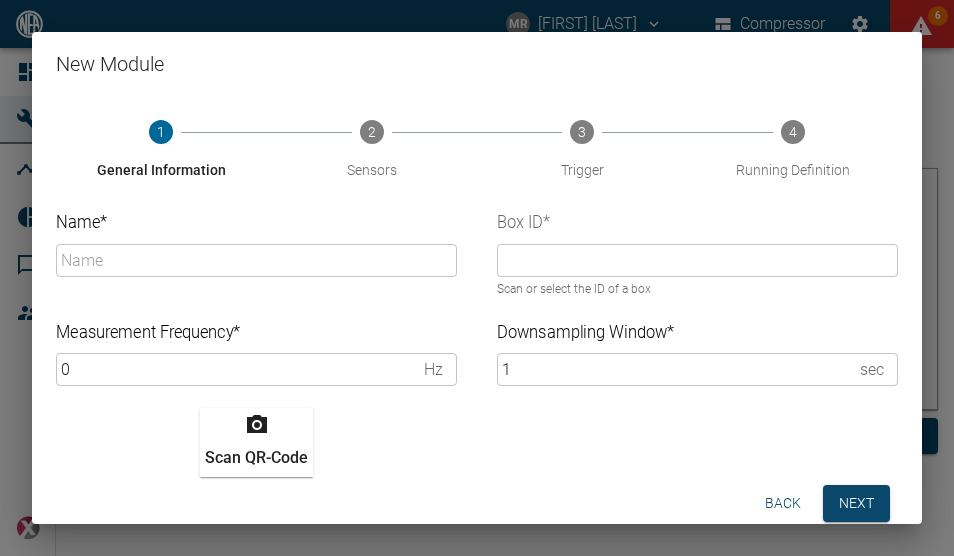 click on "Name *" at bounding box center (256, 260) 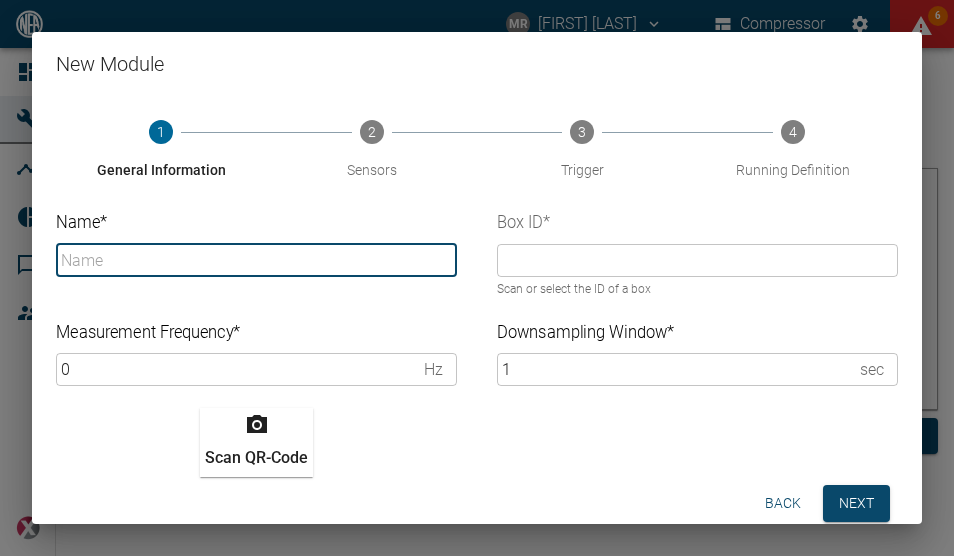 paste on "<script>alert(1)</script>" 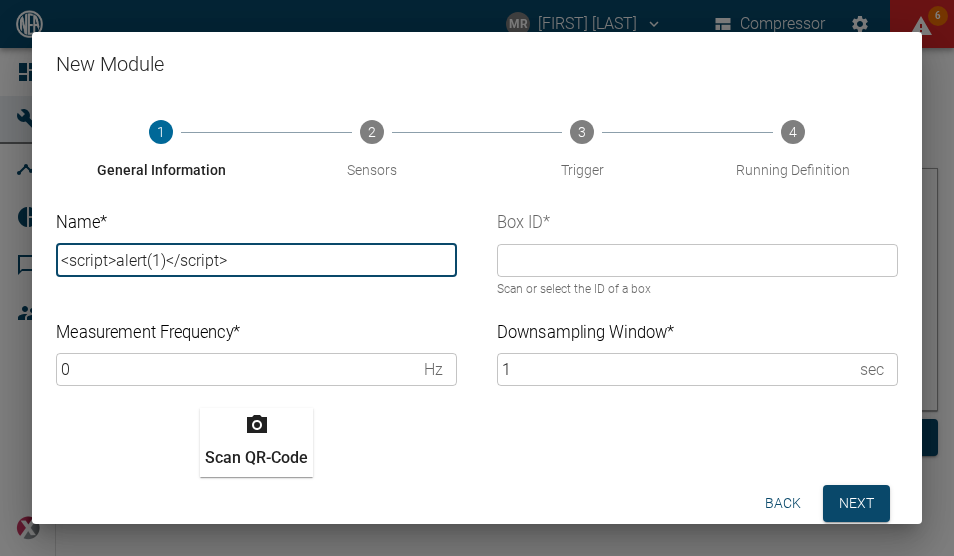 type on "<script>alert(1)</script>" 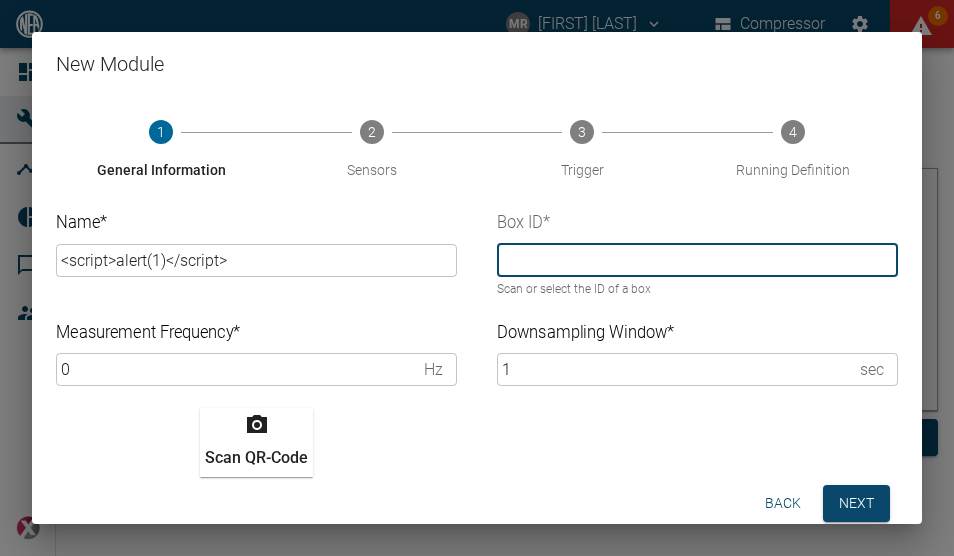 paste on "cae1c" 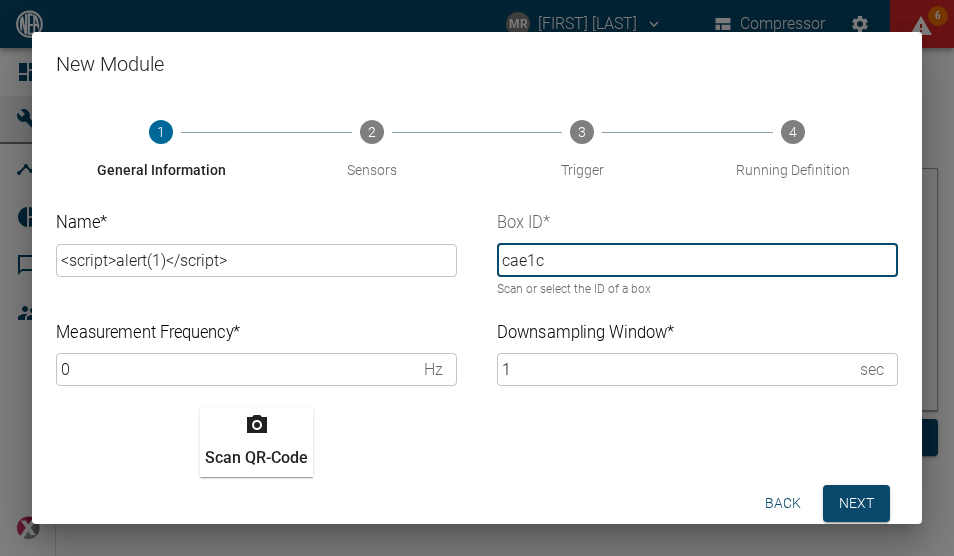type on "cae1c" 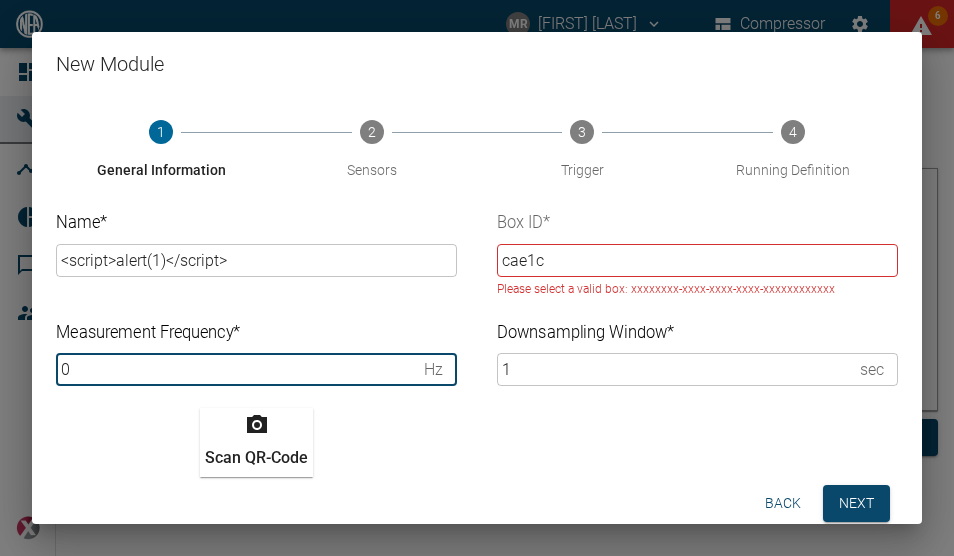 drag, startPoint x: 264, startPoint y: 373, endPoint x: 399, endPoint y: 384, distance: 135.4474 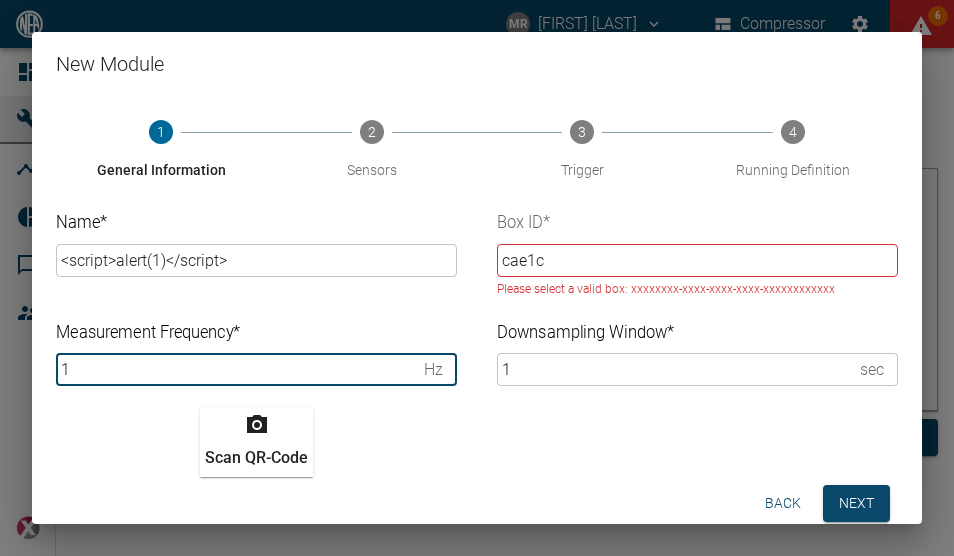 click on "1" at bounding box center [236, 369] 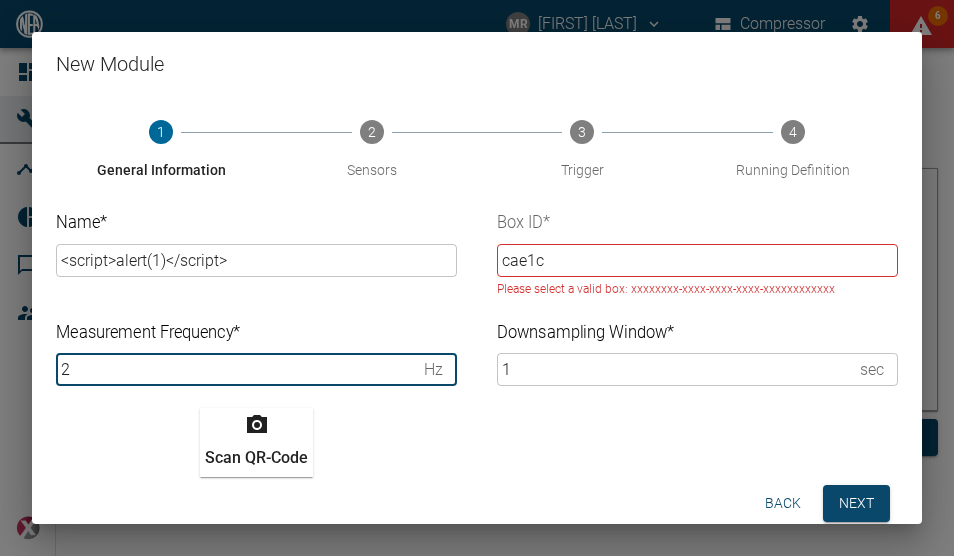 type on "2" 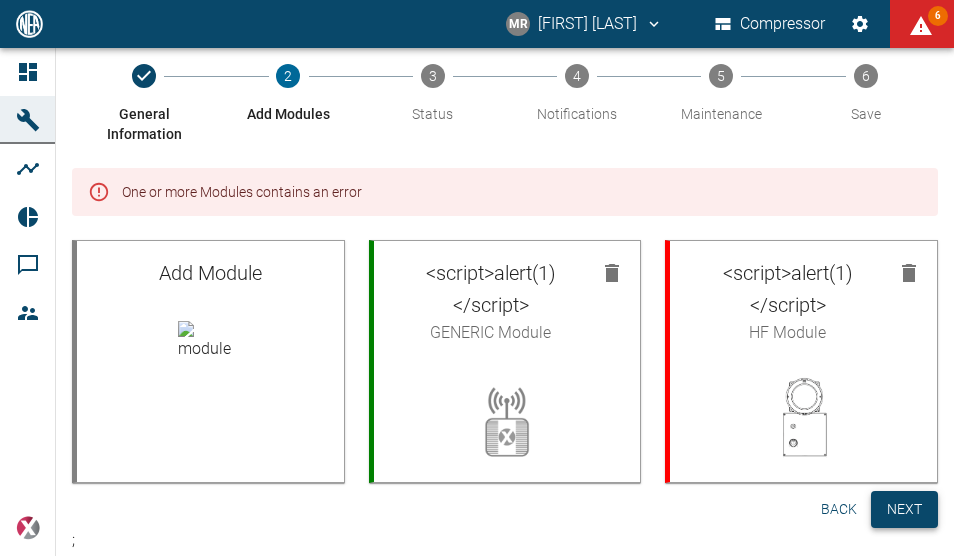 click on "Next" at bounding box center [904, 509] 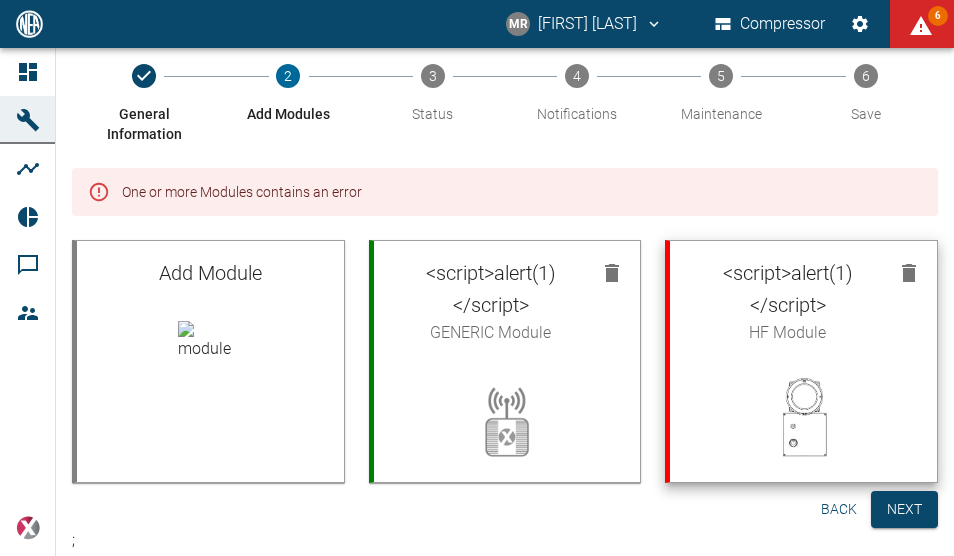 click 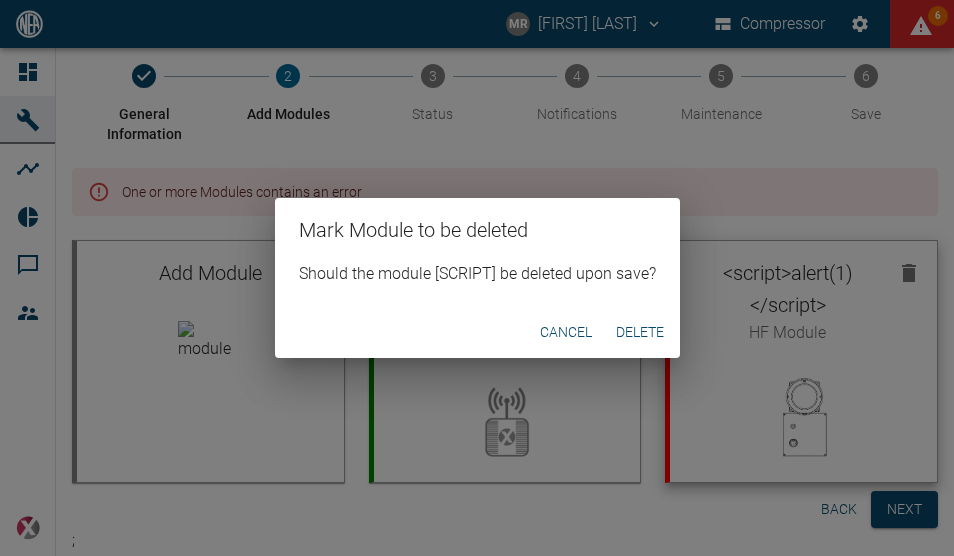 click on "Delete" at bounding box center [640, 332] 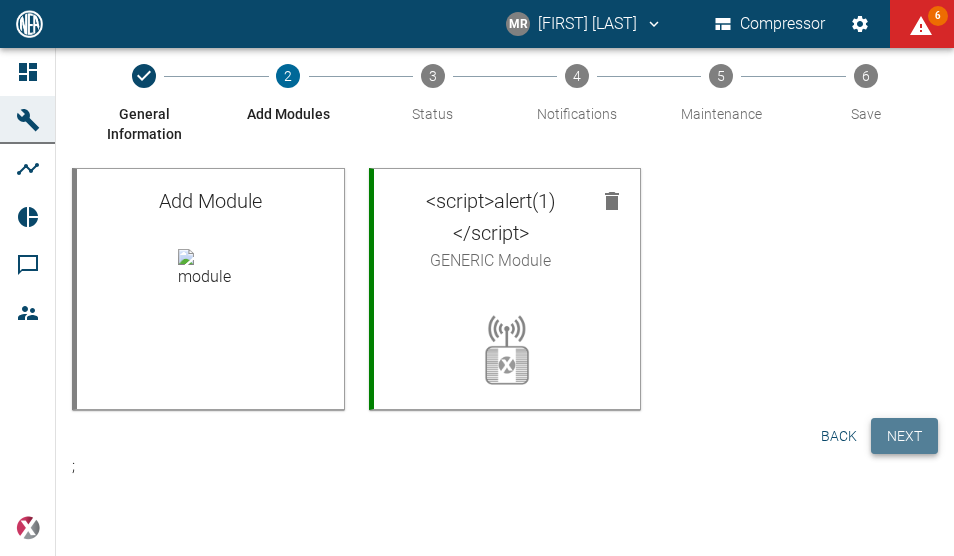 click on "Next" at bounding box center [904, 436] 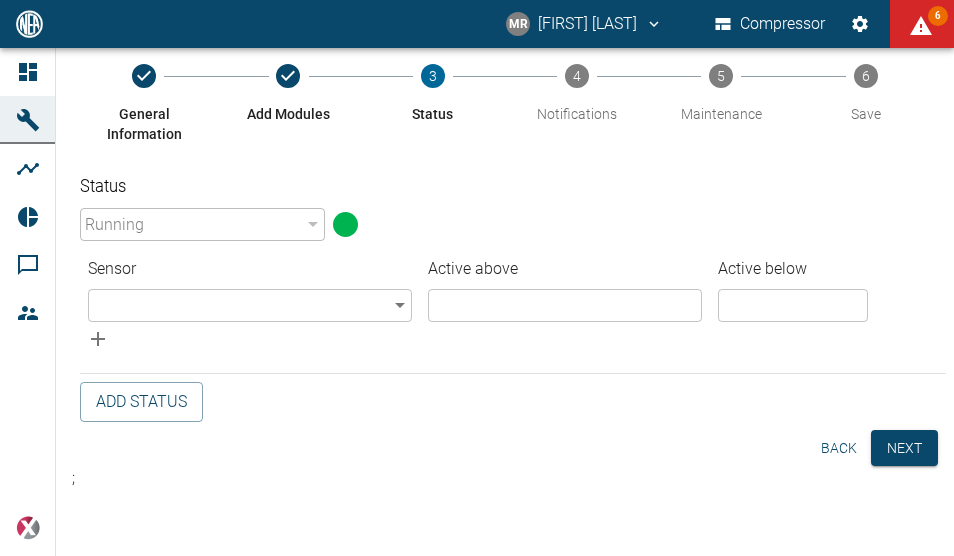 click on "MR Manuel Remlinger Compressor 6 Dashboard Machines Analyses Reports Comments Members powered by General Information Add Modules 3 Status 4 Notifications 5 Maintenance 6 Save Status Running 94324da4-03be-4ce5-86b7-90f50553cf64 ​ Sensor Active above Active below ​ ​ ​ ​ Add Status Back Next ;" at bounding box center [477, 278] 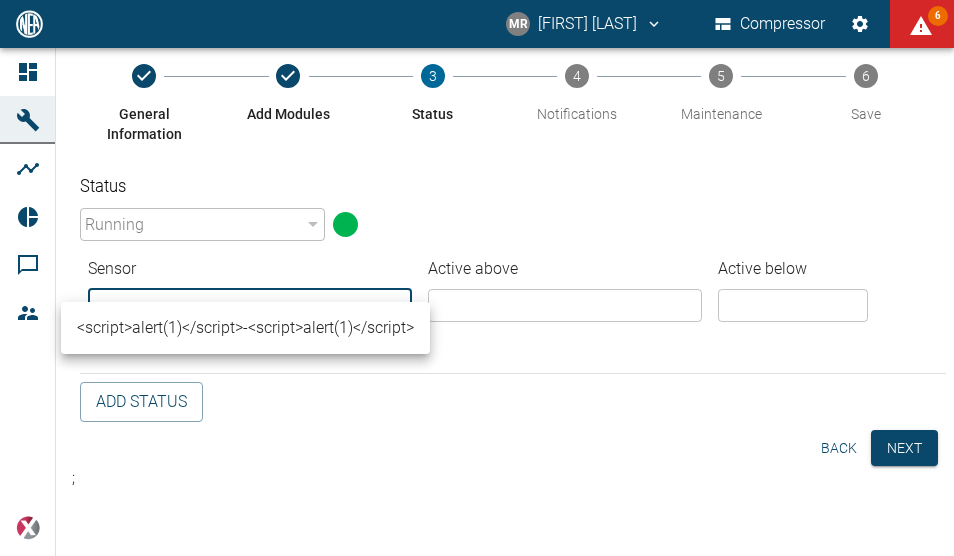 click on "<script>alert(1)</script>  -  <script>alert(1)</script>" at bounding box center (245, 328) 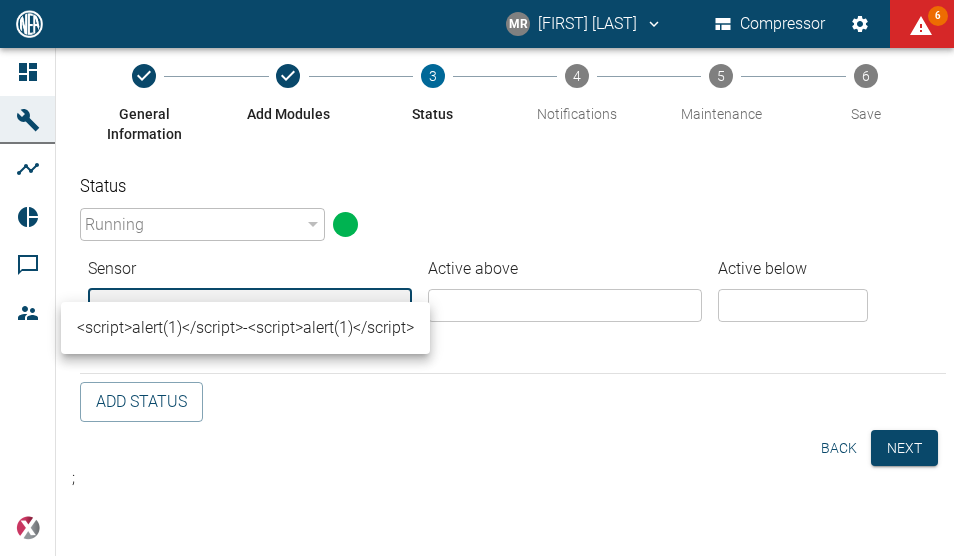 type on "8611d279-bbb0-46dc-ae0f-4c4ba9636b60" 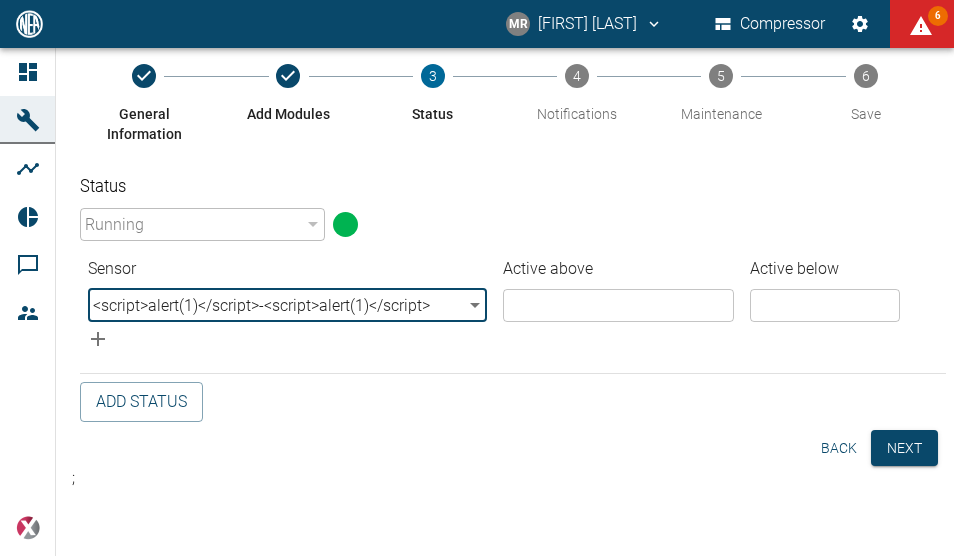 click at bounding box center (618, 305) 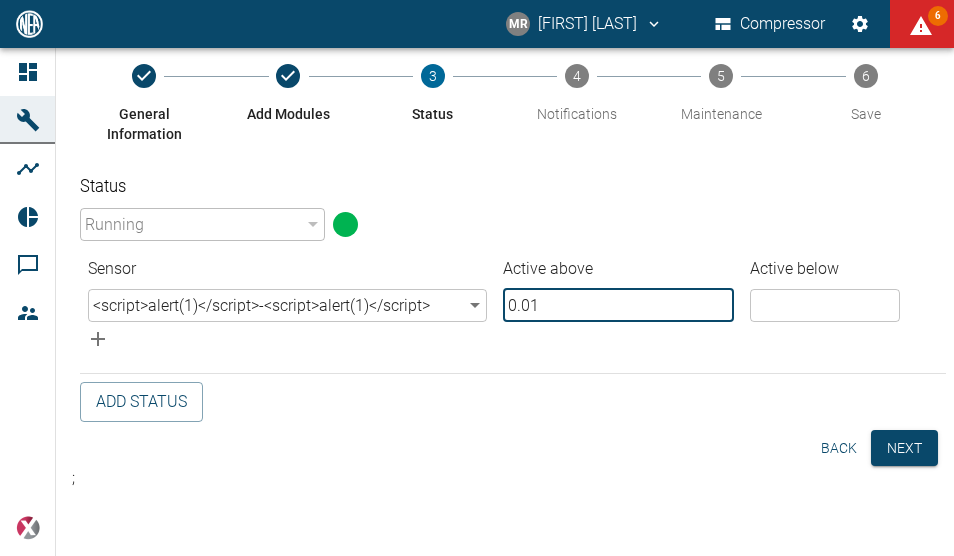 type on "0.01" 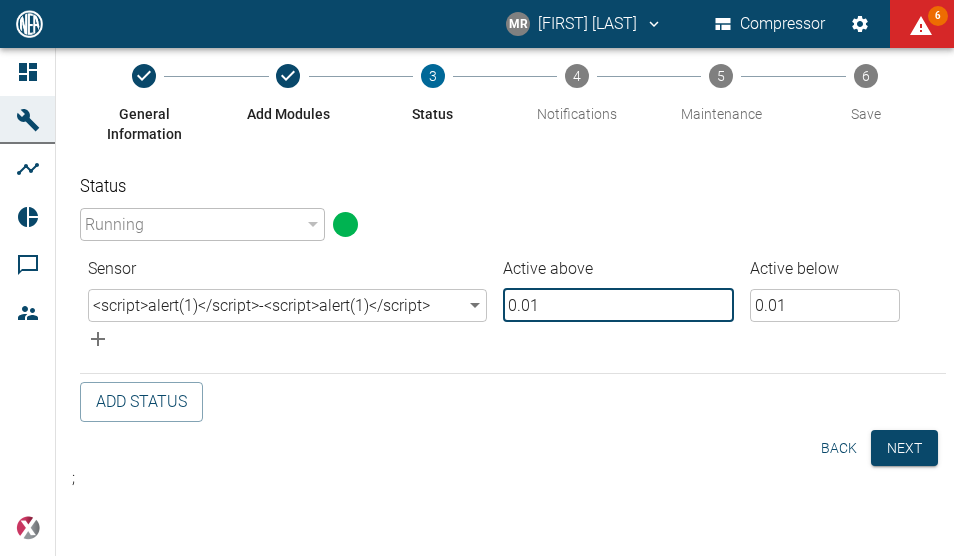 type on "0.01" 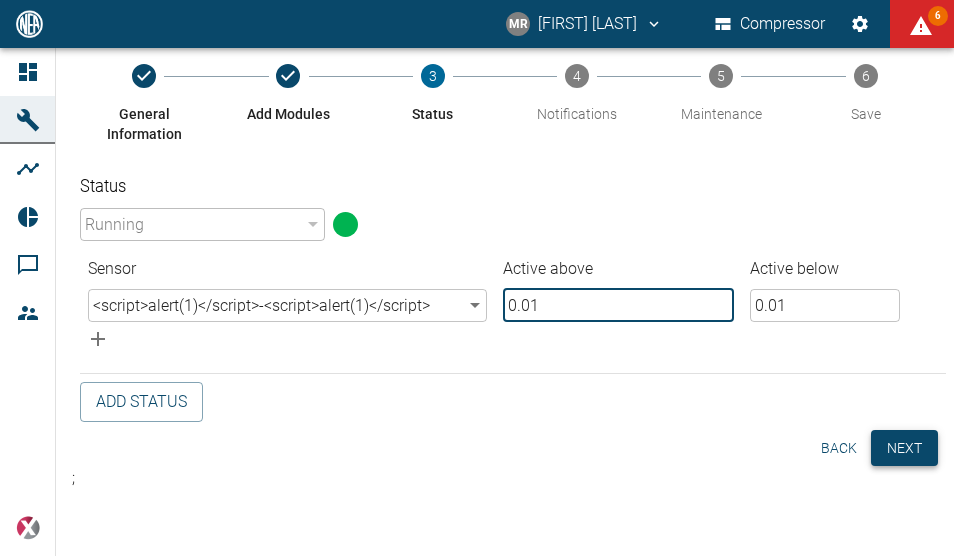 click on "General Information Add Modules 3 Status 4 Notifications 5 Maintenance 6 Save Status Running 94324da4-03be-4ce5-86b7-90f50553cf64 ​ Sensor Active above Active below <script>alert(1)</script>  -  <script>alert(1)</script> 8611d279-bbb0-46dc-ae0f-4c4ba9636b60 ​ 0.01 ​ 0.01 ​ Add Status Back Next" at bounding box center [505, 265] 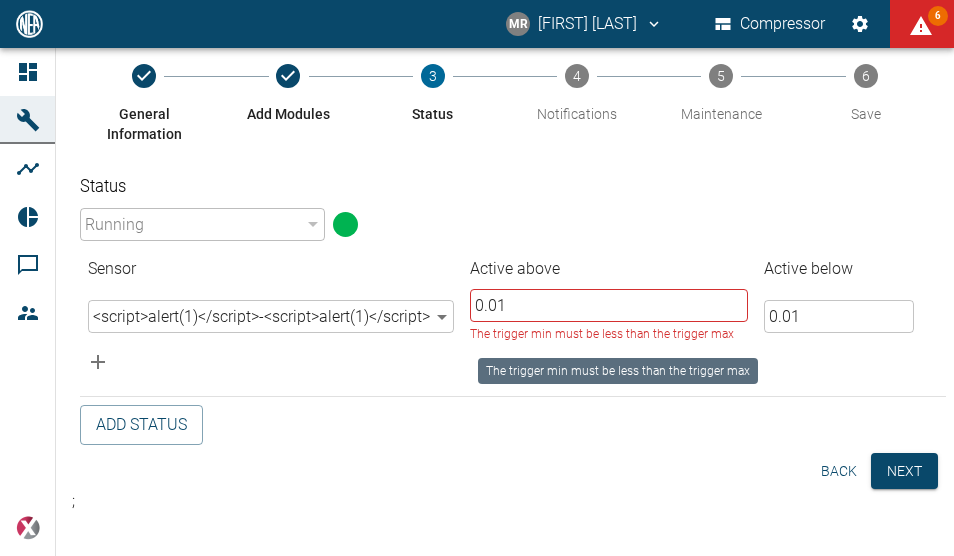 click on "0.01" at bounding box center (609, 305) 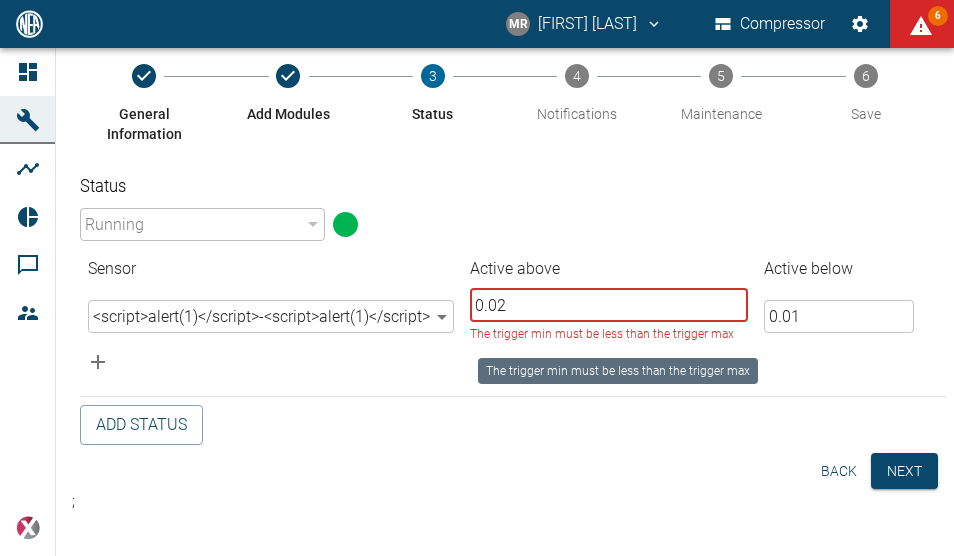 click on "0.02" at bounding box center [609, 305] 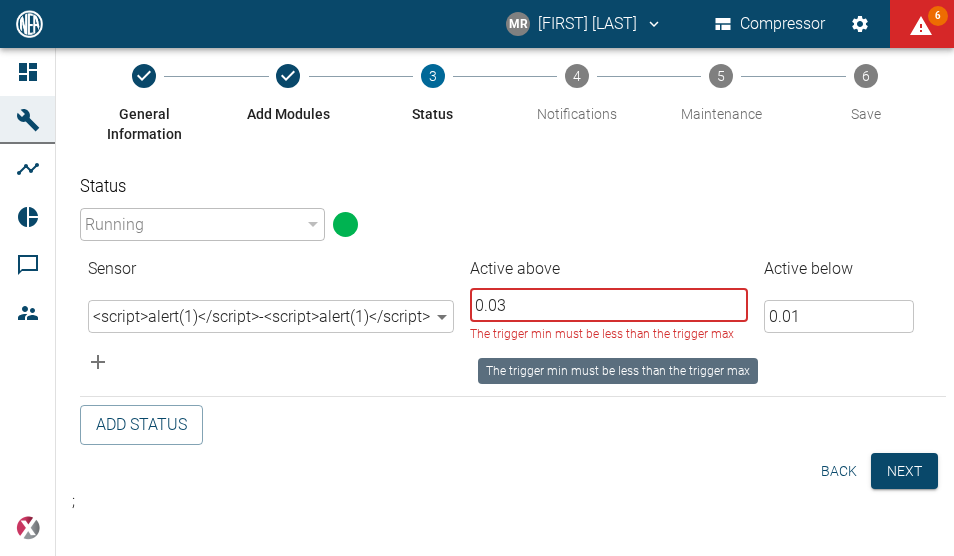 type on "0.03" 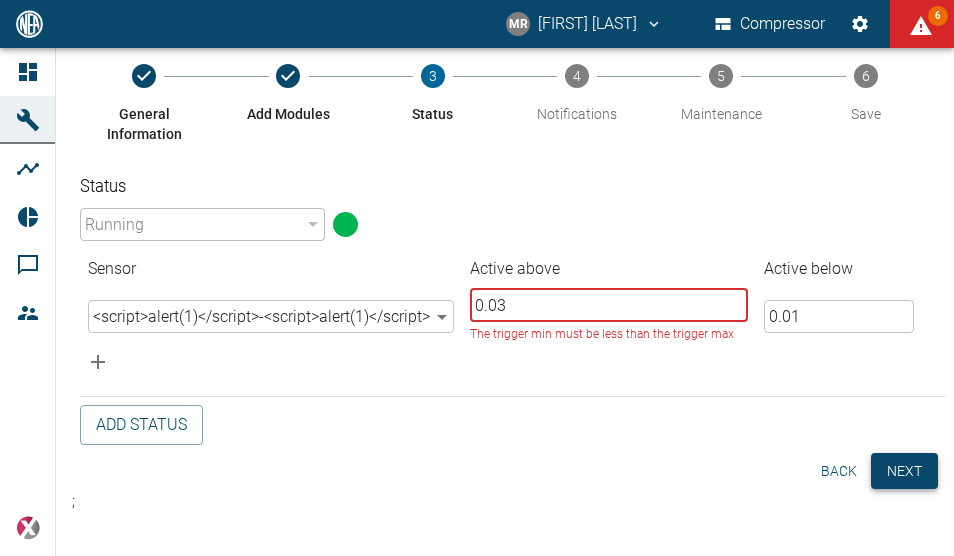 click on "Next" at bounding box center [904, 471] 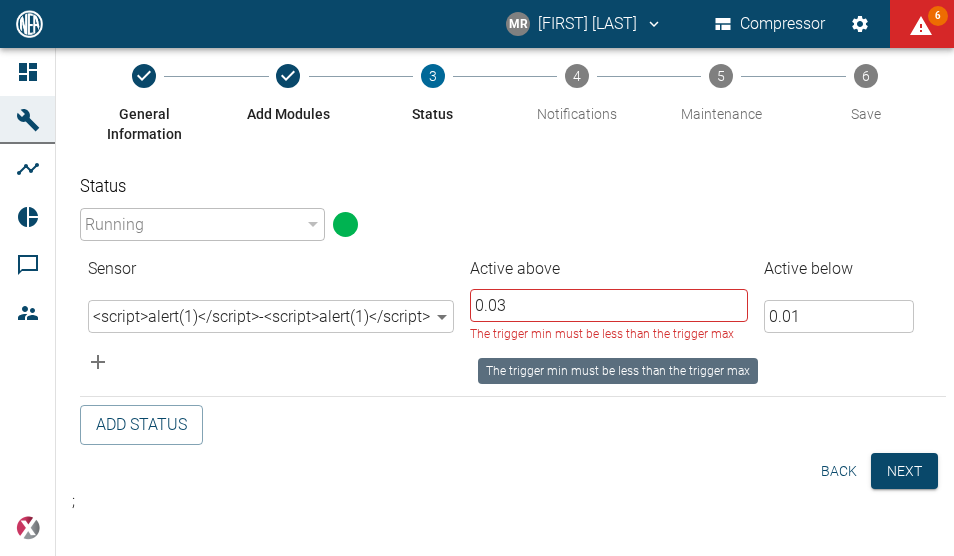 click on "The trigger min must be less than the trigger max" at bounding box center (618, 371) 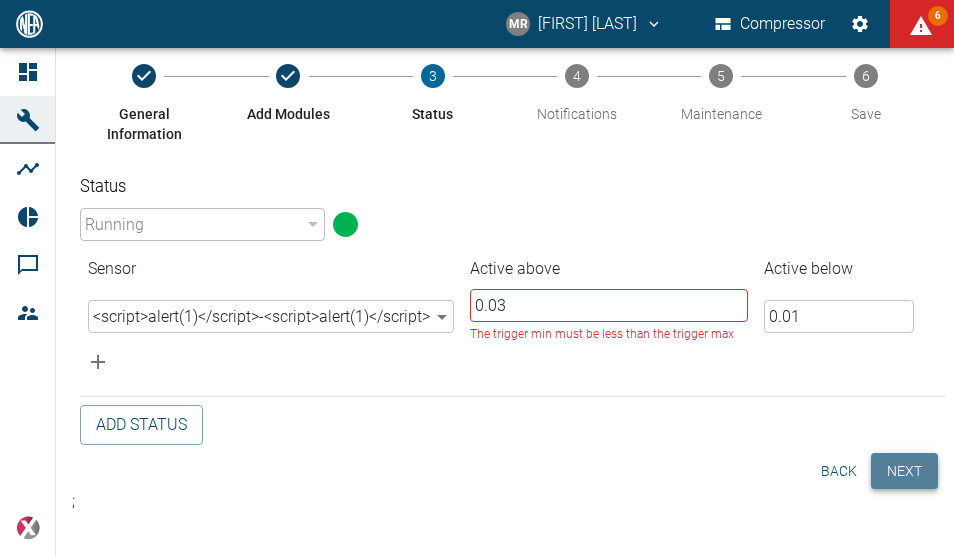 click on "Next" at bounding box center (904, 471) 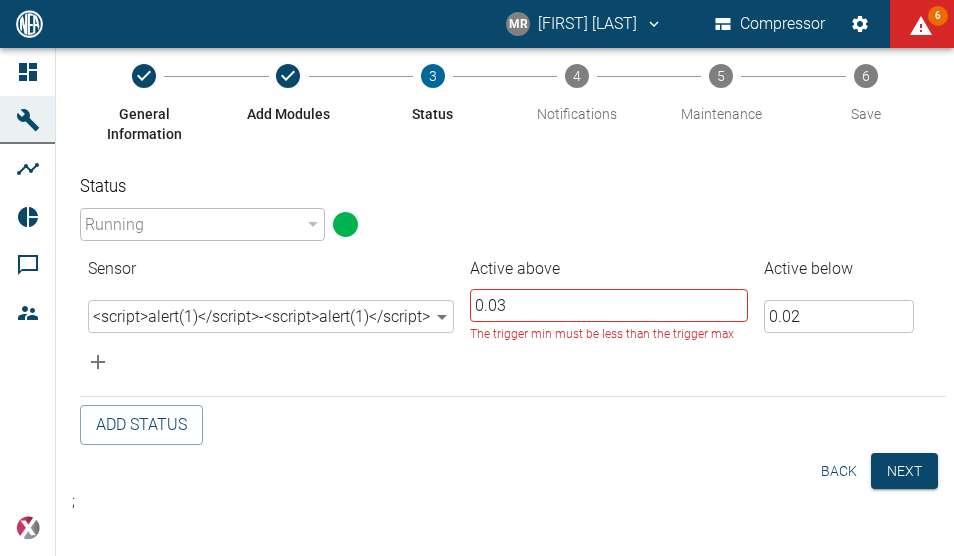 click on "0.02" at bounding box center (839, 316) 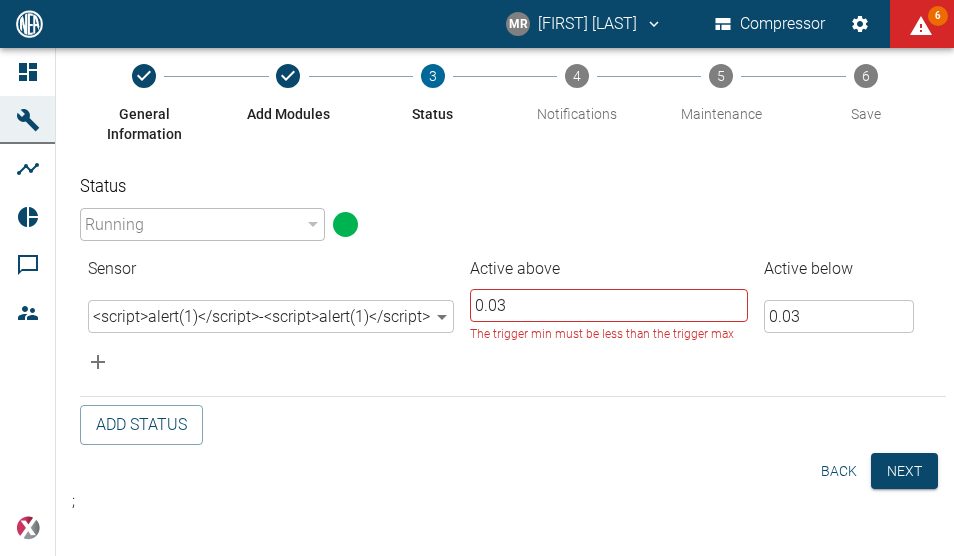 click on "0.03" at bounding box center (839, 316) 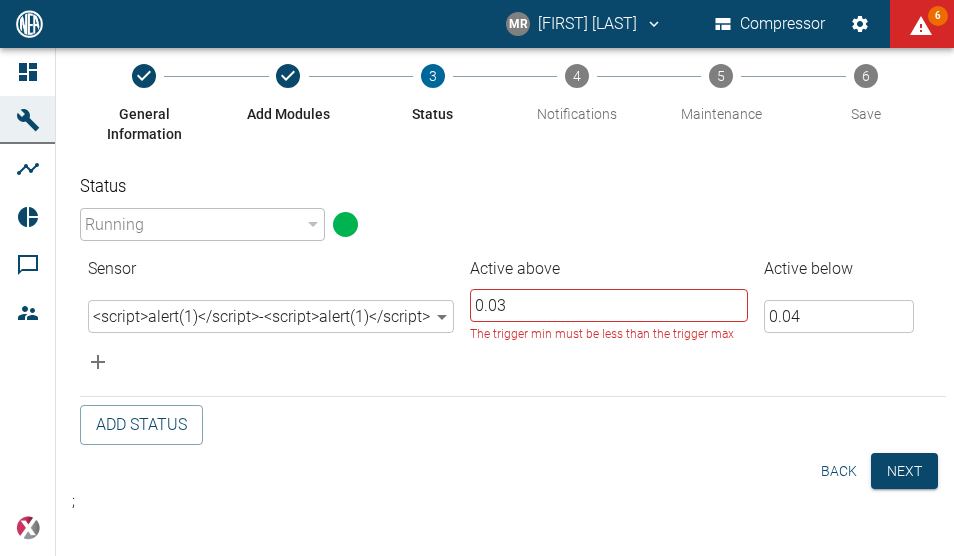 click on "0.04" at bounding box center [839, 316] 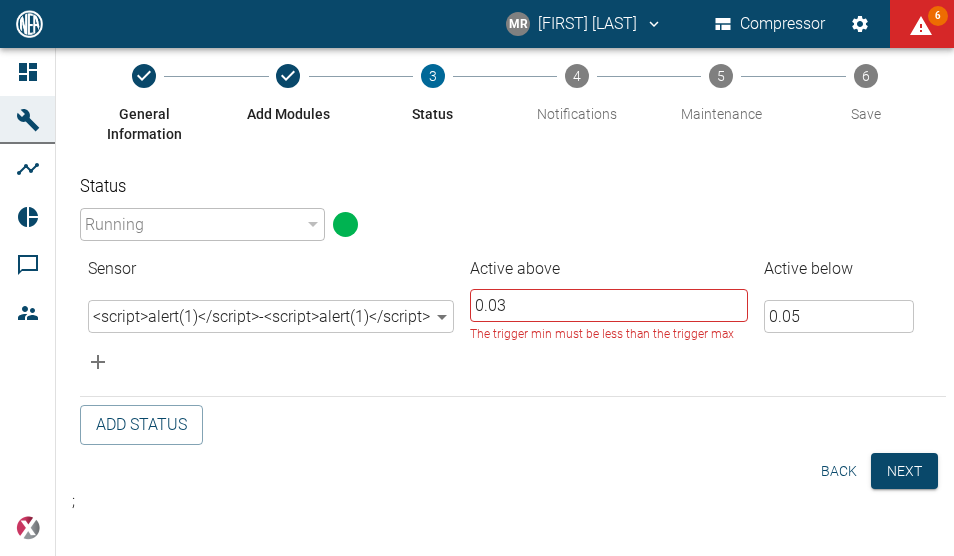 type on "0.05" 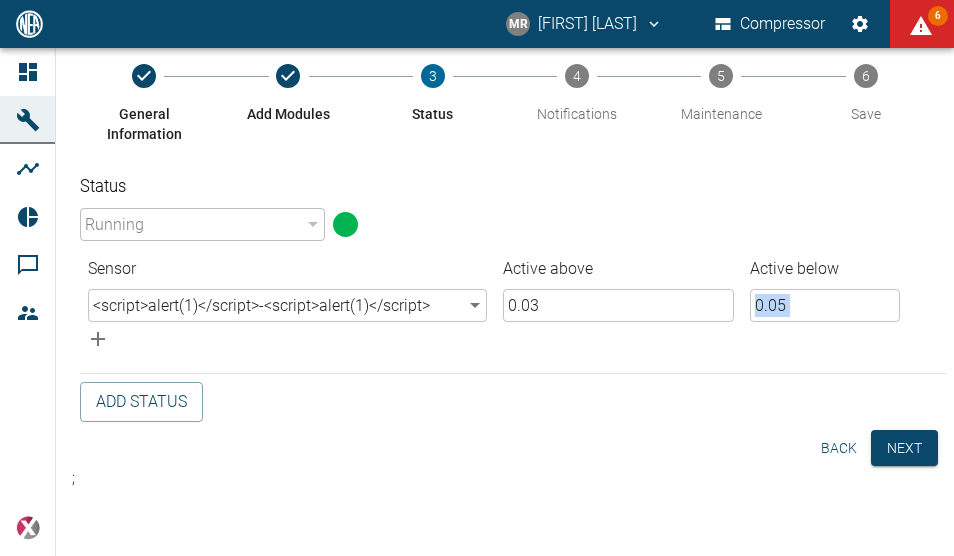click on "0.05 ​" at bounding box center [832, 305] 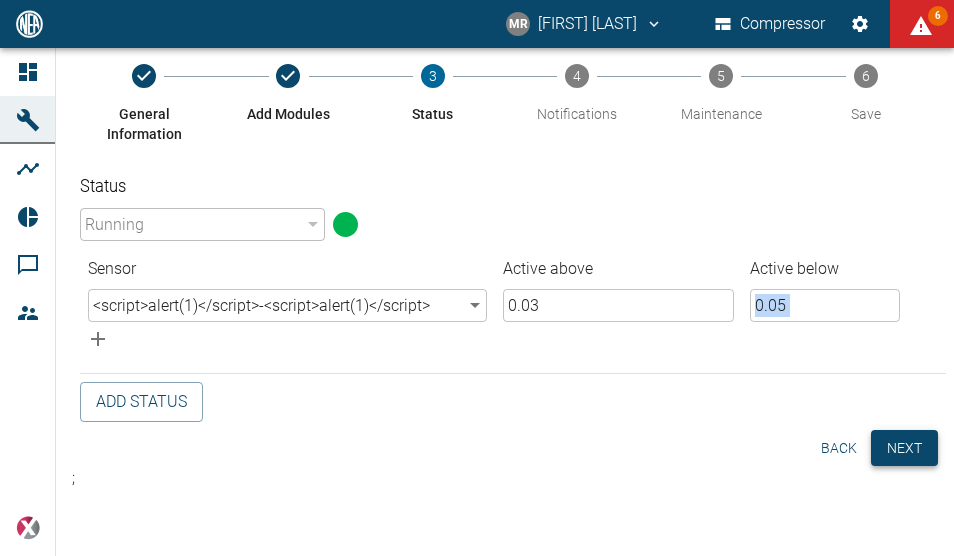 click on "Next" at bounding box center [904, 448] 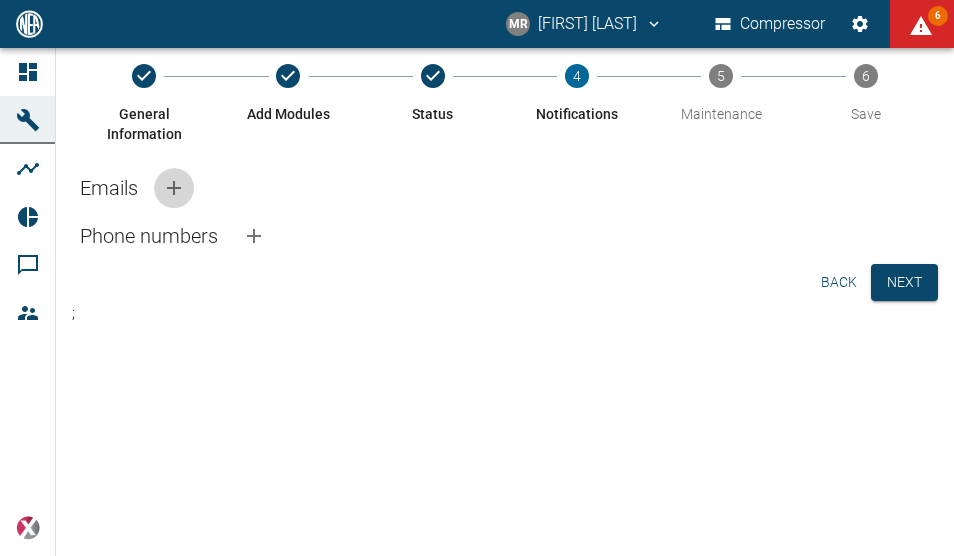 click 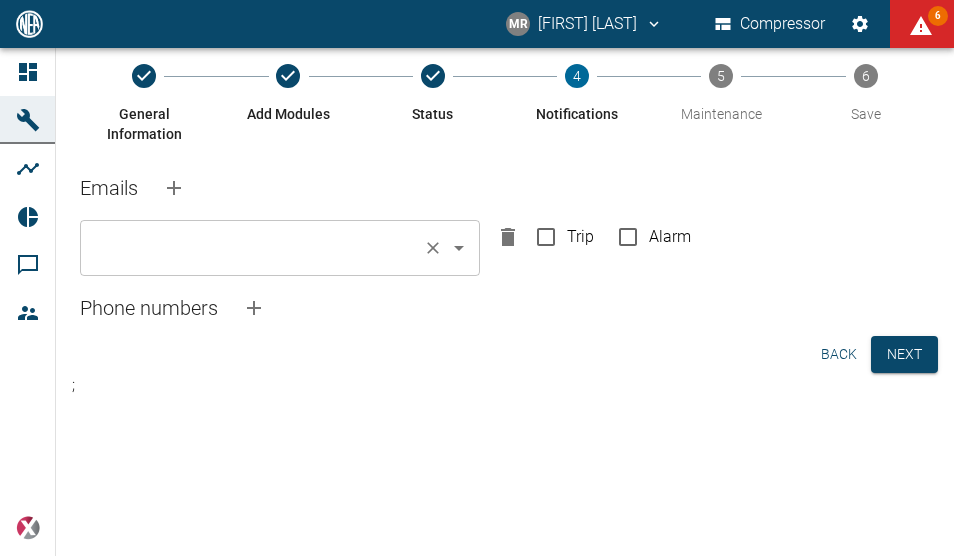 click at bounding box center (252, 248) 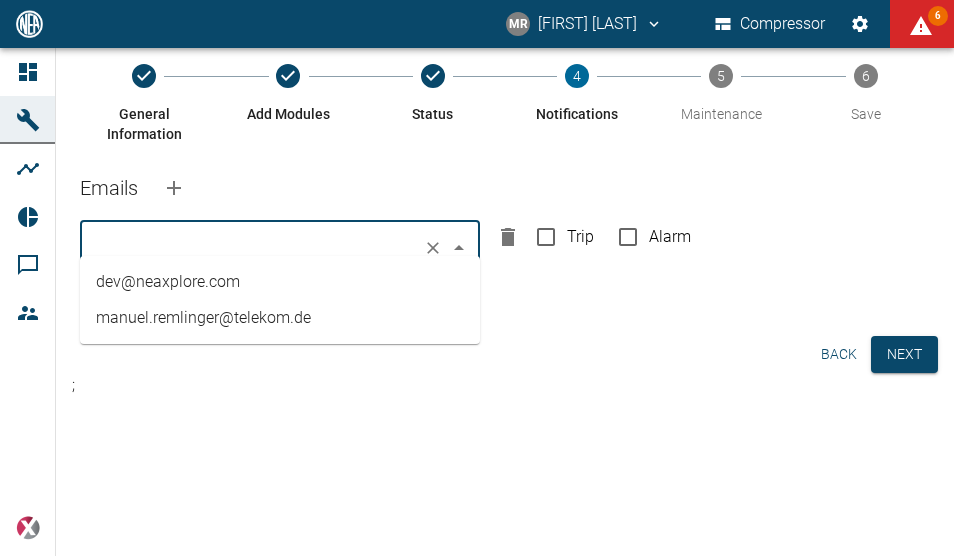 paste on "<script>alert(1)</script>" 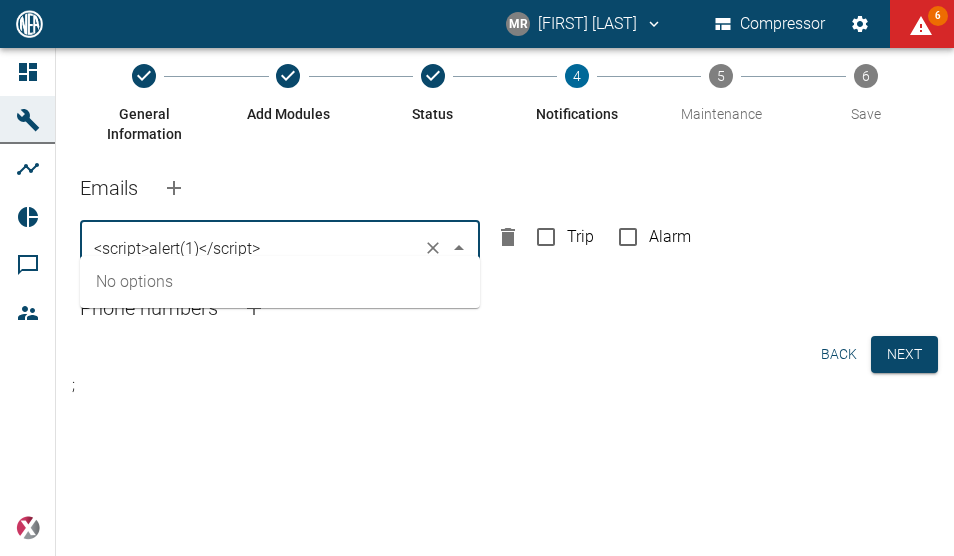 type on "<script>alert(1)</script>" 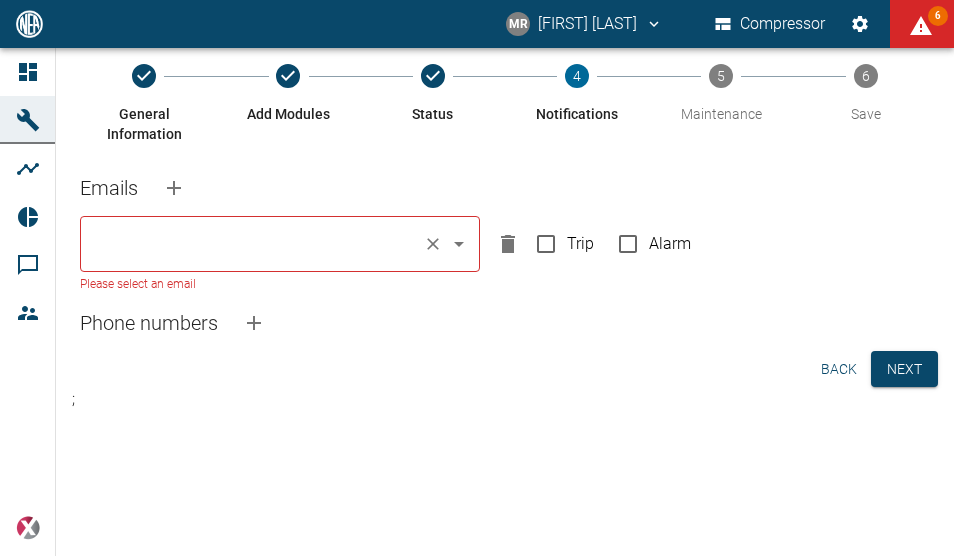 click at bounding box center [252, 244] 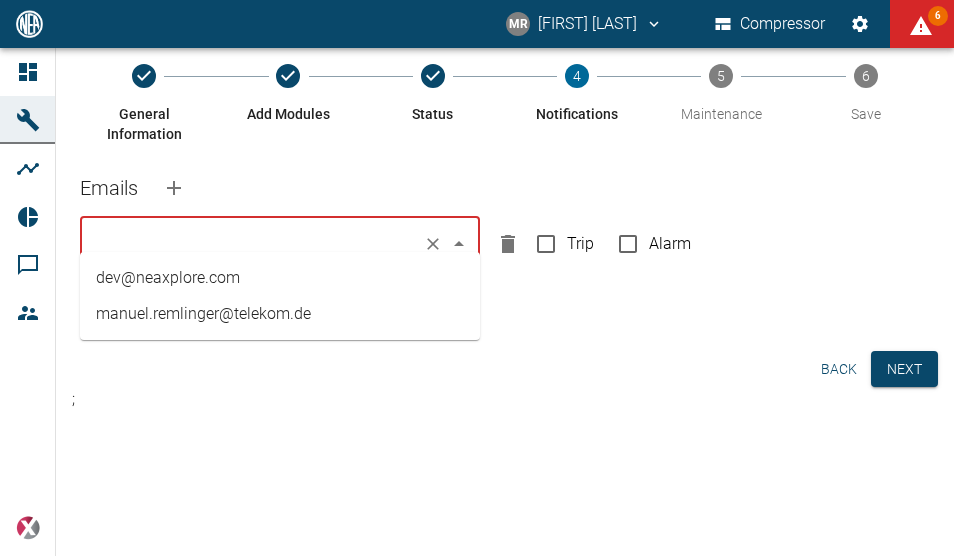 paste on "<script>alert(1)</script>" 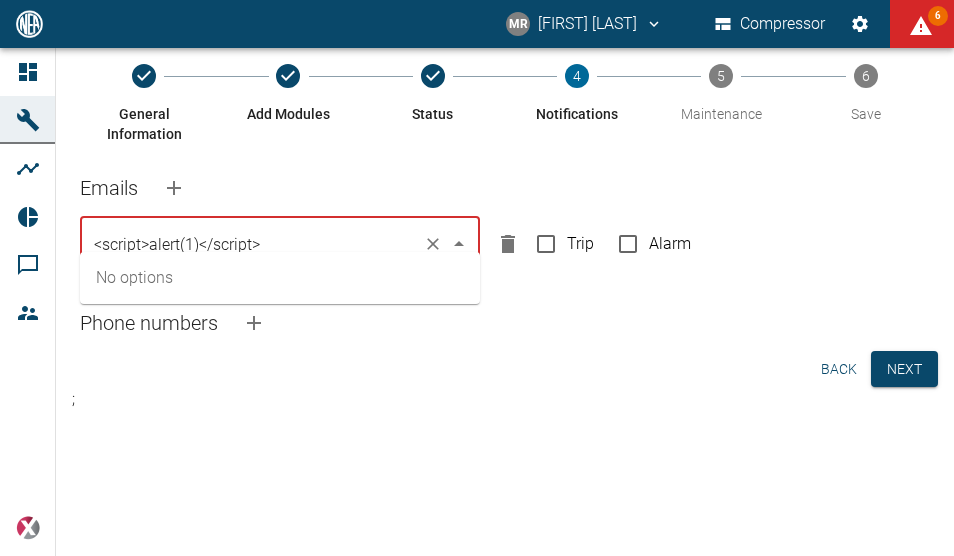 click on "<script>alert(1)</script>" at bounding box center (252, 244) 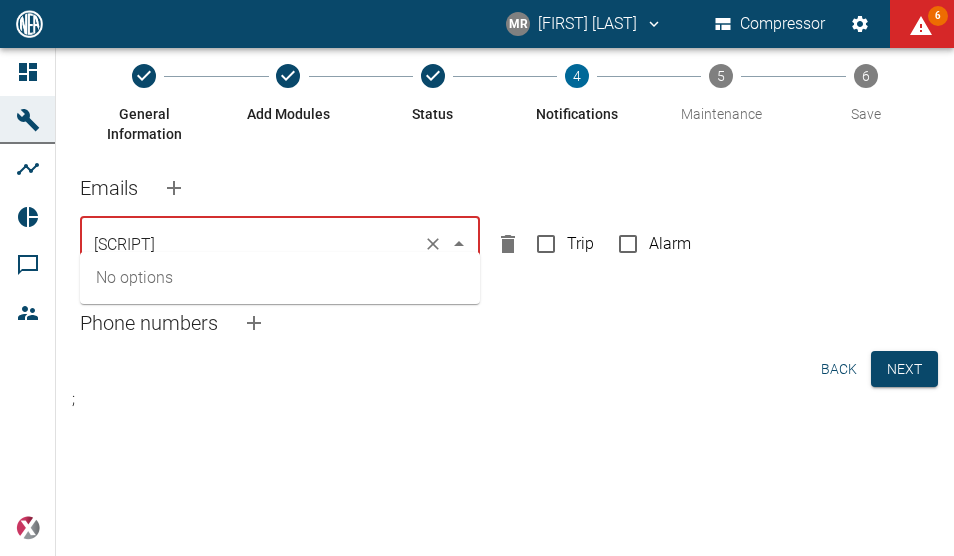 type on "<script>alert(1@)</script>" 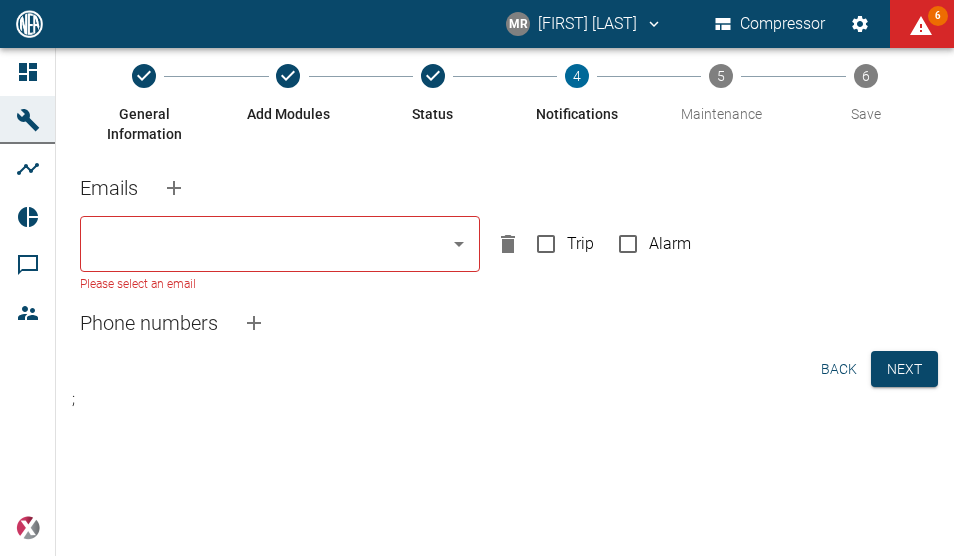 click on "General Information Add Modules Status 4 Notifications 5 Maintenance 6 Save Emails ​ Please select an email Trip Alarm Phone numbers Back Next ;" at bounding box center [505, 245] 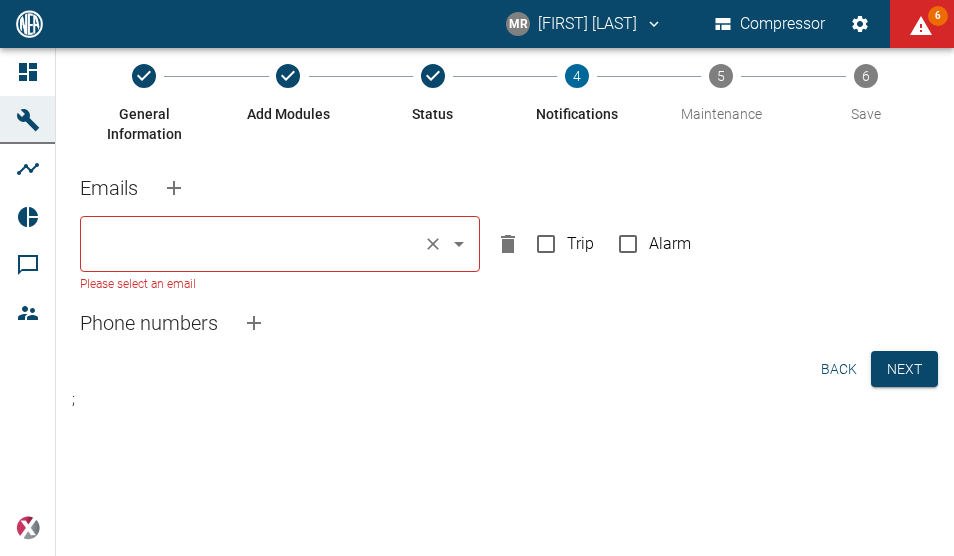 click at bounding box center (252, 244) 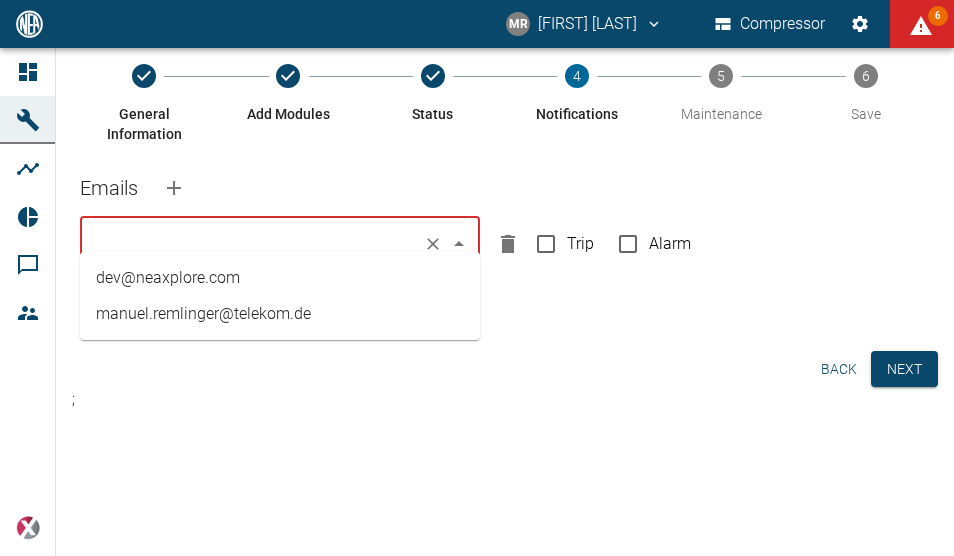 paste on "<script>alert(1)</script>" 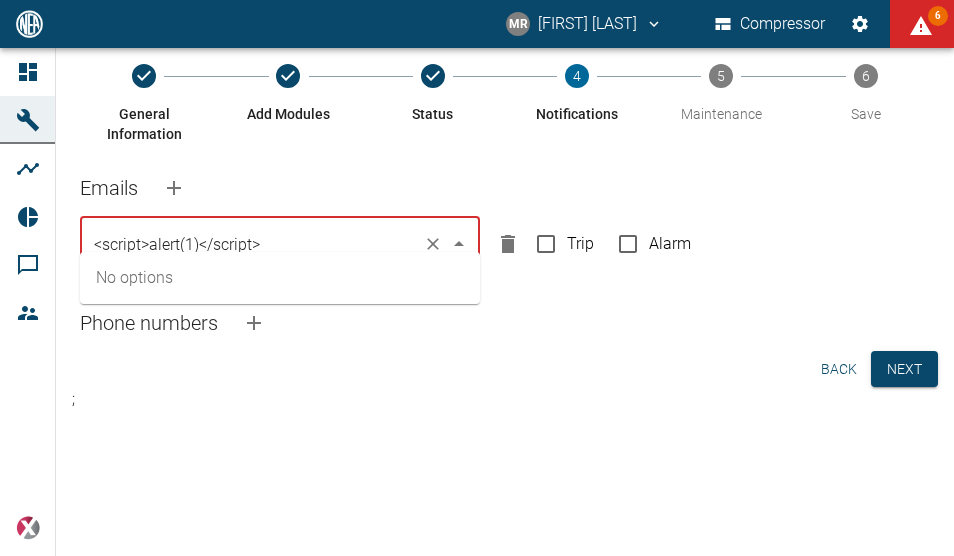 type on "<script>alert(1)</script>" 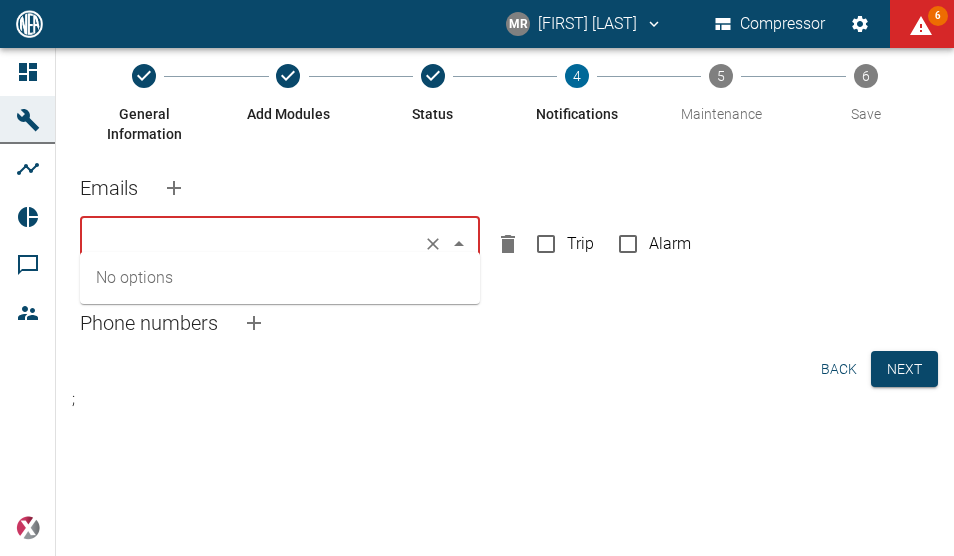 click on "General Information Add Modules Status 4 Notifications 5 Maintenance 6 Save Emails ​ Please select an email No options Trip Alarm Phone numbers Back Next ;" at bounding box center [505, 245] 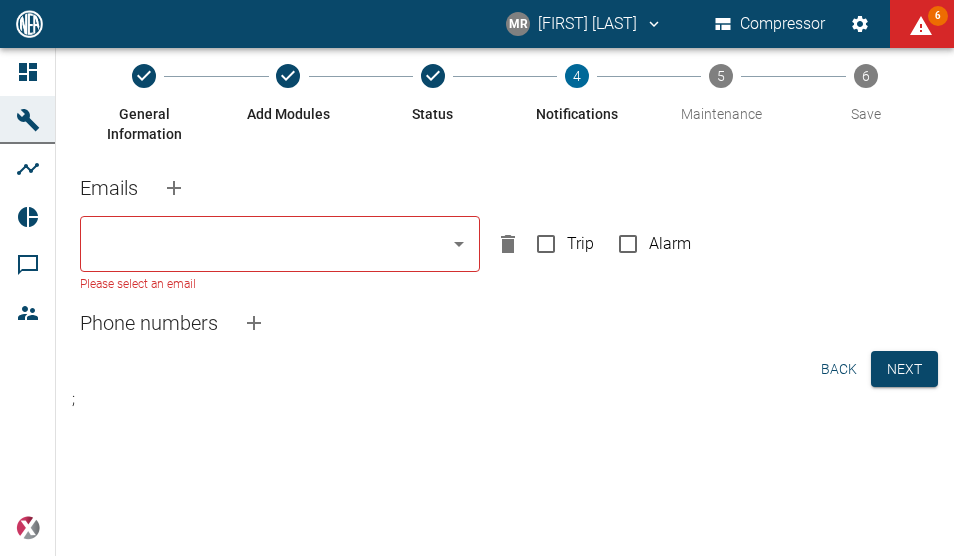 click on "Phone numbers" at bounding box center (145, 323) 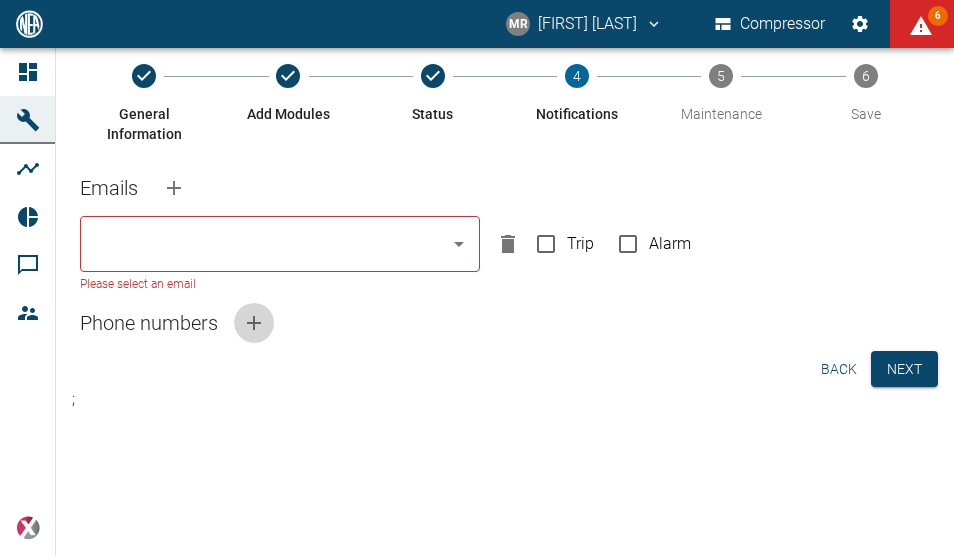 click at bounding box center [254, 323] 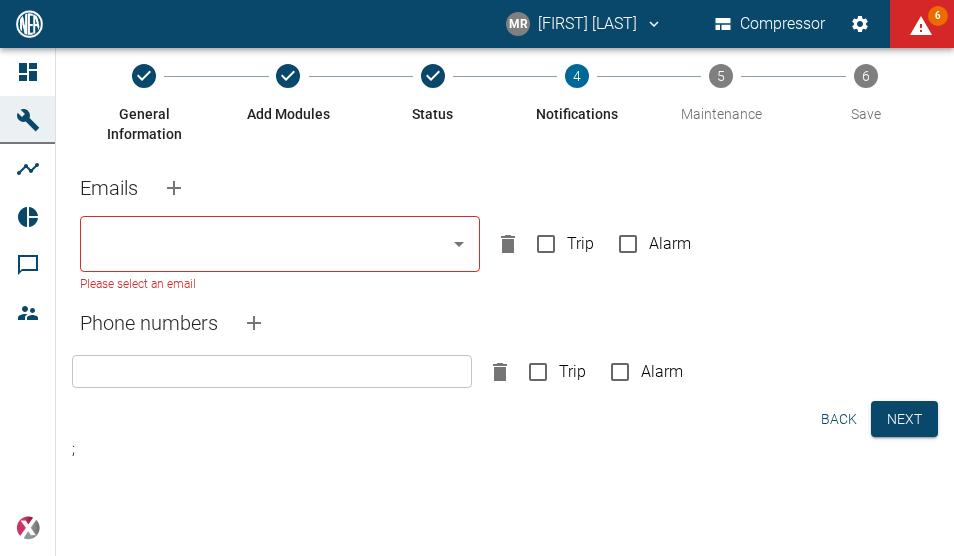 click at bounding box center [272, 371] 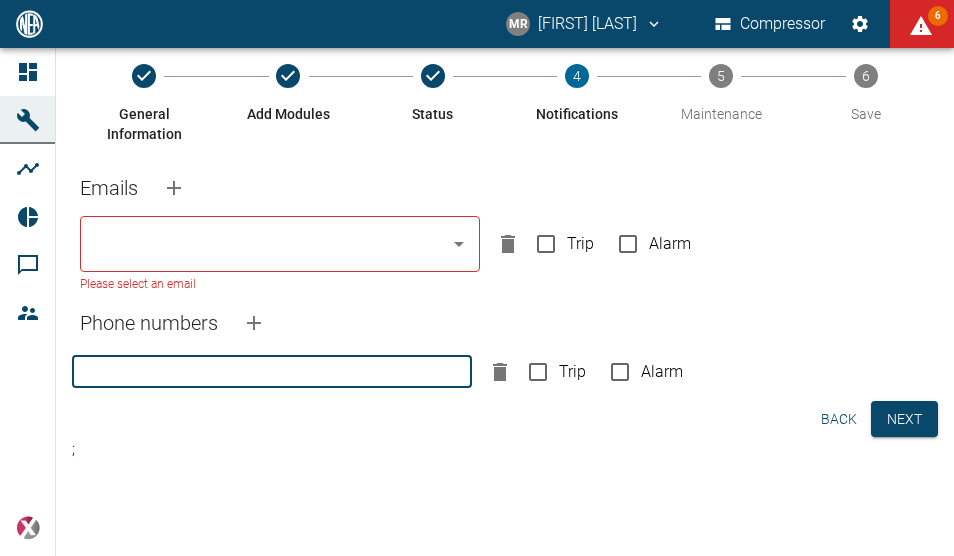 paste on "<script>alert(1)</script>" 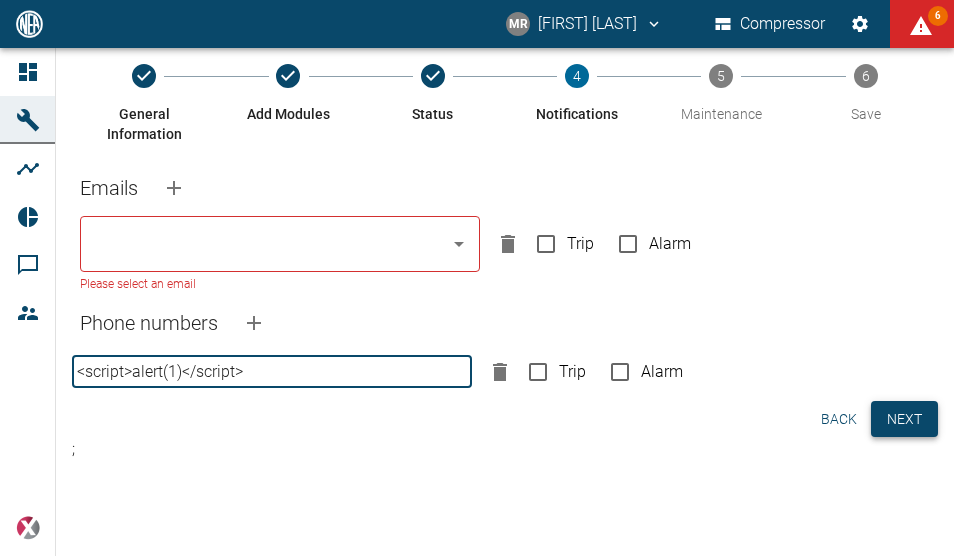 click on "Next" at bounding box center [904, 419] 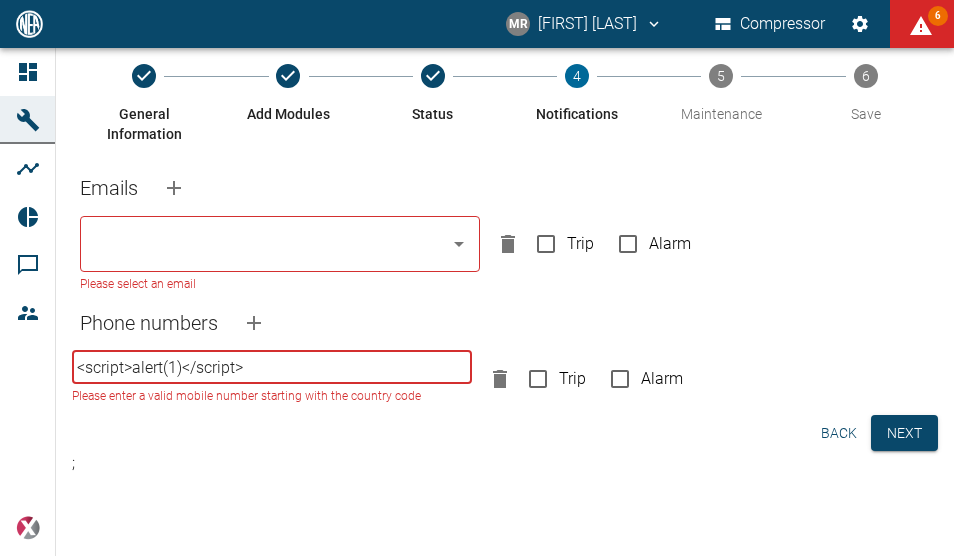 click on "<script>alert(1)</script>" at bounding box center [272, 367] 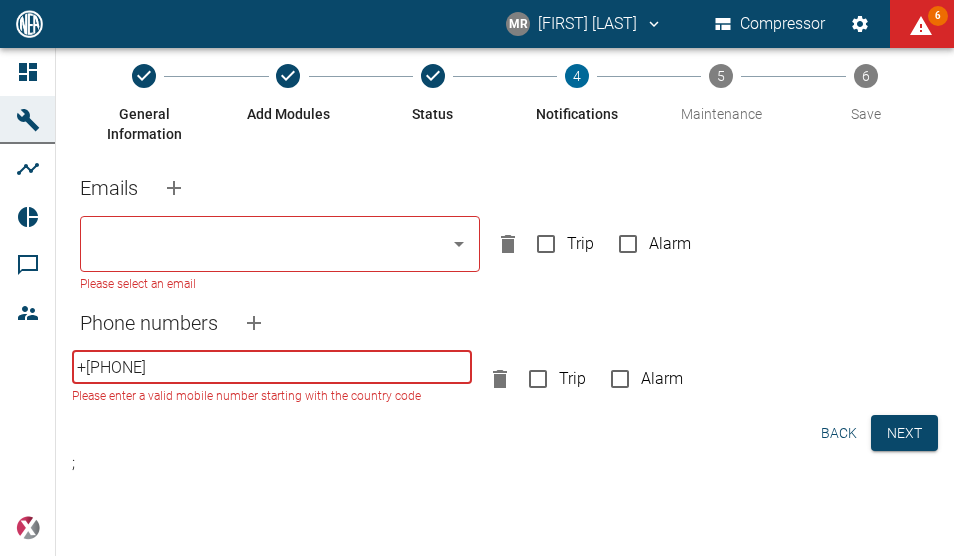 click on "General Information Add Modules Status 4 Notifications 5 Maintenance 6 Save Emails ​ Please select an email Trip Alarm Phone numbers +49<script>alert(1)</script> ​ Please enter a valid mobile number starting with the country code Trip Alarm Back Next ;" at bounding box center [505, 277] 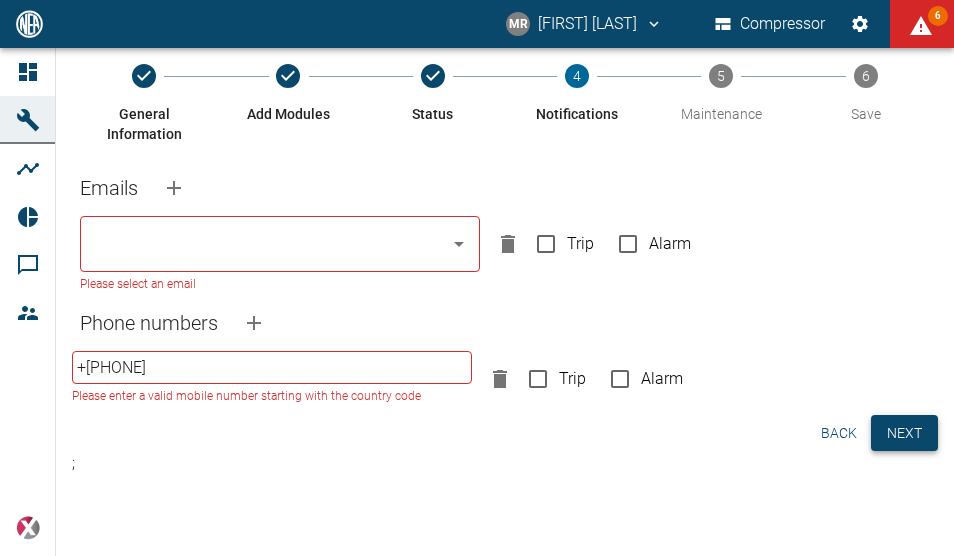 click on "Next" at bounding box center (904, 433) 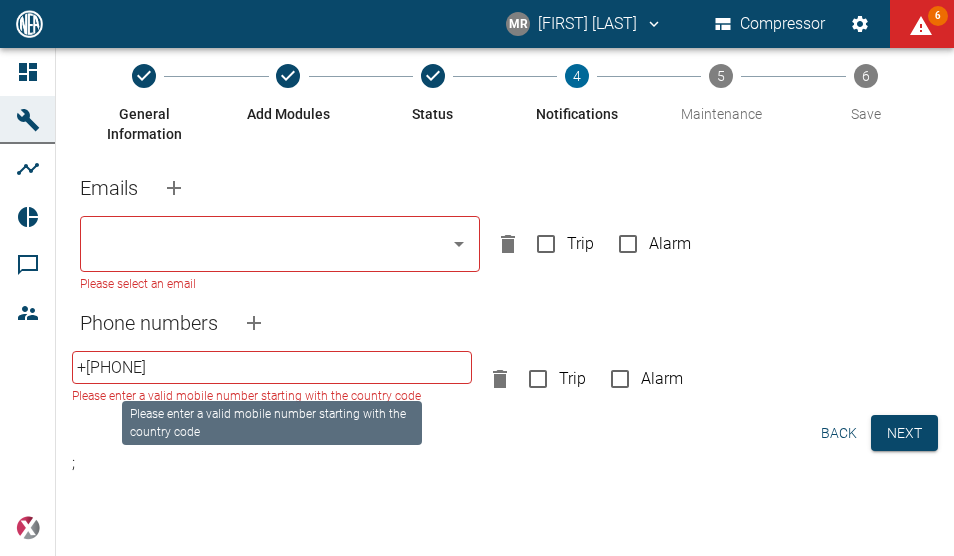 click on "+49<script>alert(1)</script>" at bounding box center [272, 367] 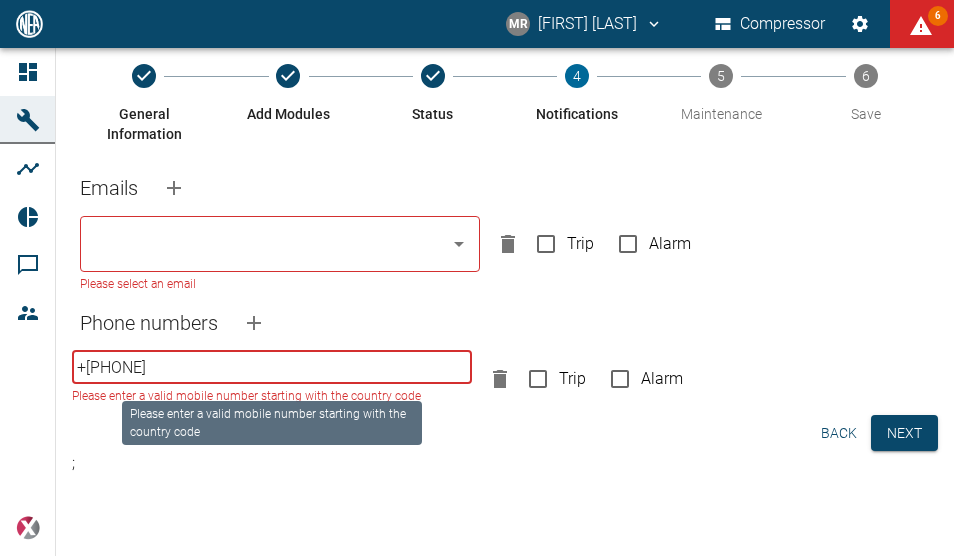 click on "+49123<script>alert(1)</script>" at bounding box center [272, 367] 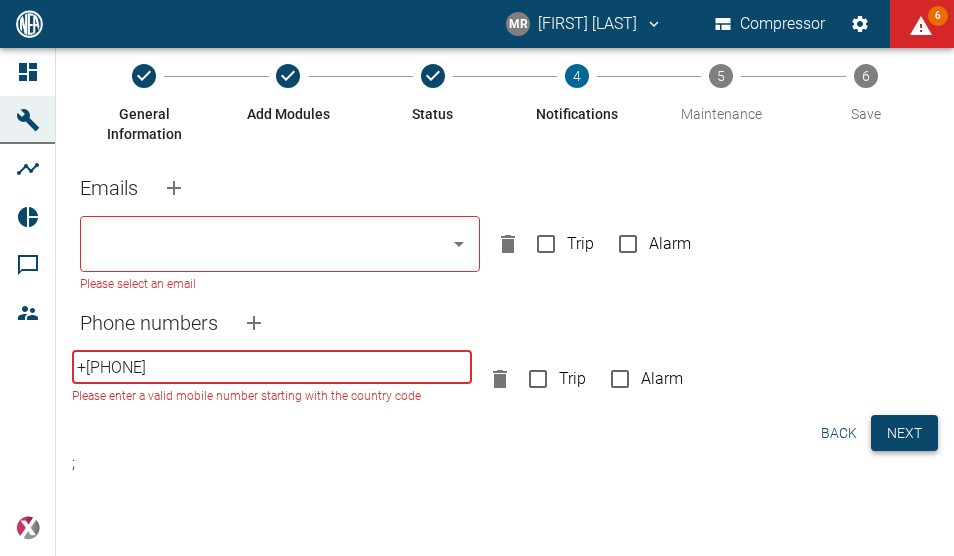 type on "+49123<script>alert(1)</script>34345" 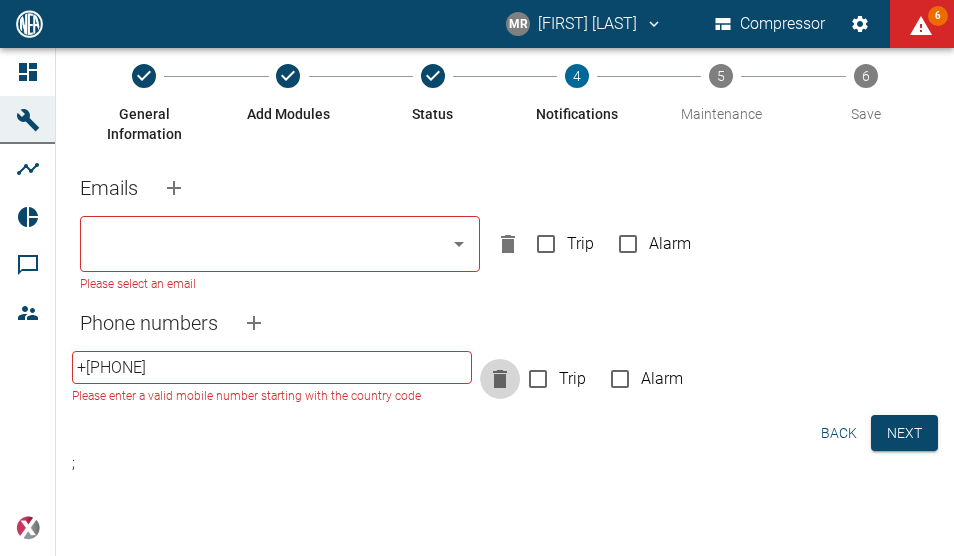 click 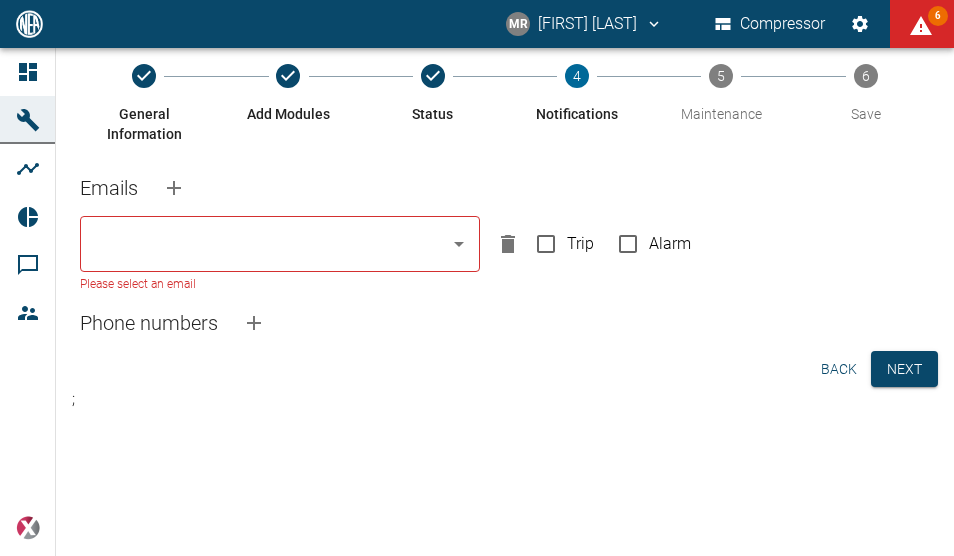 click 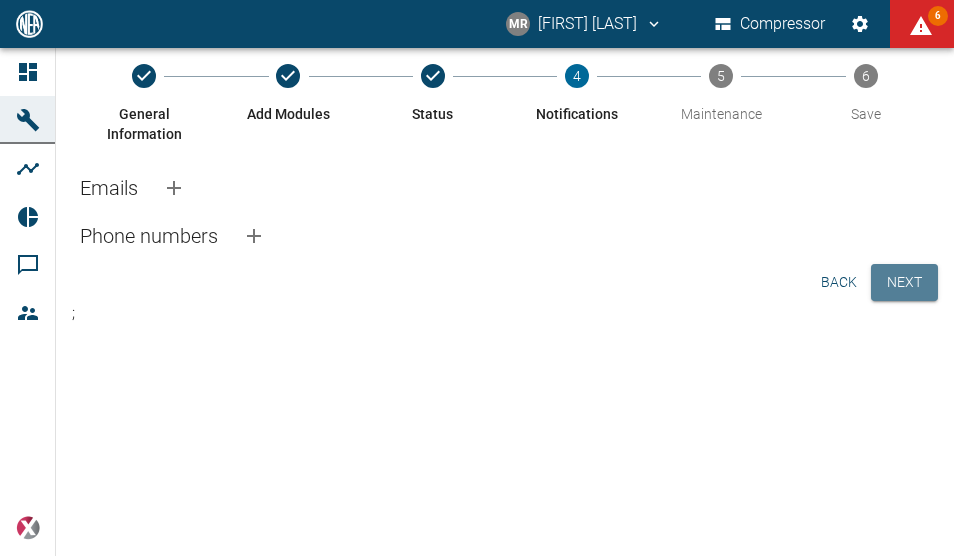 click on "Next" at bounding box center [904, 282] 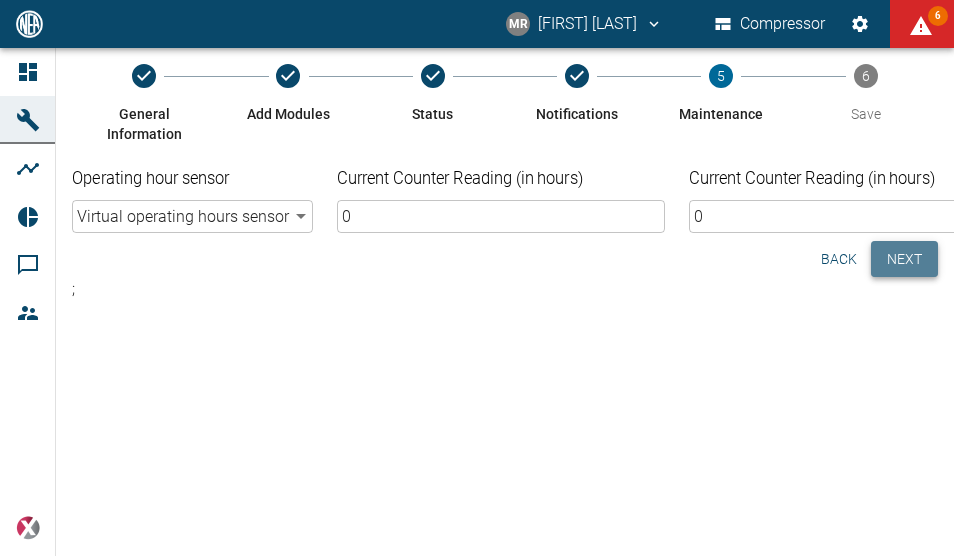 click on "Next" at bounding box center (904, 259) 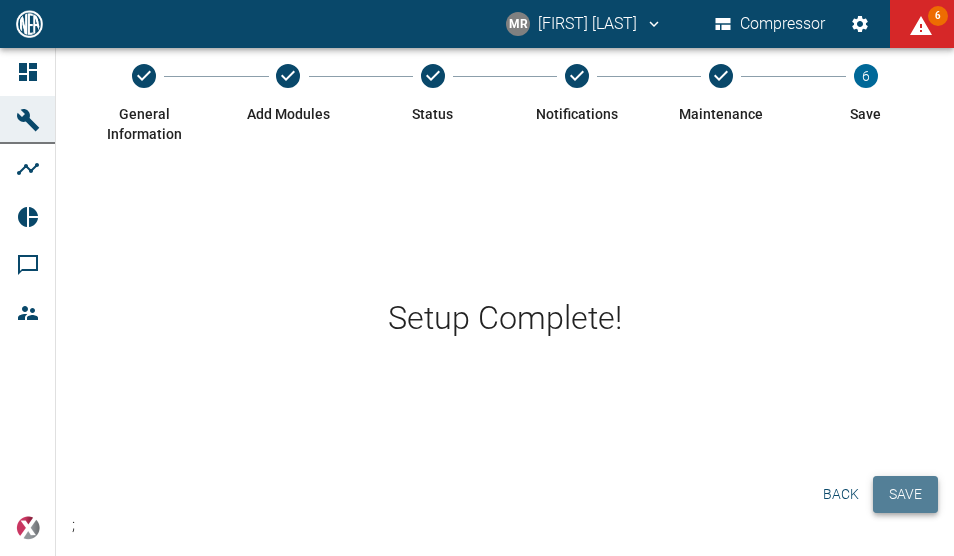 click on "Save" at bounding box center [905, 494] 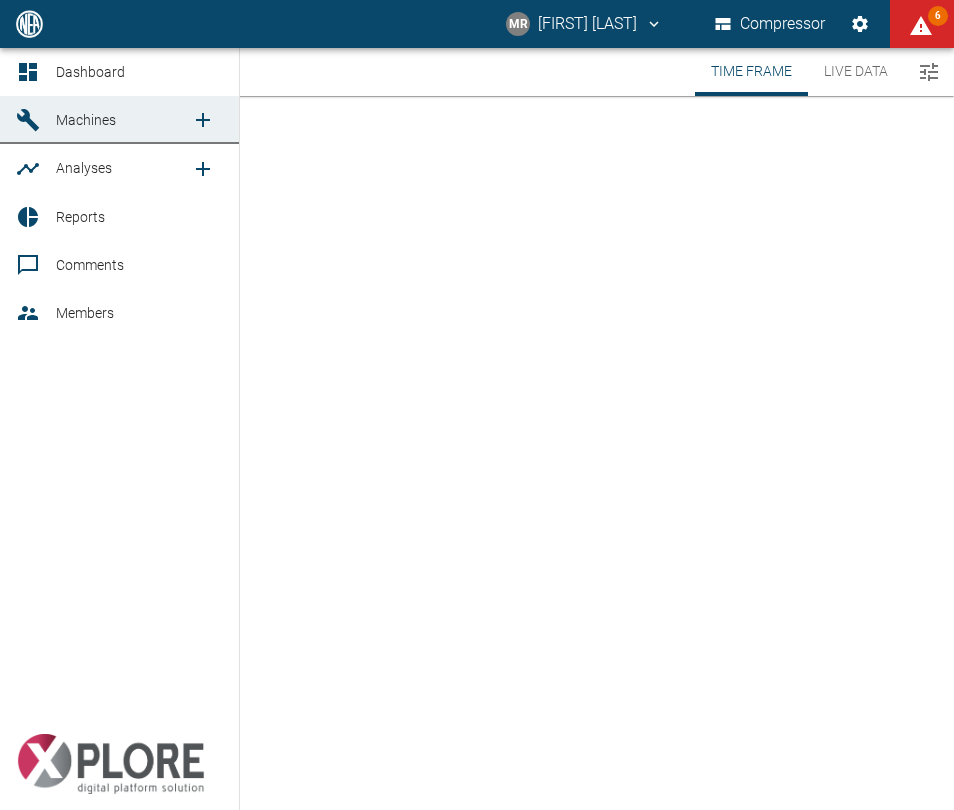 click on "Machines" at bounding box center [119, 120] 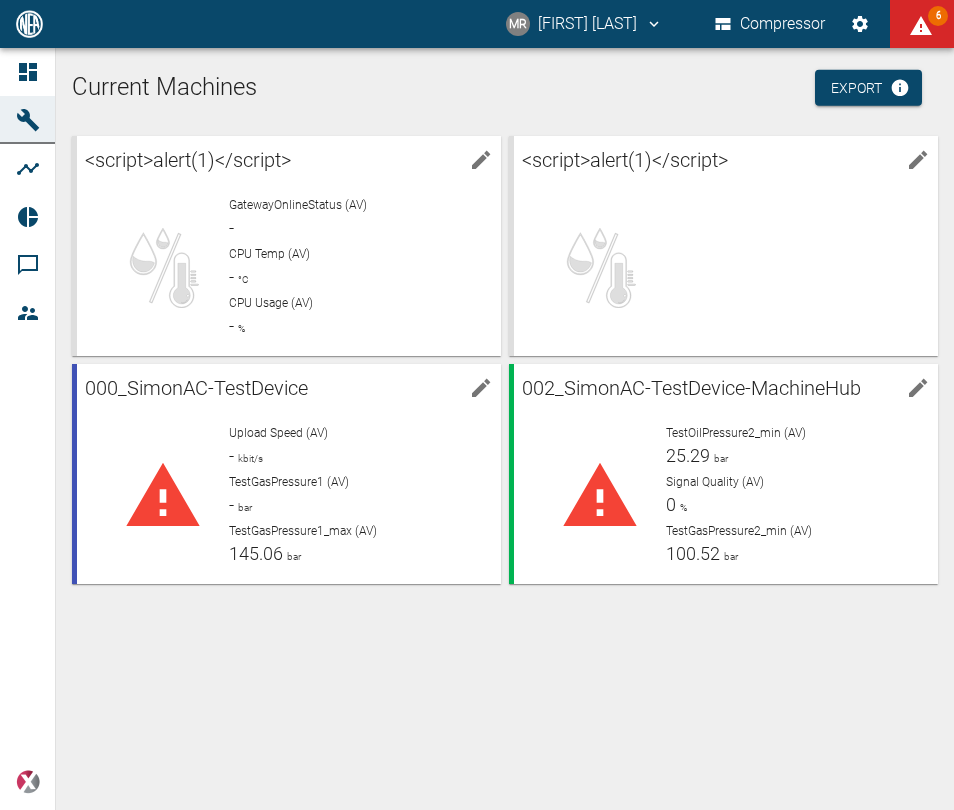 scroll, scrollTop: 0, scrollLeft: 0, axis: both 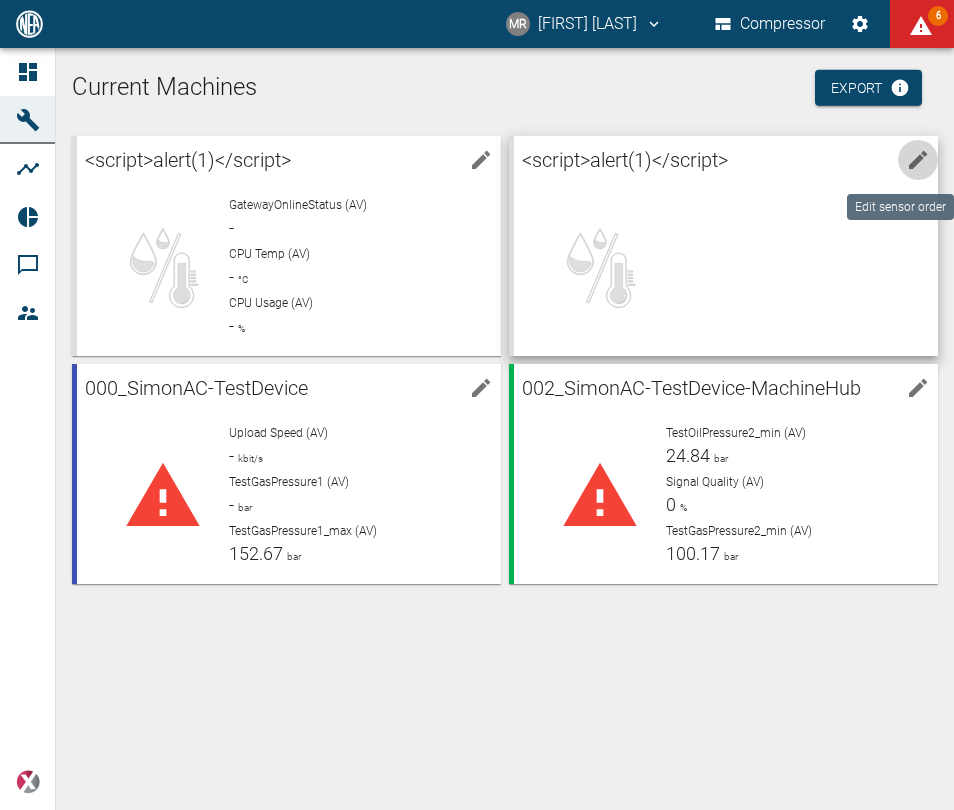 click 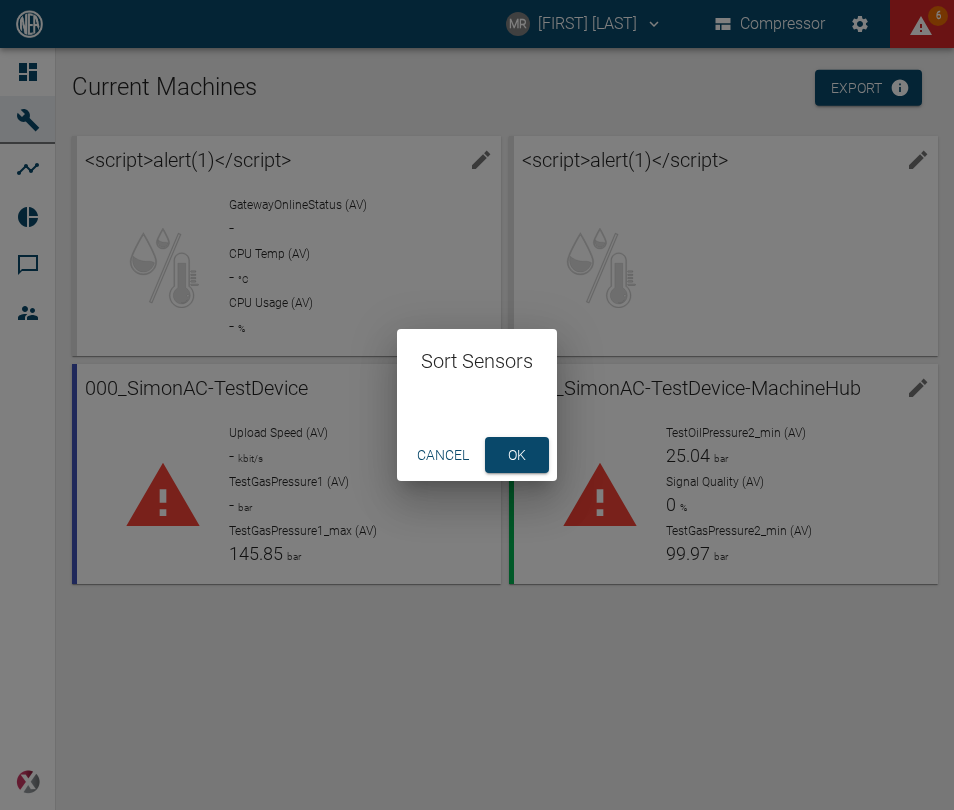 click on "ok" at bounding box center [517, 455] 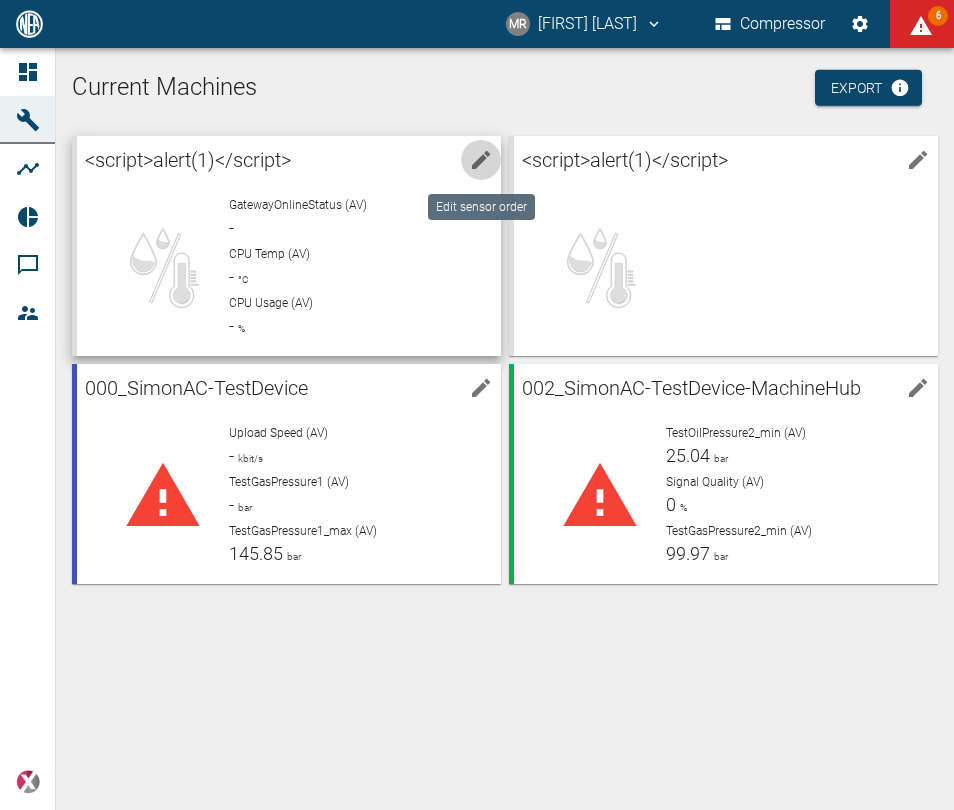 click 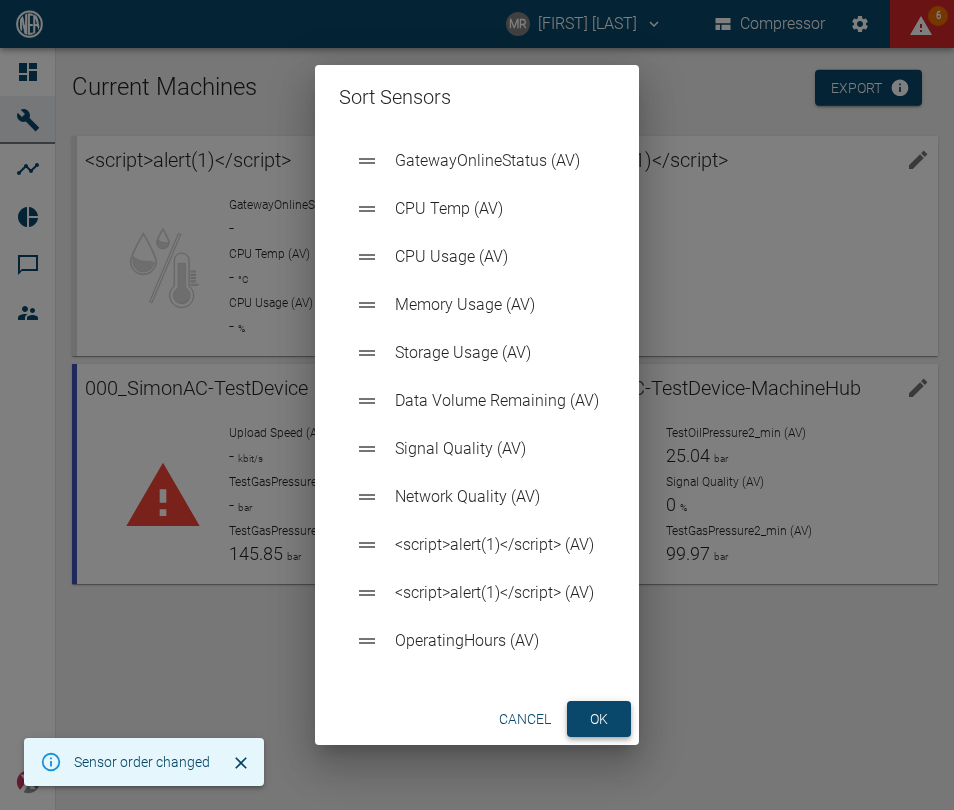 click on "ok" at bounding box center (599, 719) 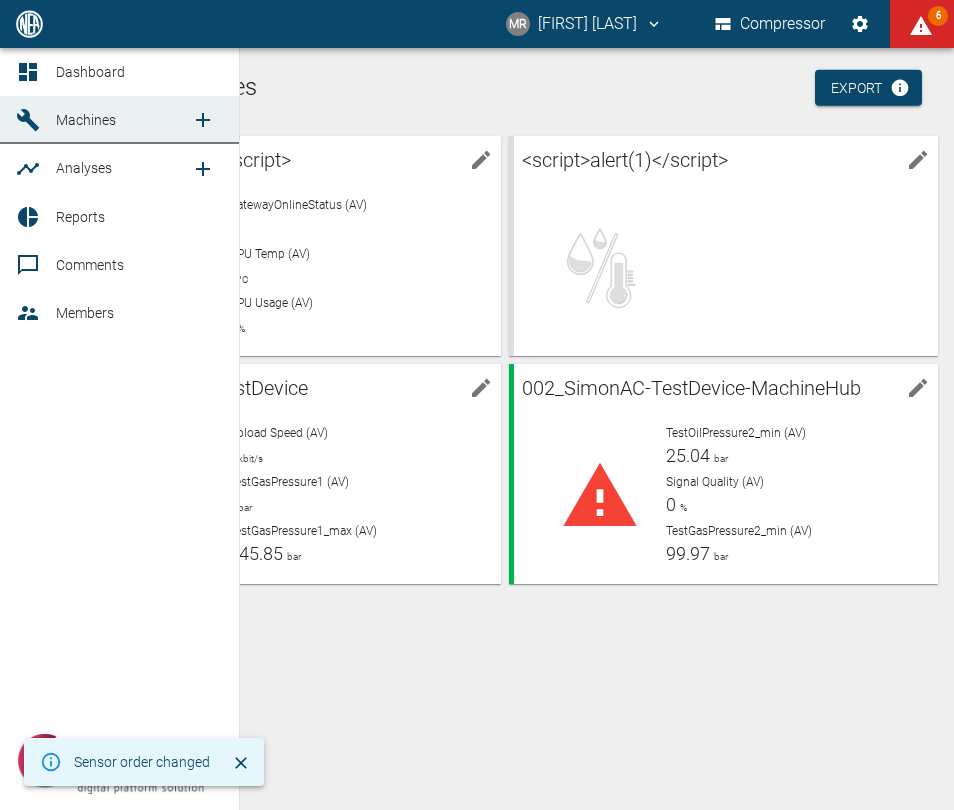 click 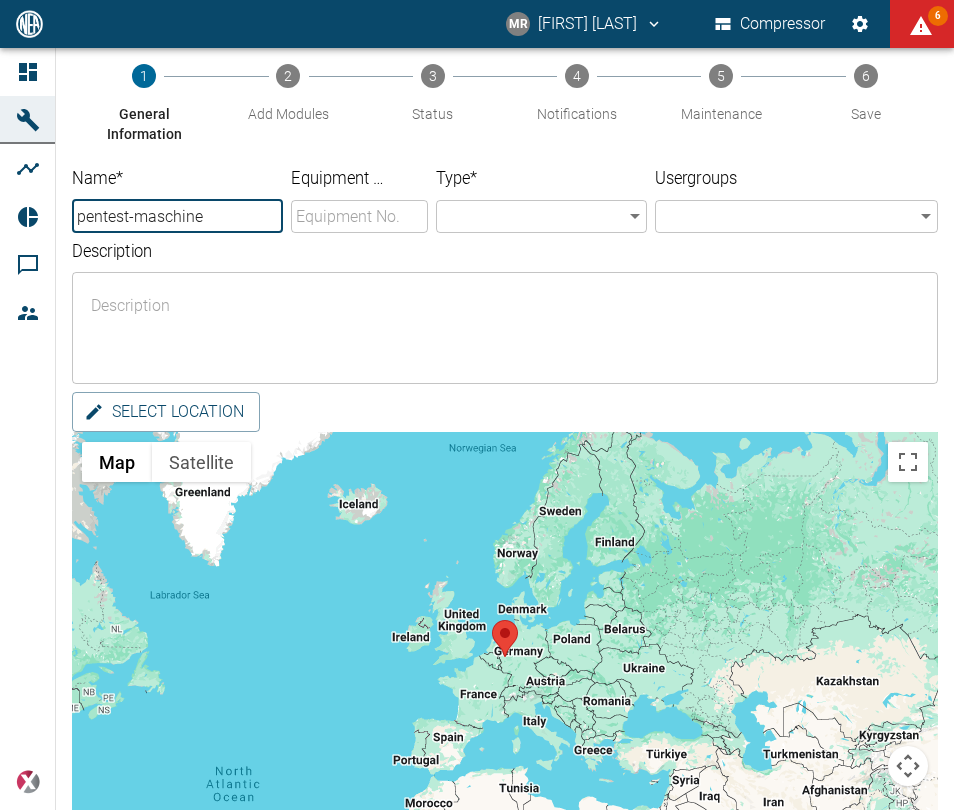 click on "pentest-maschine" at bounding box center (177, 216) 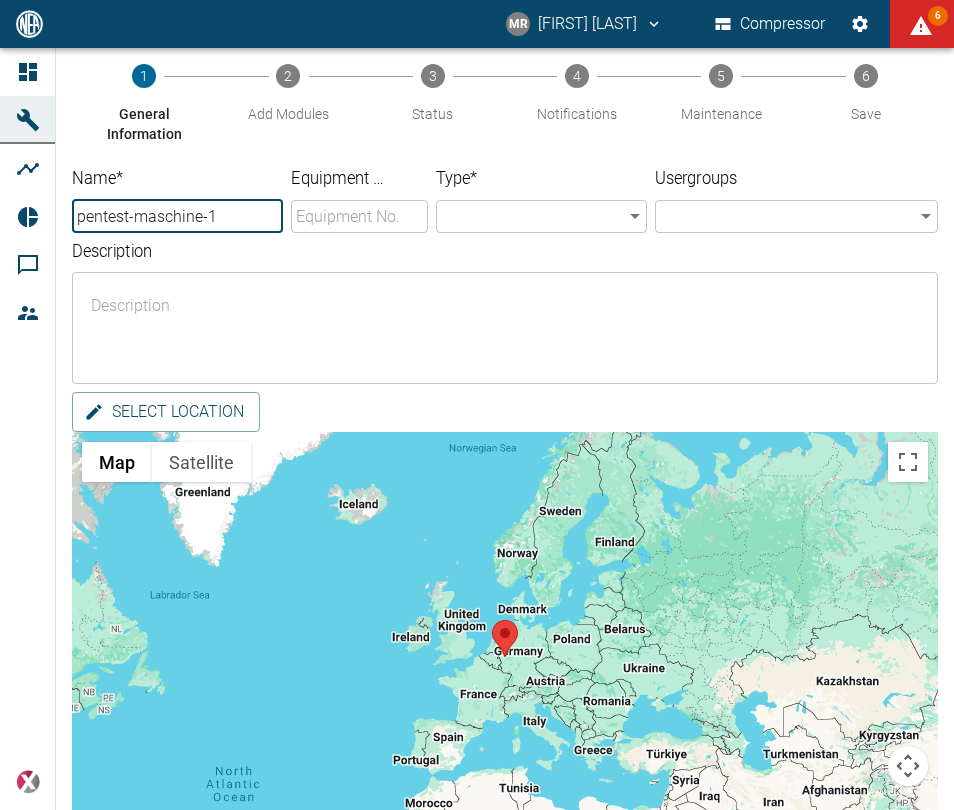 type on "pentest-maschine-1" 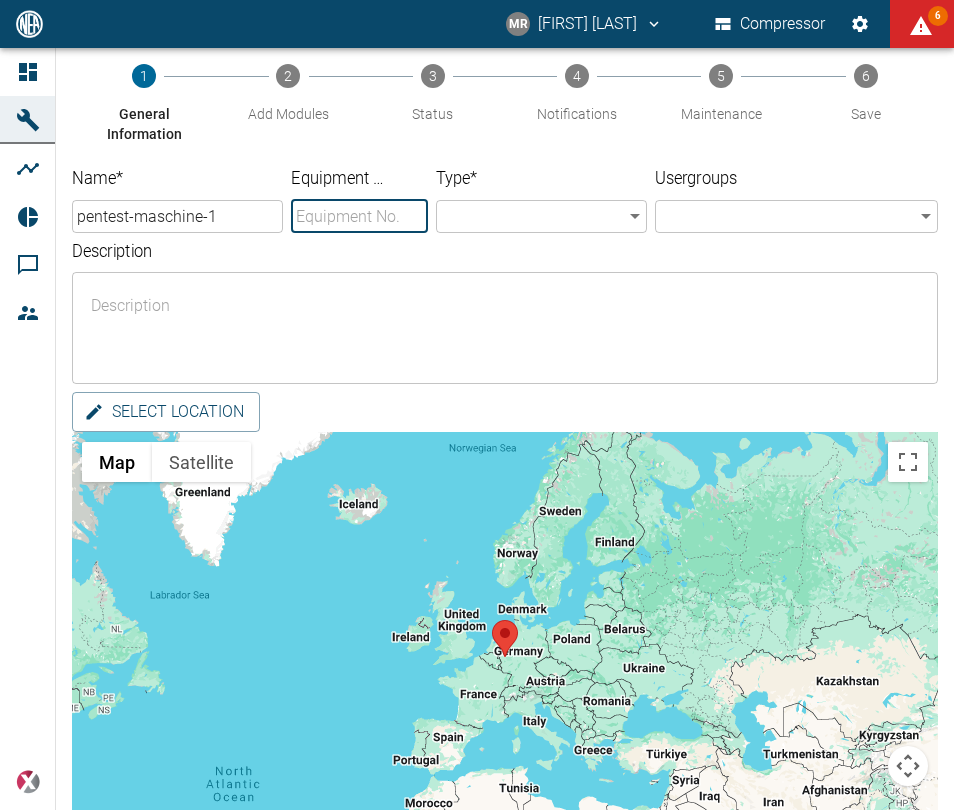 type on "2" 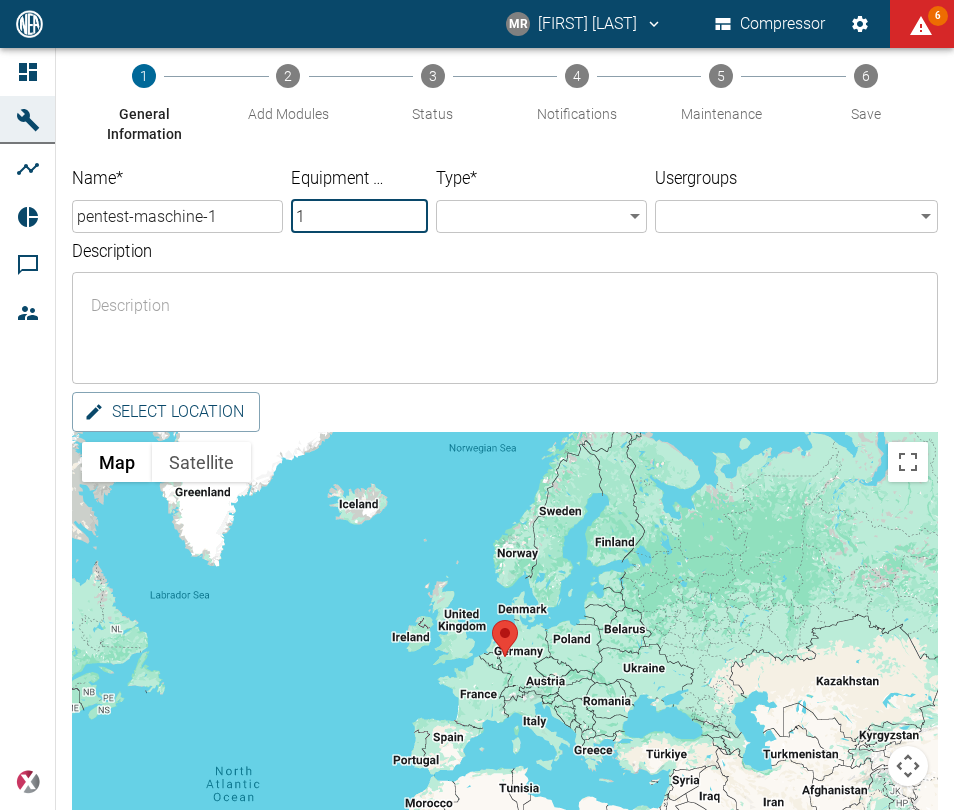 type on "1" 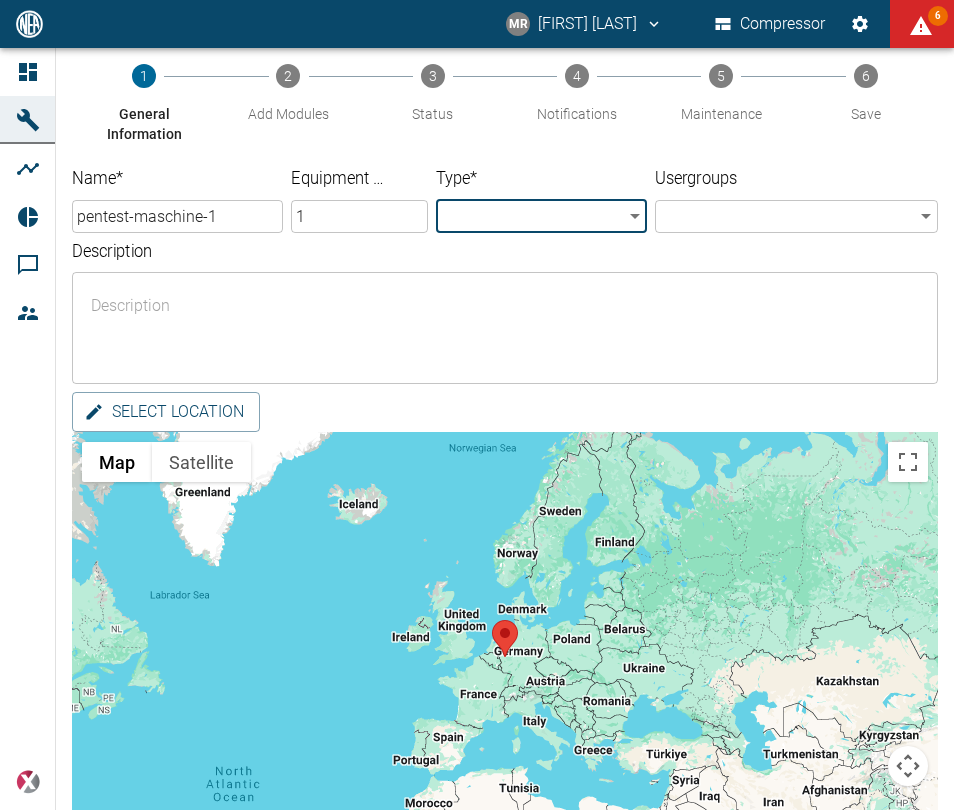 click on "MR Manuel Remlinger Compressor 6 Dashboard Machines Analyses Reports Comments Members powered by 1 General Information 2 Add Modules 3 Status 4 Notifications 5 Maintenance 6 Save Name * pentest-maschine-1 ​ Equipment No. 1 ​ Type * ​ ​ Usergroups ​ ​ Description x ​ Select location ← Move left → Move right ↑ Move up ↓ Move down + Zoom in - Zoom out Home Jump left by 75% End Jump right by 75% Page Up Jump up by 75% Page Down Jump down by 75% Map Terrain Satellite Labels Keyboard shortcuts Map Data Map data ©2025 Google, INEGI Map data ©2025 Google, INEGI 1000 km  Click to toggle between metric and imperial units Terms Report a map error Back Next ;" at bounding box center [477, 405] 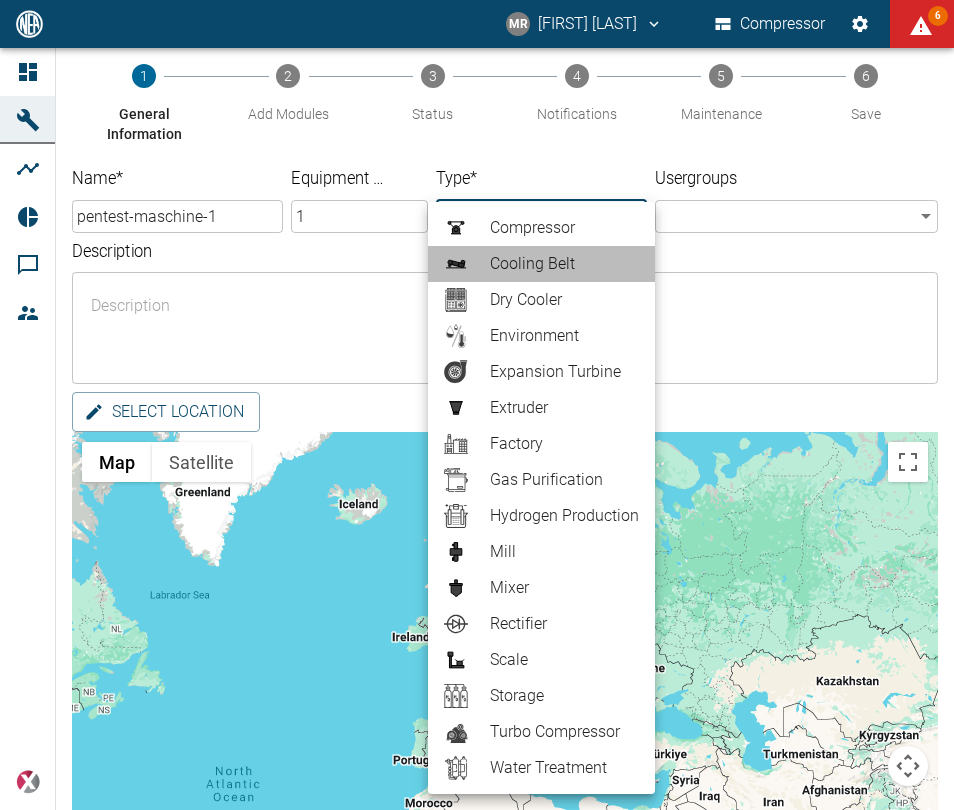 click on "Cooling Belt" at bounding box center [564, 264] 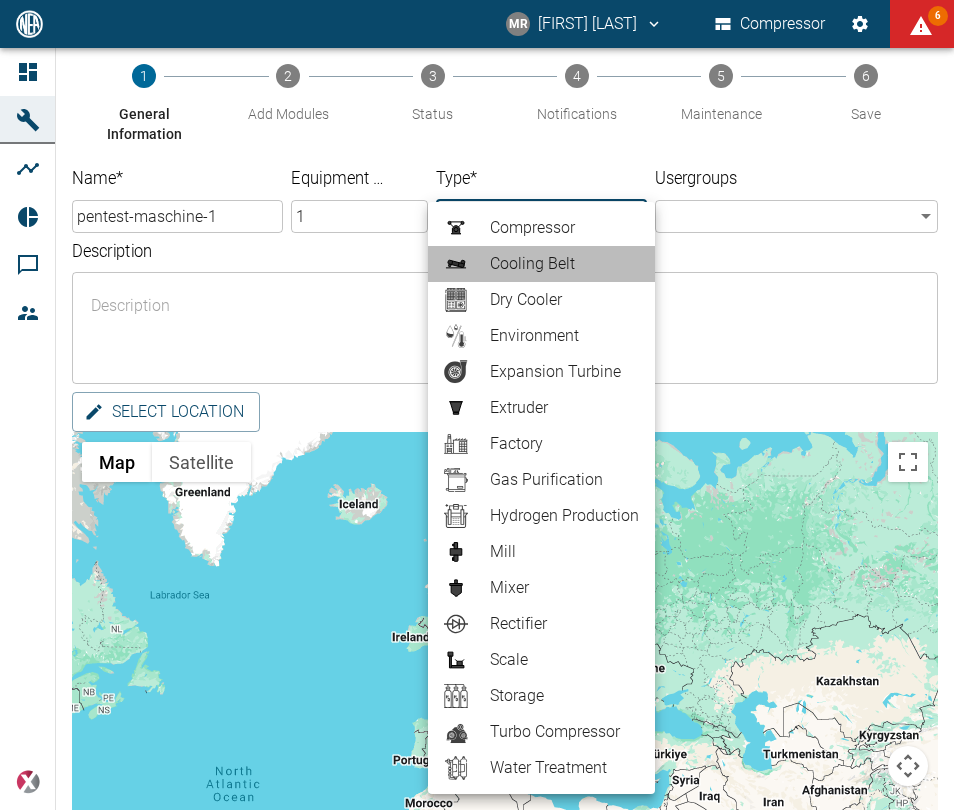 type on "Cooling" 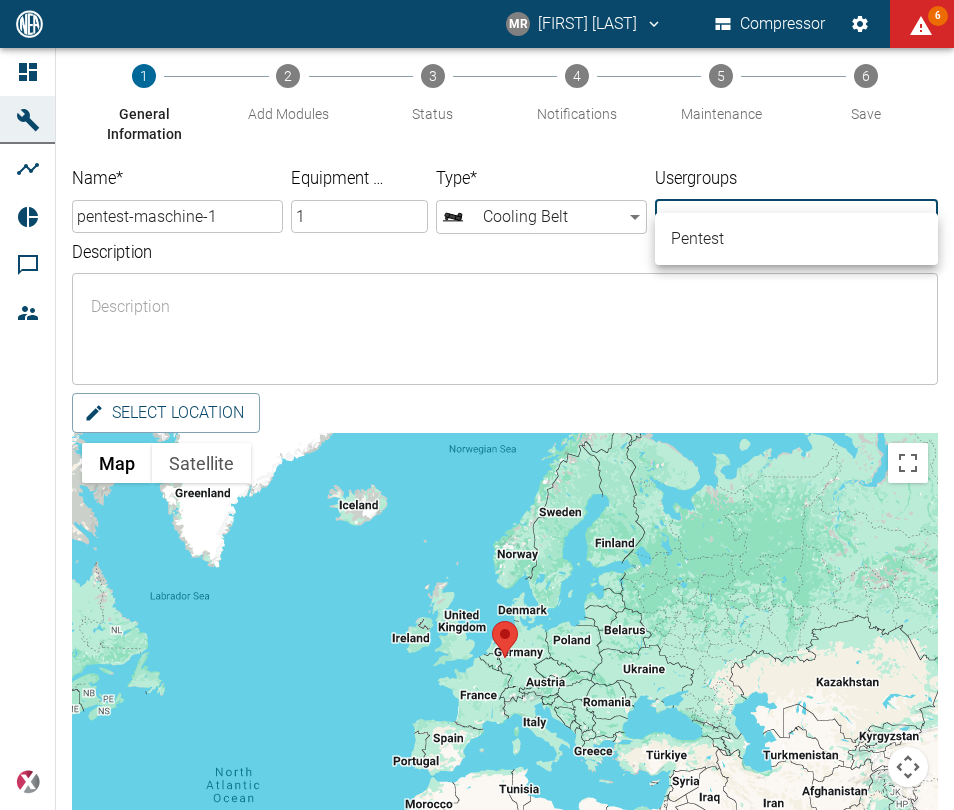 click on "MR [FIRST] [LAST] Compressor 6 Dashboard Machines Analyses Reports Comments Members powered by 1 General Information 2 Add Modules 3 Status 4 Notifications 5 Maintenance 6 Save Name * pentest-maschine-1 ​ Equipment No. 1 ​ Type * Cooling Belt Cooling ​ Usergroups ​ ​ Description x ​ Select location ← Move left → Move right ↑ Move up ↓ Move down + Zoom in - Zoom out Home Jump left by 75% End Jump right by 75% Page Up Jump up by 75% Page Down Jump down by 75% Map Terrain Satellite Labels Keyboard shortcuts Map Data Map data ©2025 Google, INEGI Map data ©2025 Google, INEGI 1000 km  Click to toggle between metric and imperial units Terms Report a map error Back Next ; Pentest" at bounding box center [477, 405] 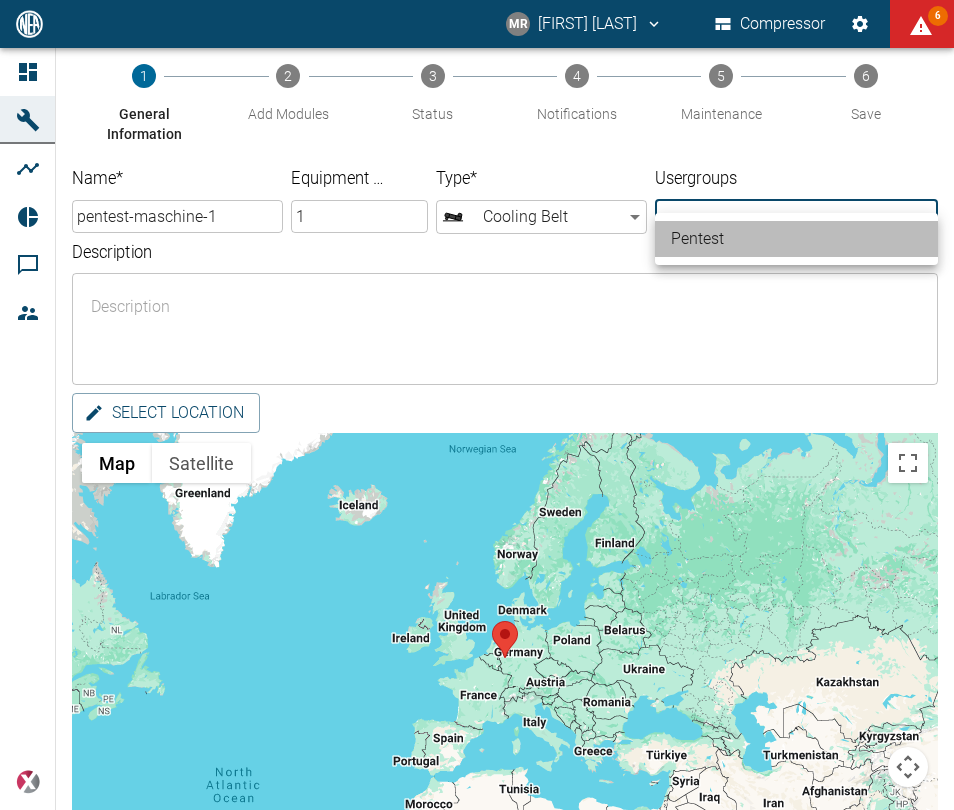 click on "Pentest" at bounding box center [796, 239] 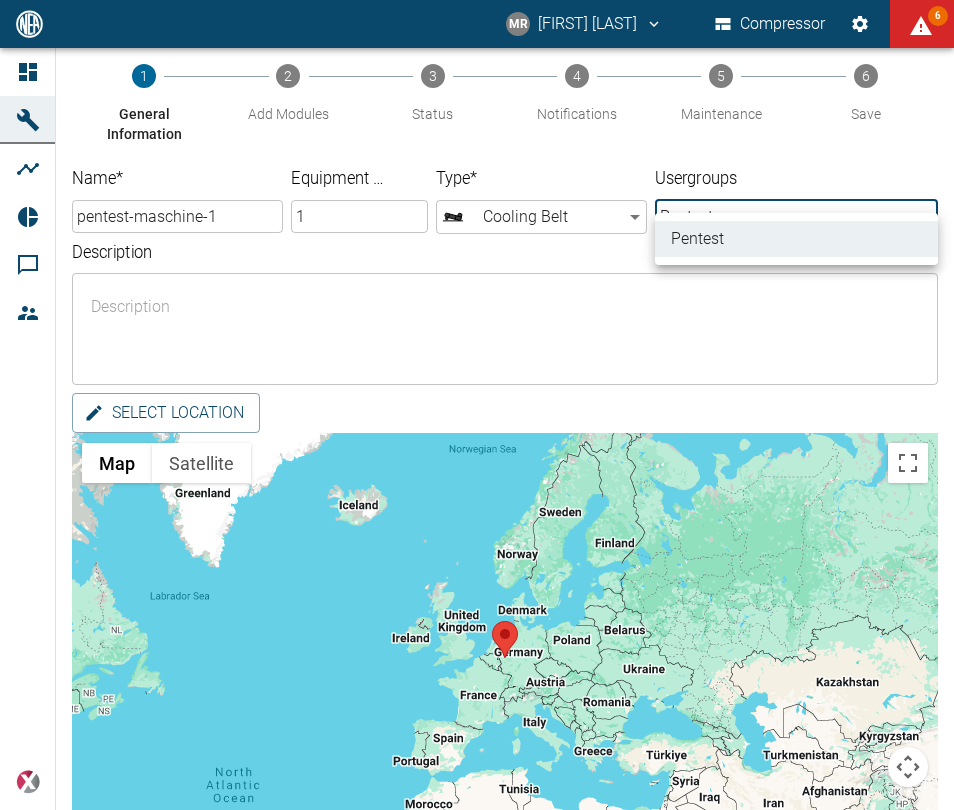 click at bounding box center [477, 405] 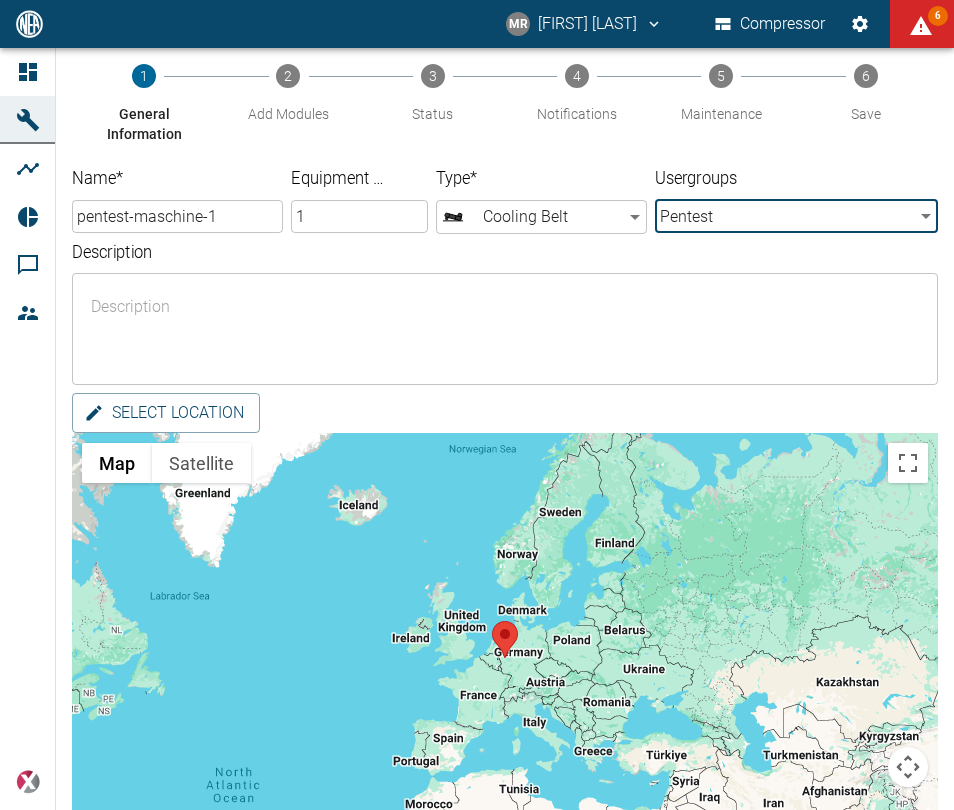 click on "Description" at bounding box center (505, 329) 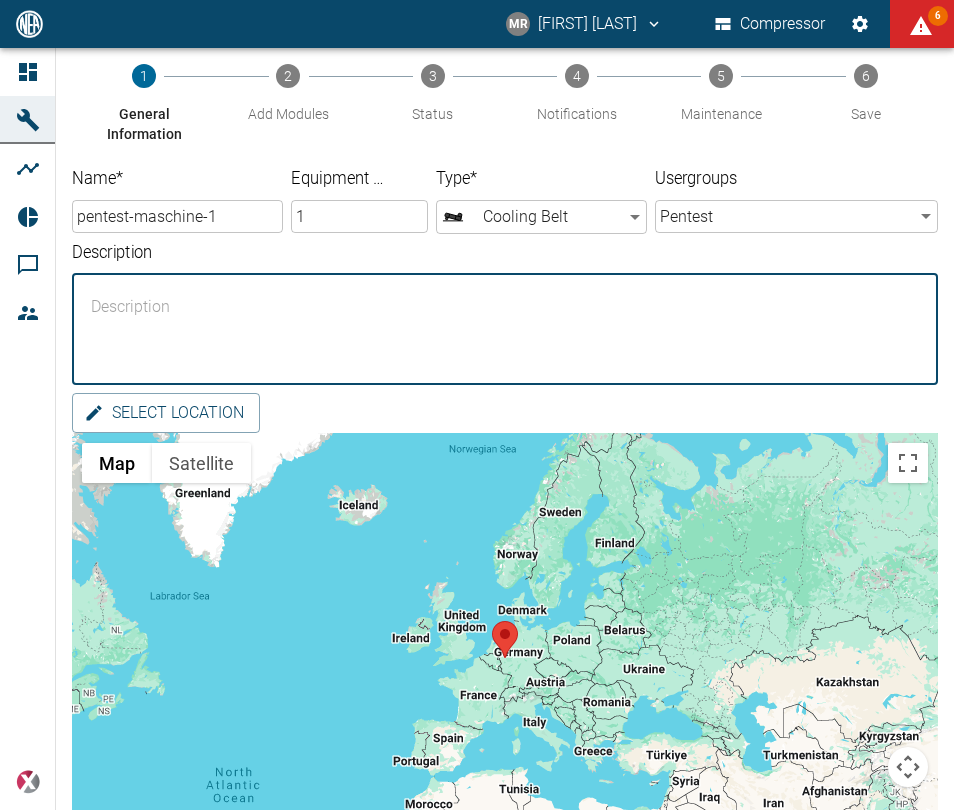 scroll, scrollTop: 154, scrollLeft: 0, axis: vertical 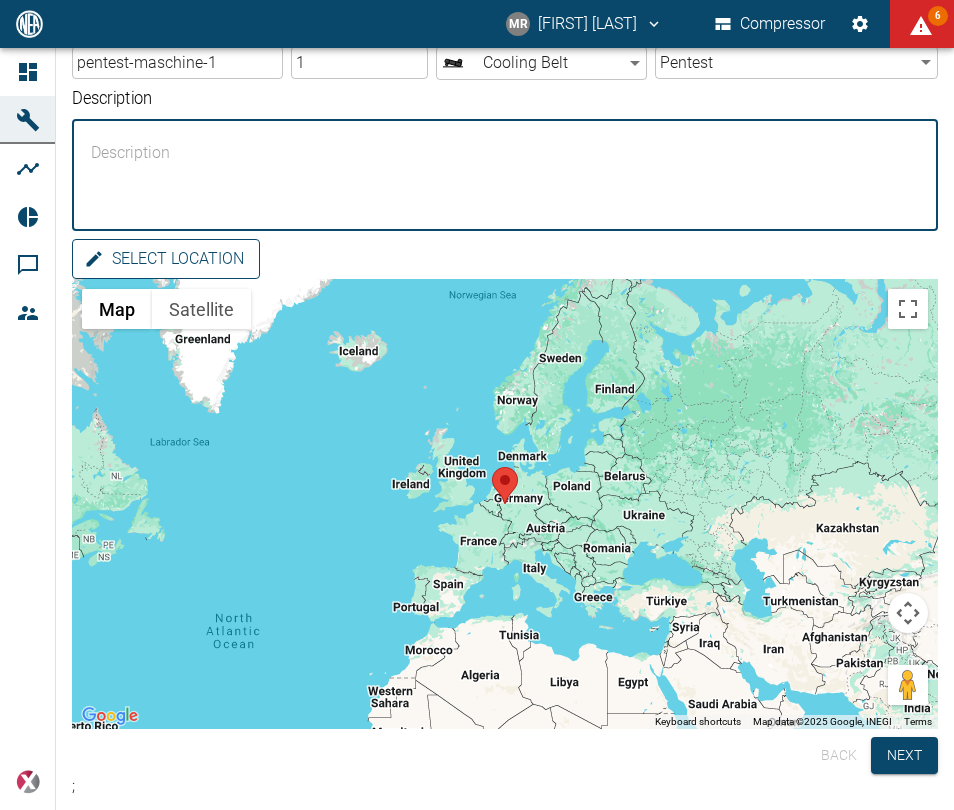 click on "Select location" at bounding box center [166, 259] 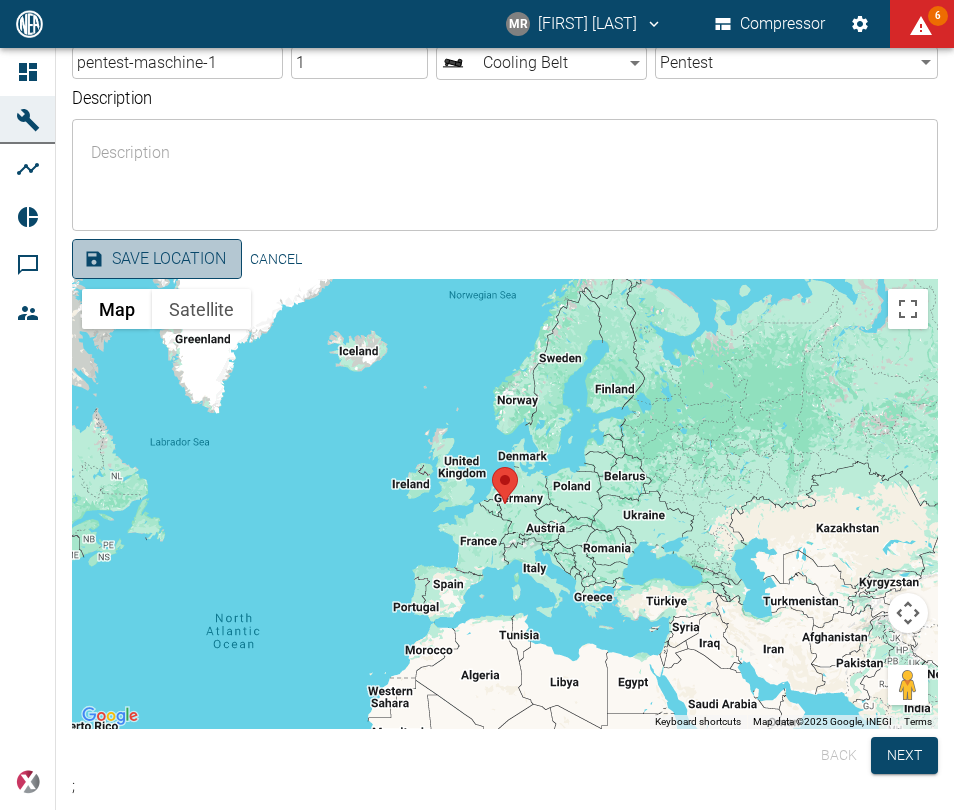 click on "Save Location" at bounding box center [157, 259] 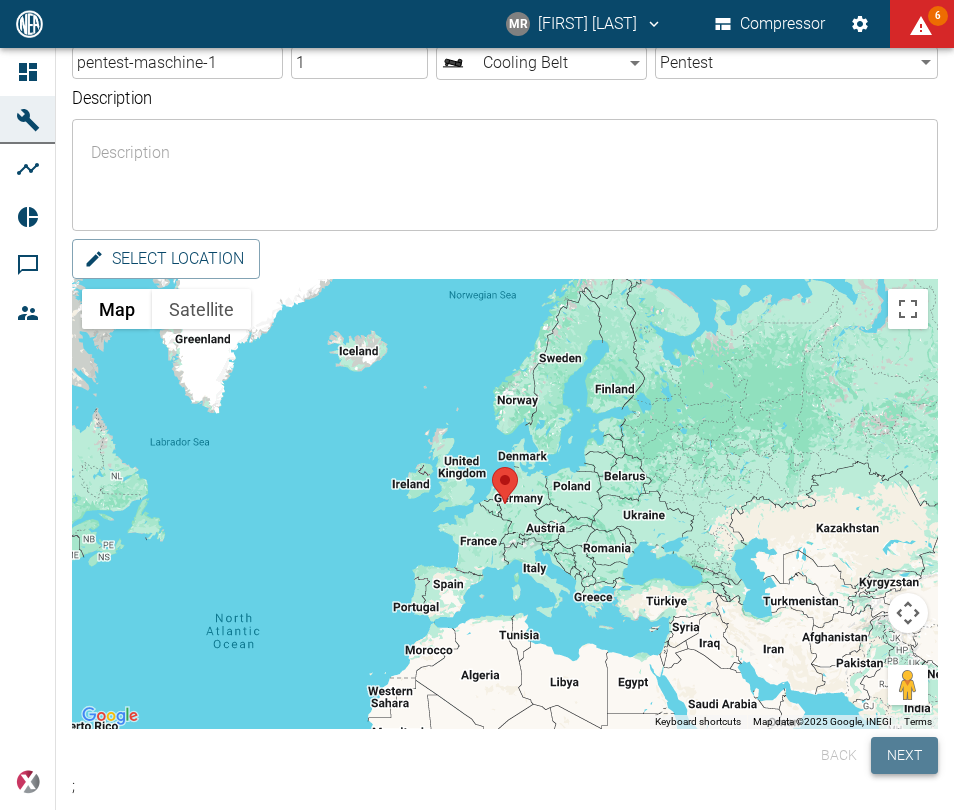 click on "Next" at bounding box center [904, 755] 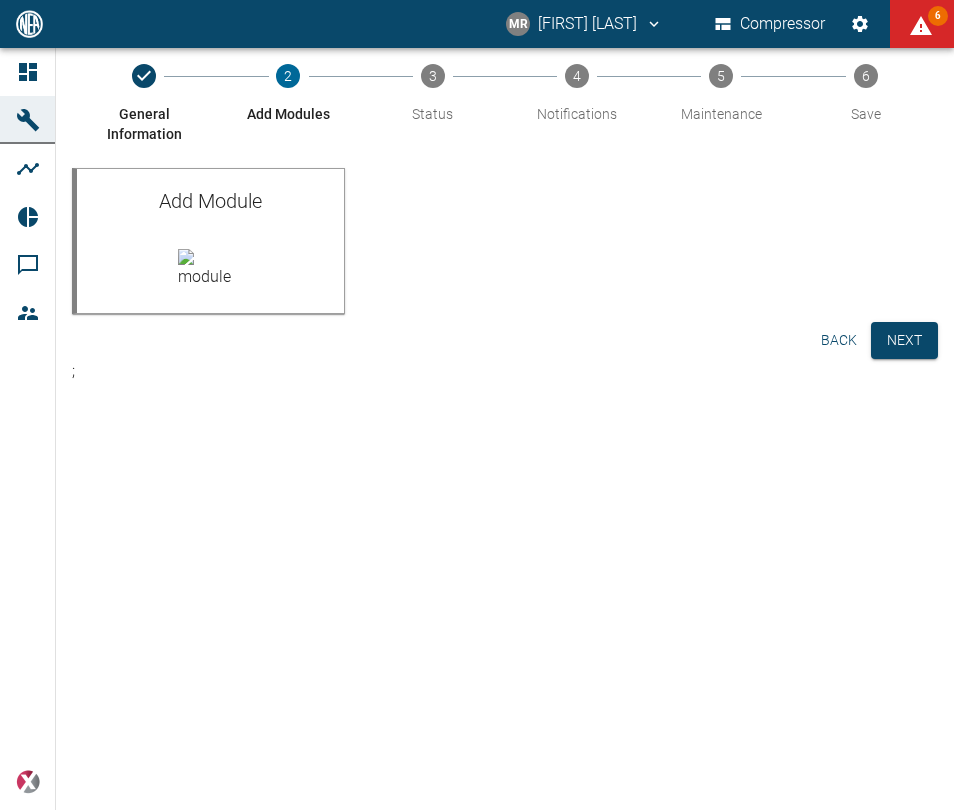 scroll, scrollTop: 0, scrollLeft: 0, axis: both 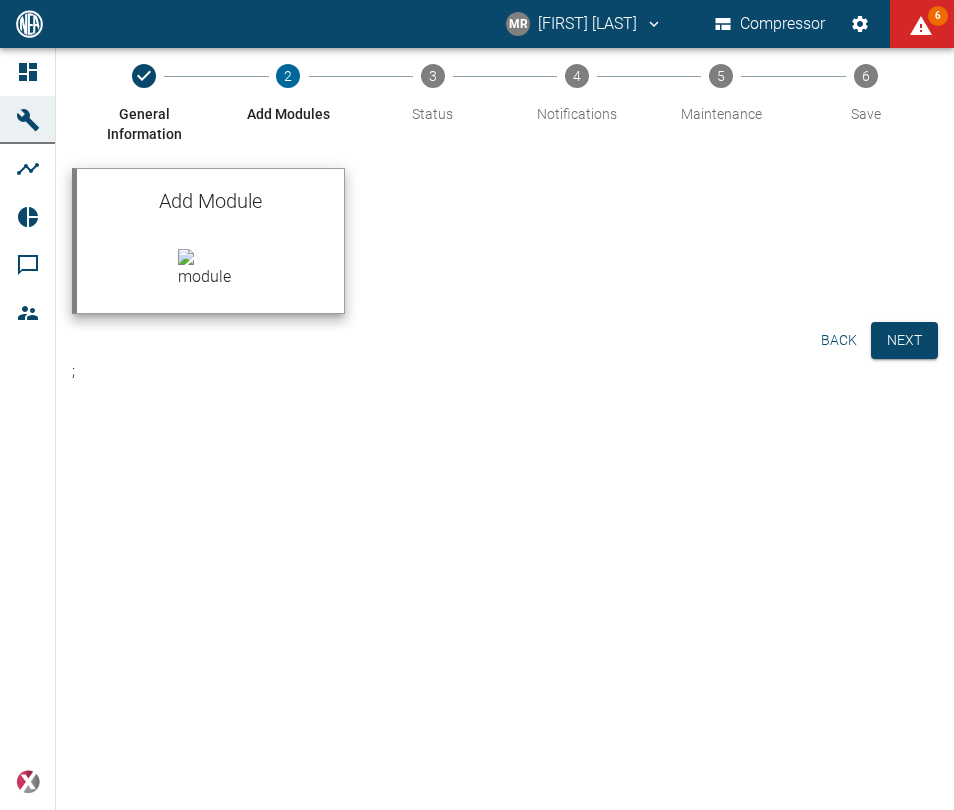 click on "Add Module" at bounding box center [210, 201] 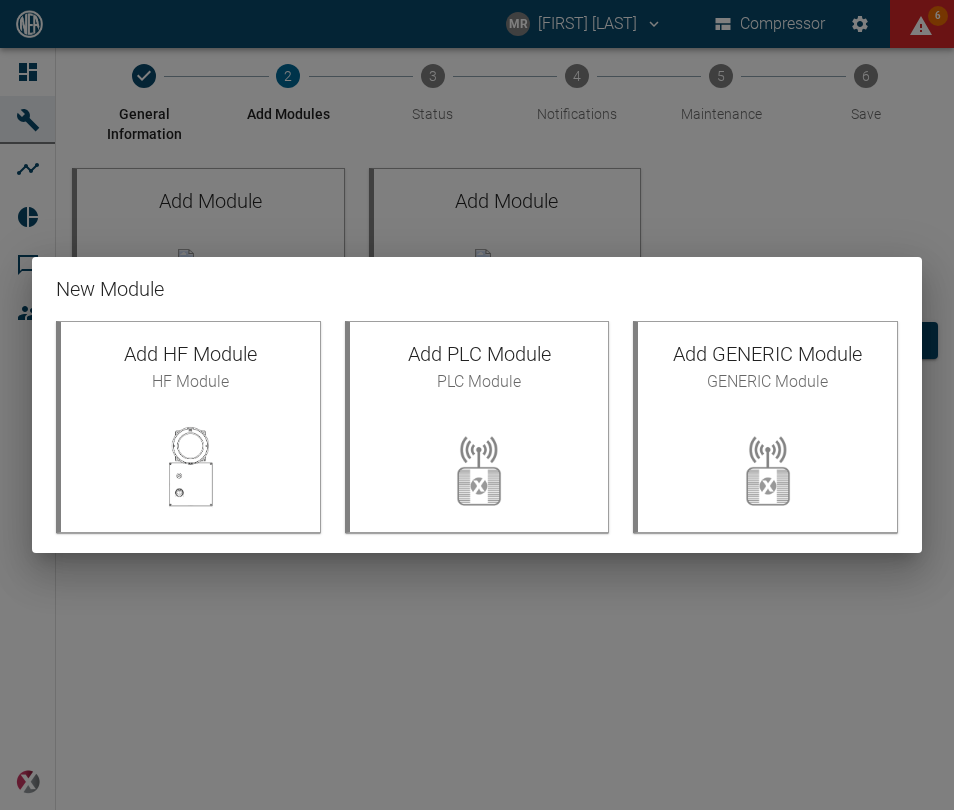 click on "New Module Add HF Module HF Module Add PLC Module PLC Module Add GENERIC Module GENERIC Module" at bounding box center (477, 405) 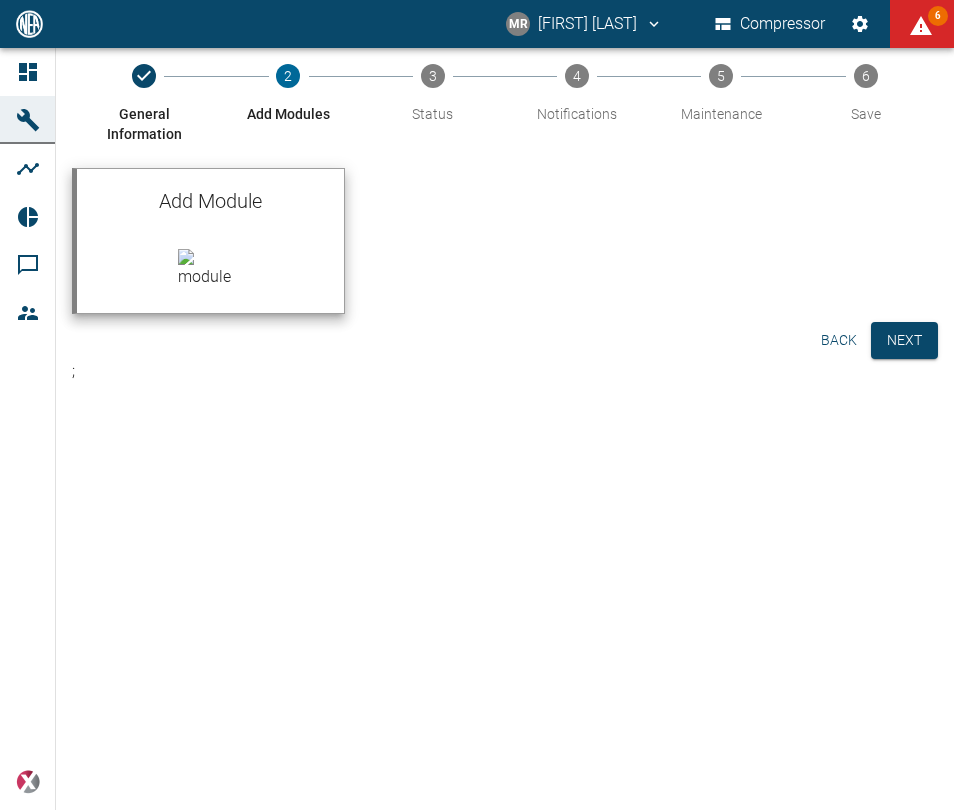 click at bounding box center [210, 273] 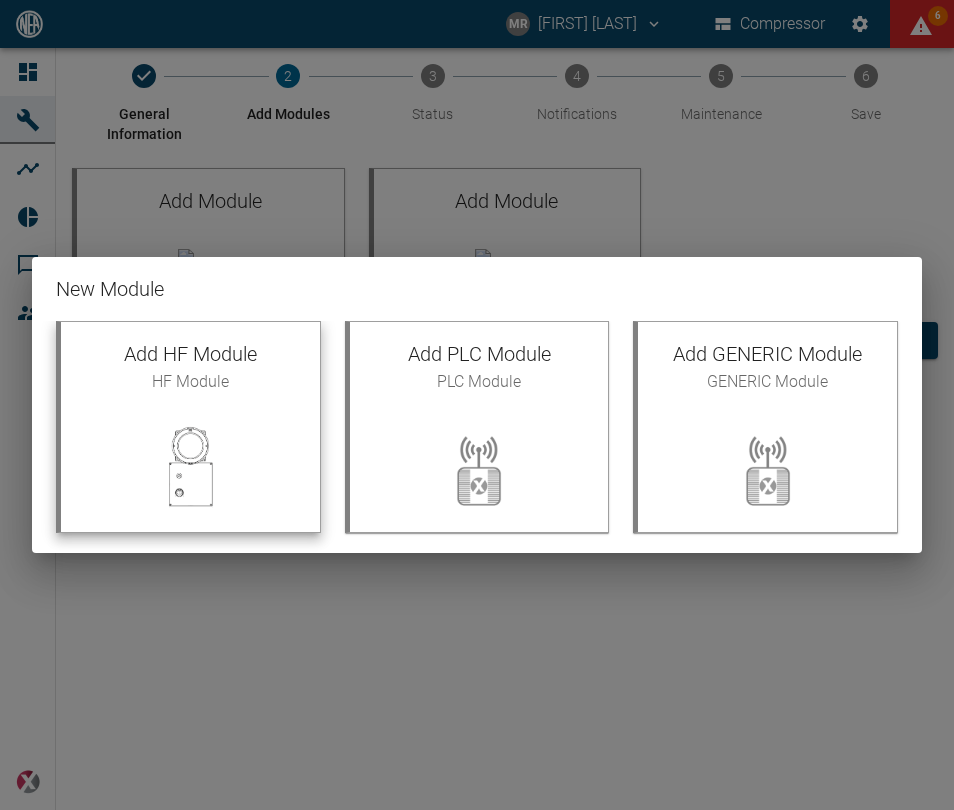 click on "Add HF Module" at bounding box center [190, 354] 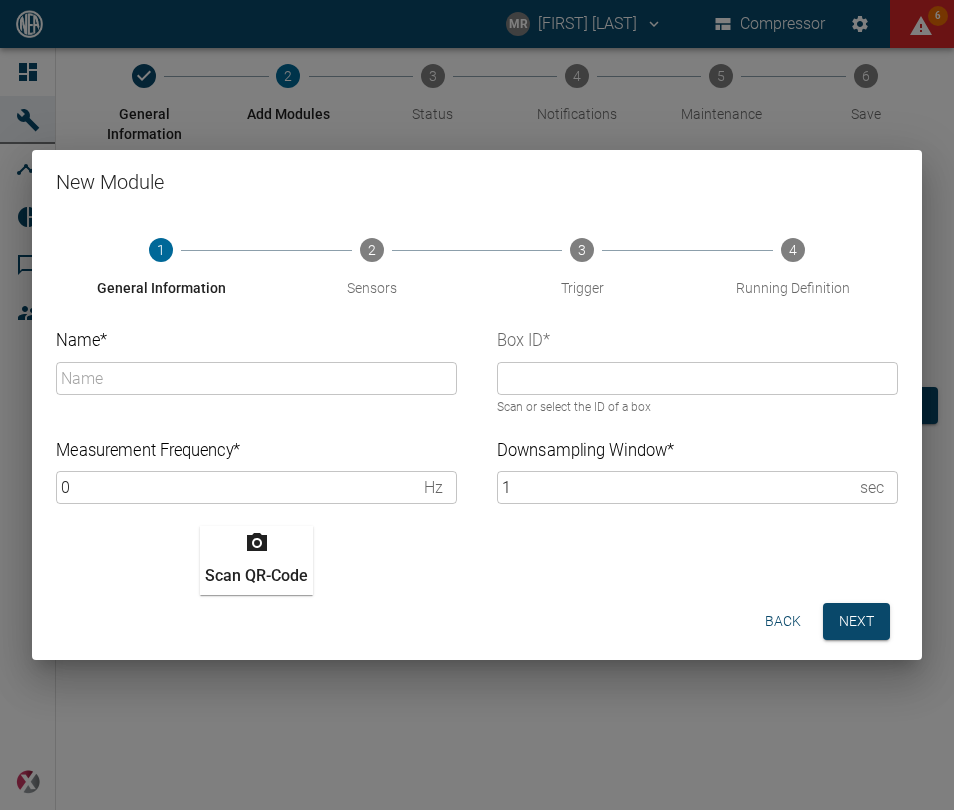 click 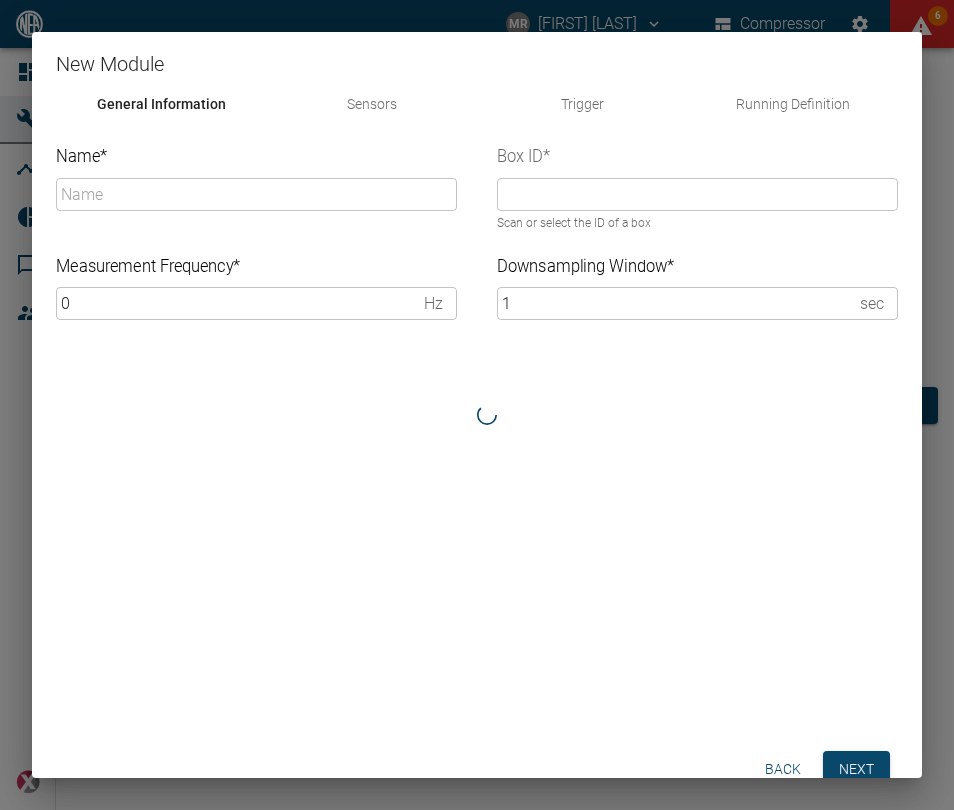scroll, scrollTop: 96, scrollLeft: 0, axis: vertical 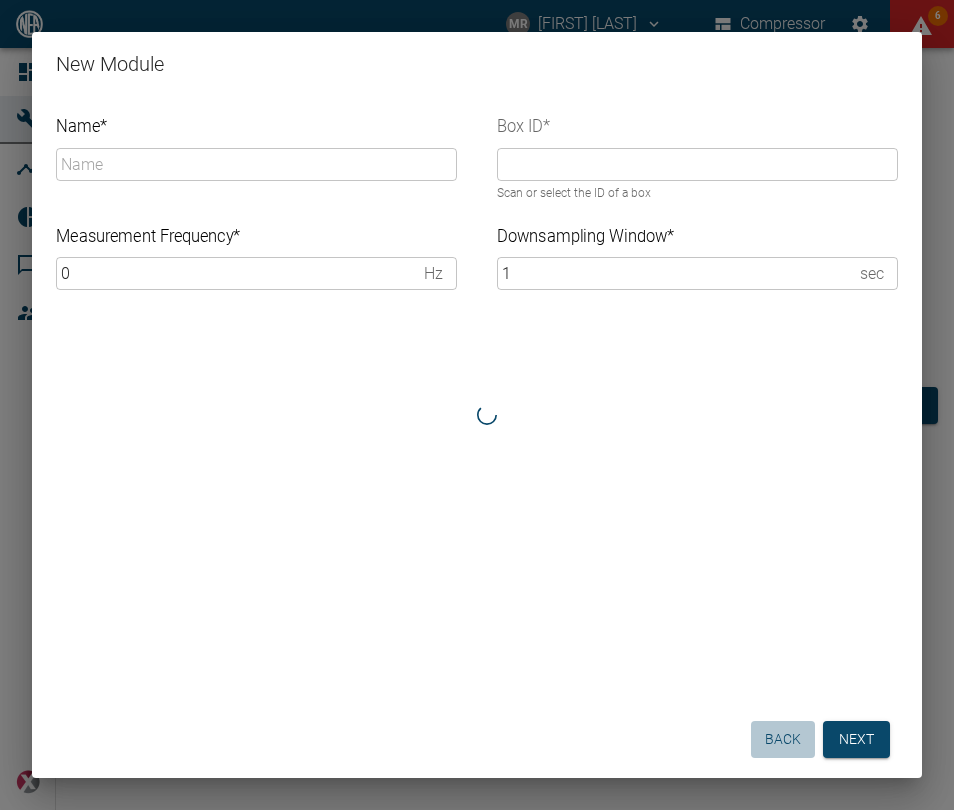 click on "Back" at bounding box center [783, 739] 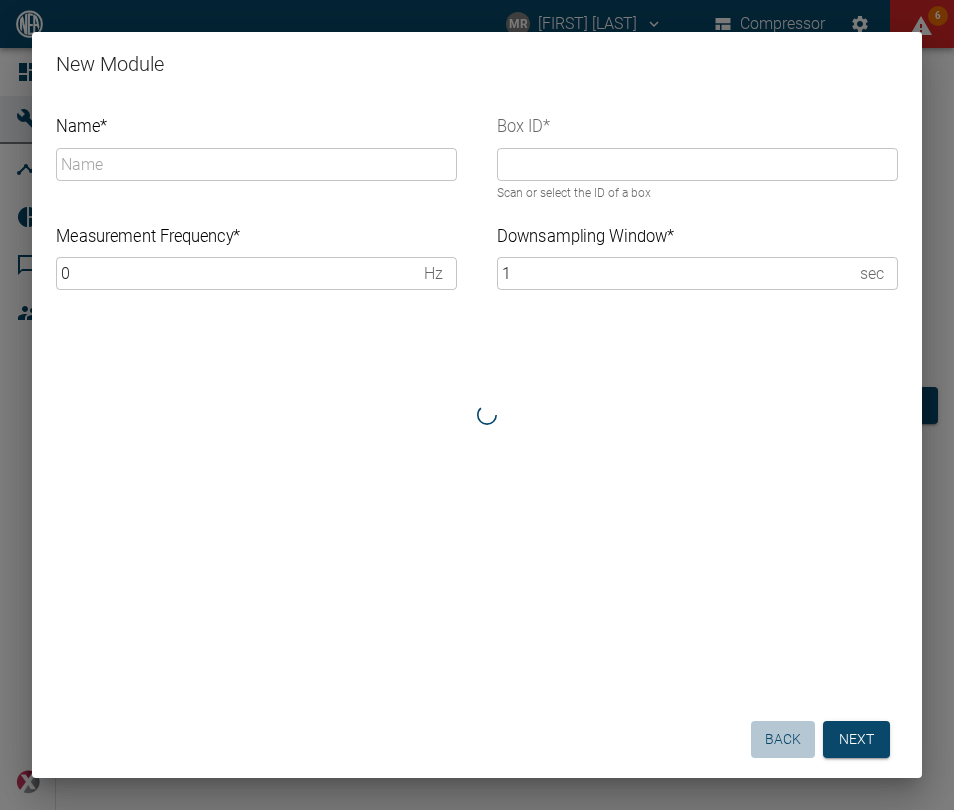 scroll, scrollTop: 0, scrollLeft: 0, axis: both 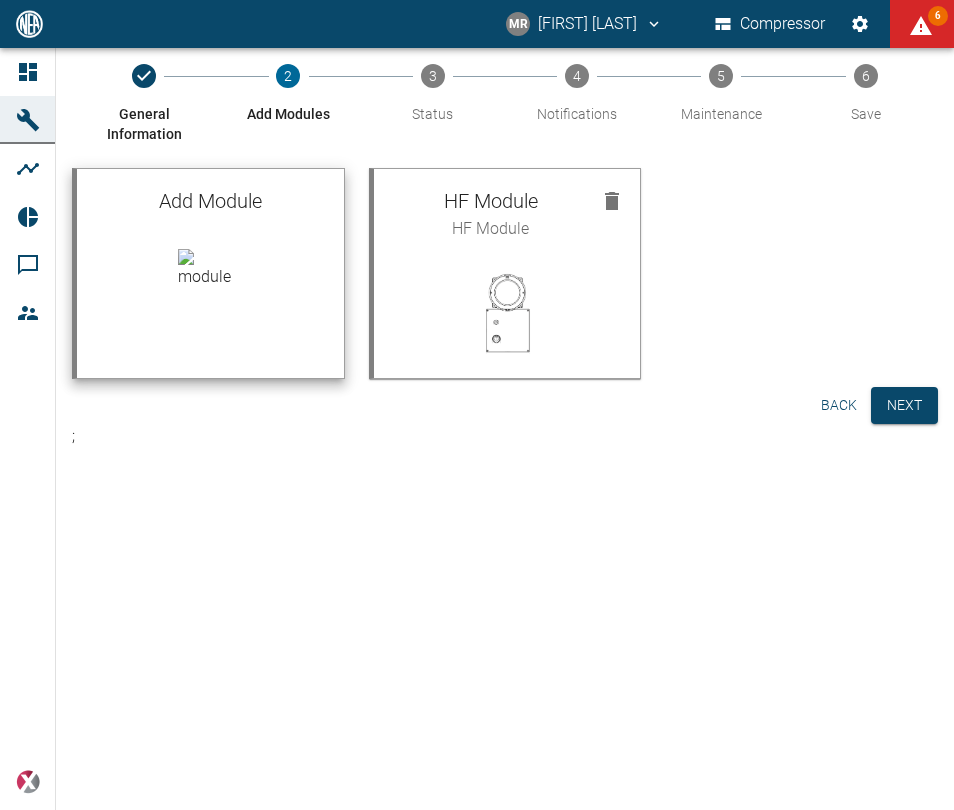 click at bounding box center [210, 273] 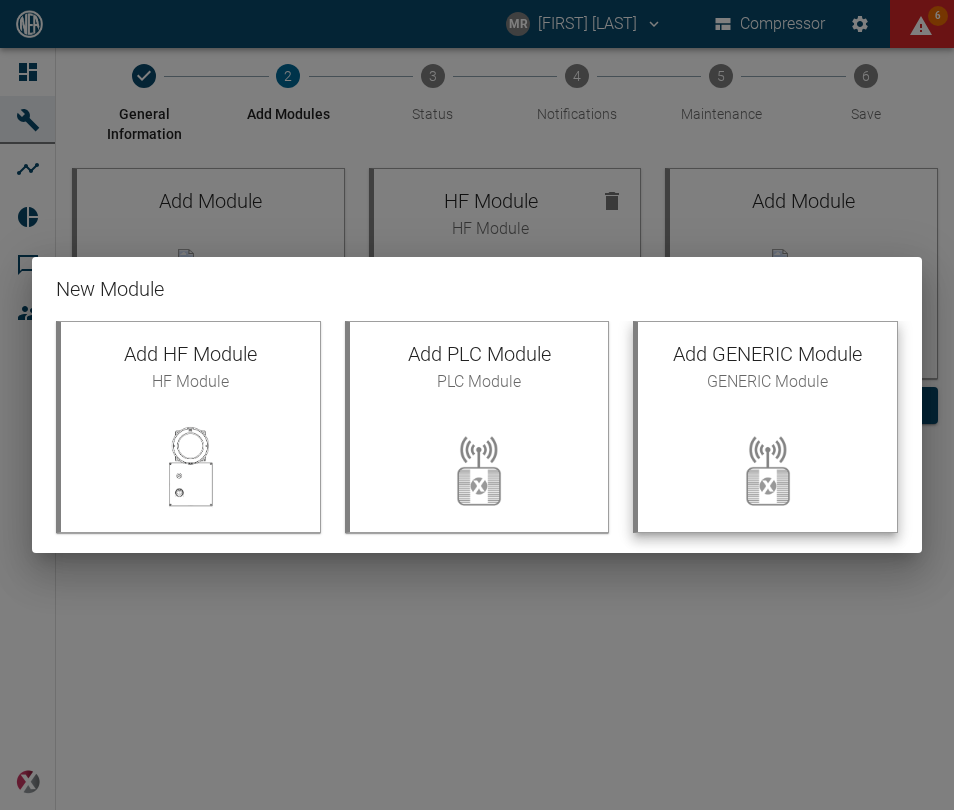 click at bounding box center [767, 470] 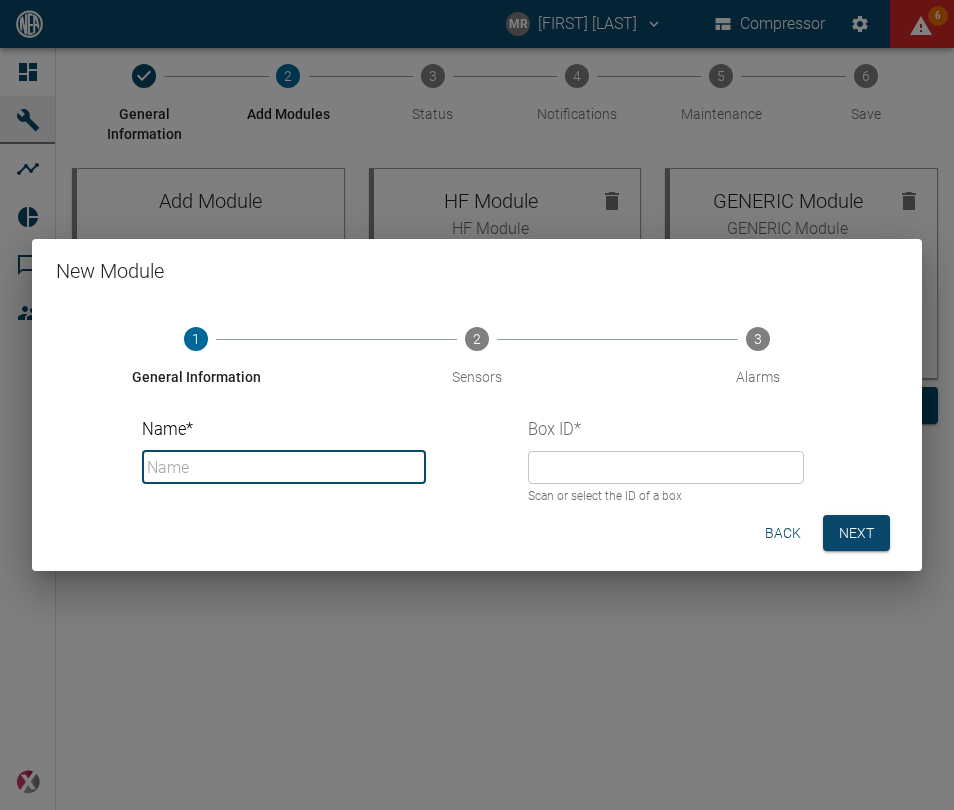 click on "Name *" at bounding box center (283, 467) 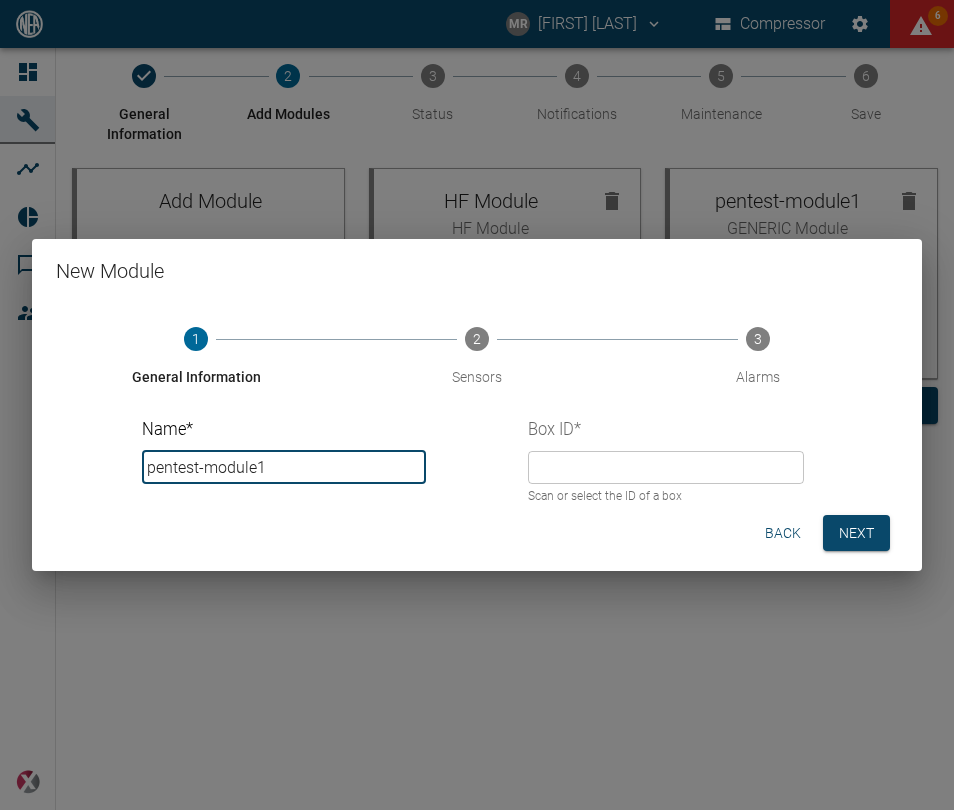 type on "pentest-module1" 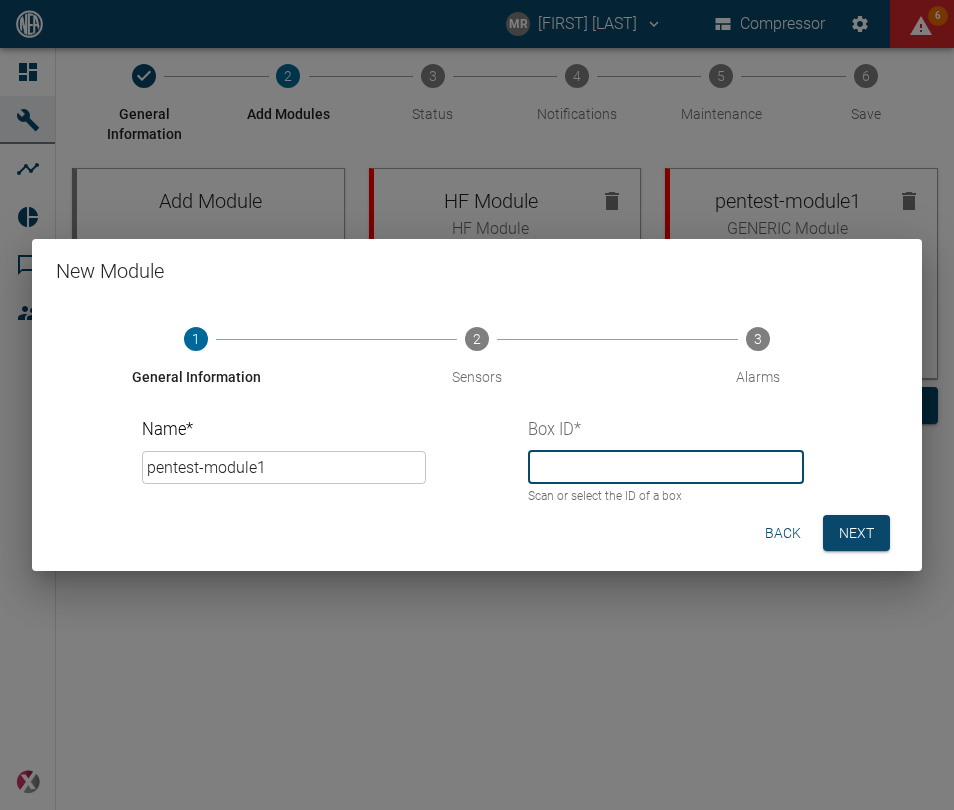 click at bounding box center [665, 467] 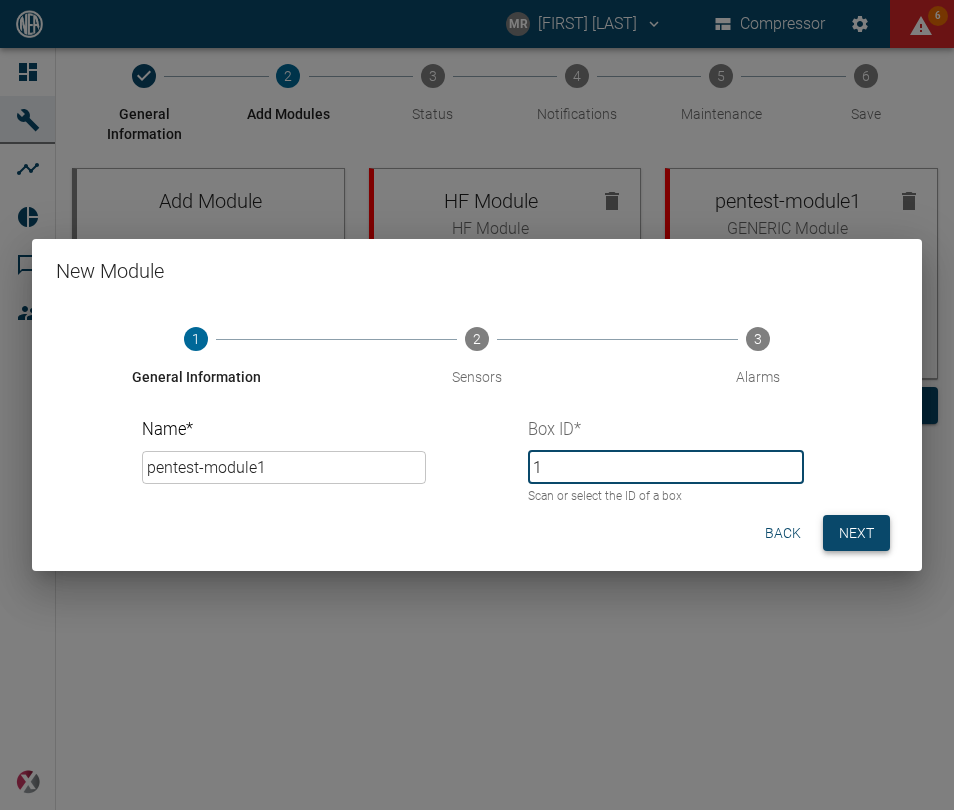 click on "Next" at bounding box center (856, 533) 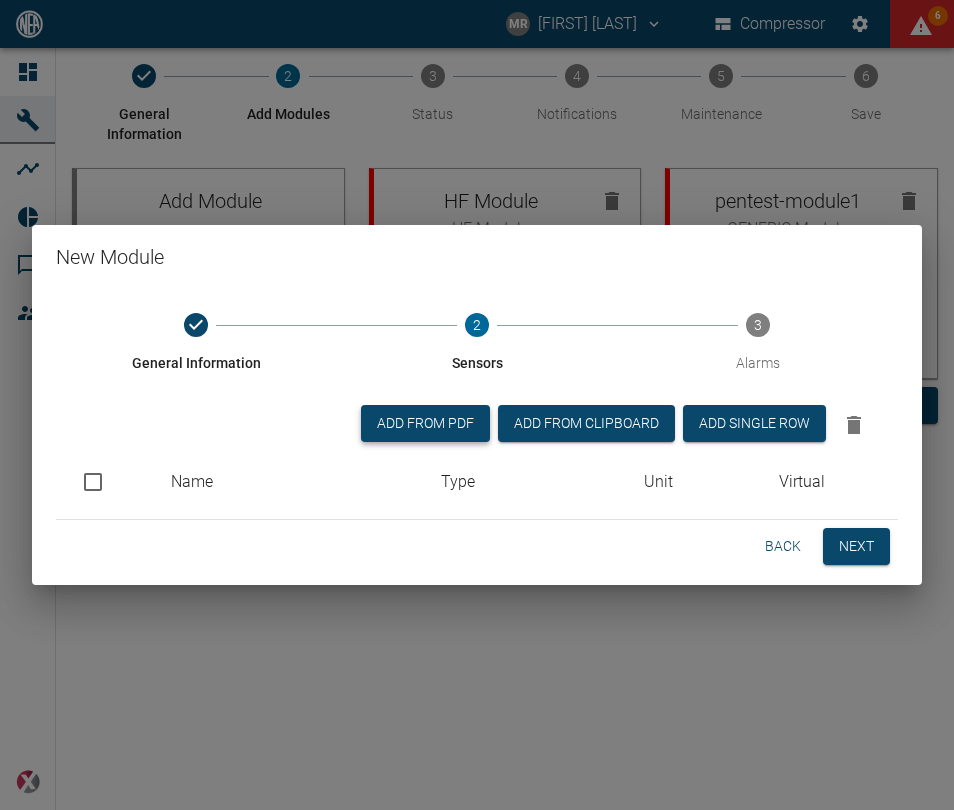 click on "Add from PDF" at bounding box center (425, 423) 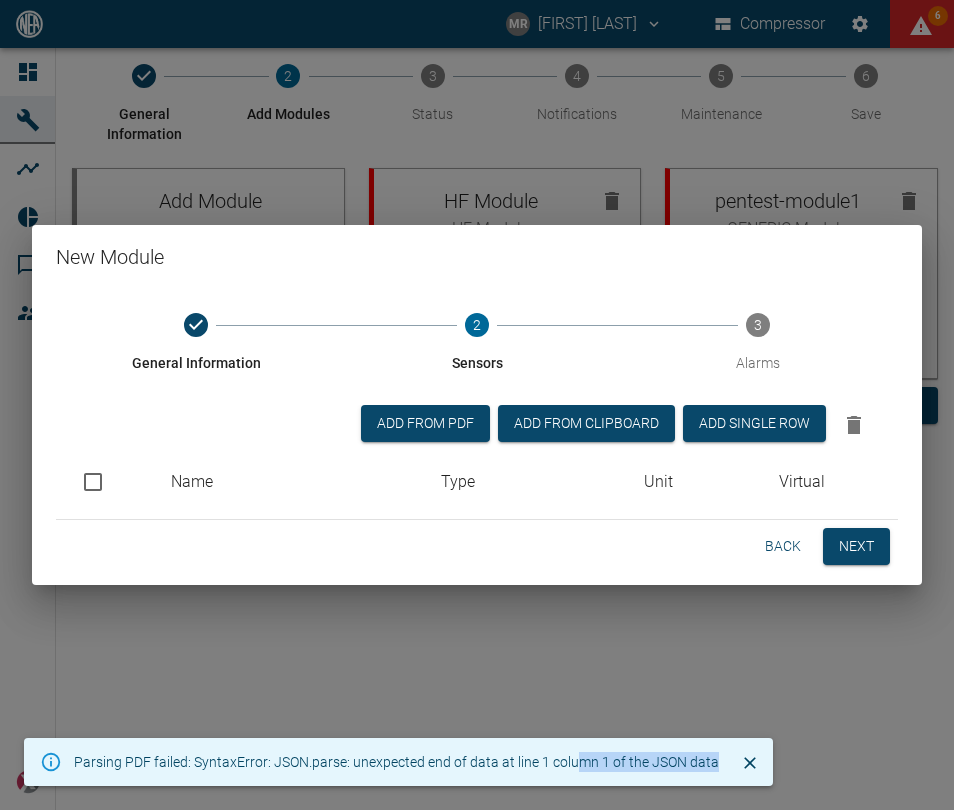 drag, startPoint x: 352, startPoint y: 764, endPoint x: 579, endPoint y: 771, distance: 227.10791 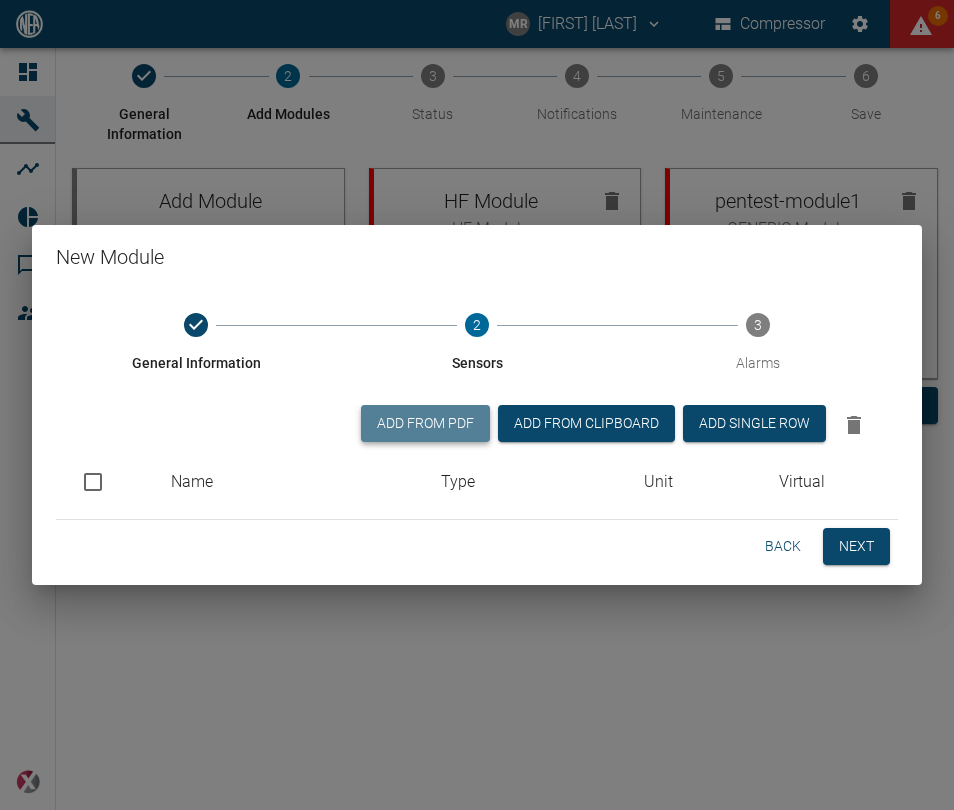 click on "Add from PDF" at bounding box center [425, 423] 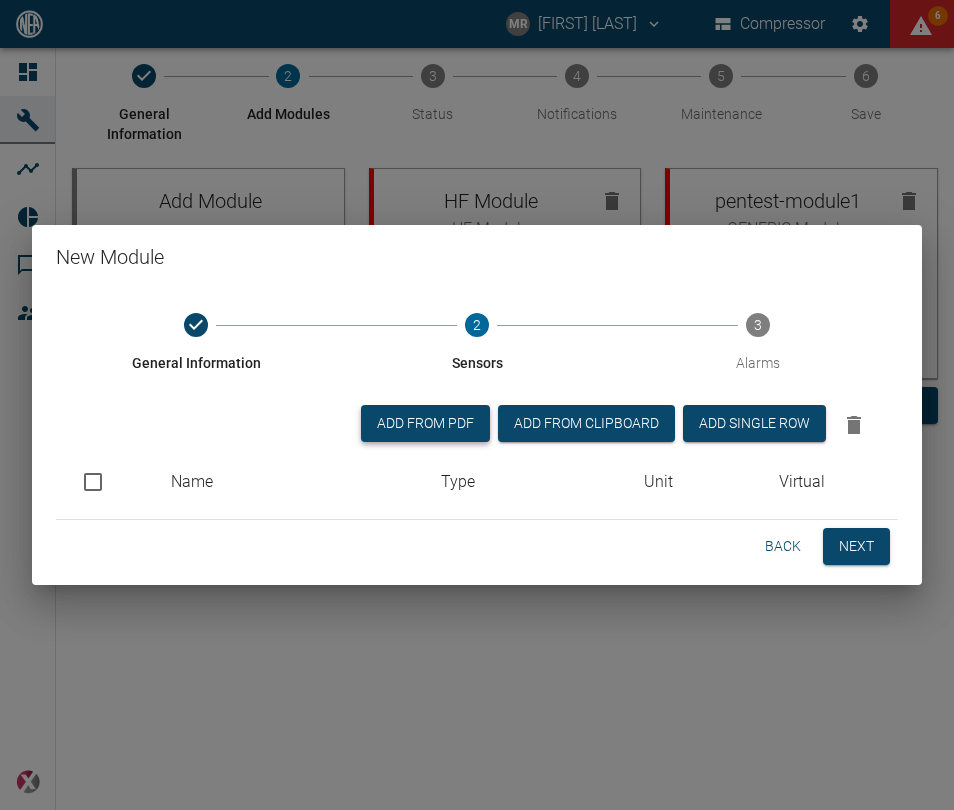 click on "Add from PDF" at bounding box center [425, 423] 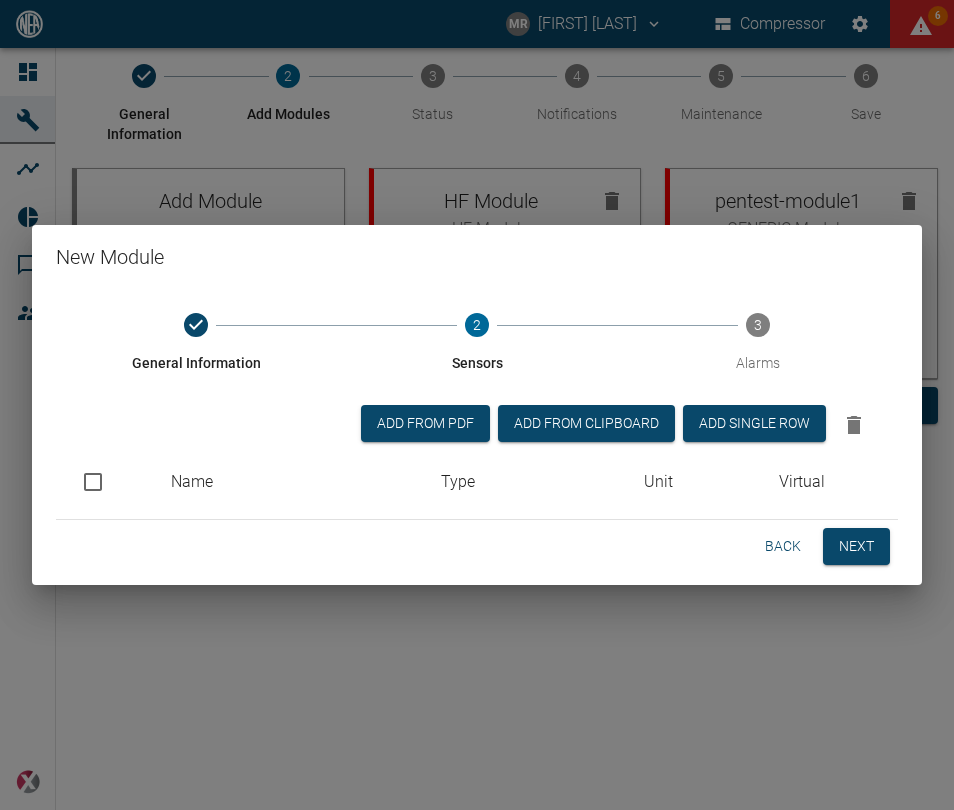 click on "Back" at bounding box center [783, 546] 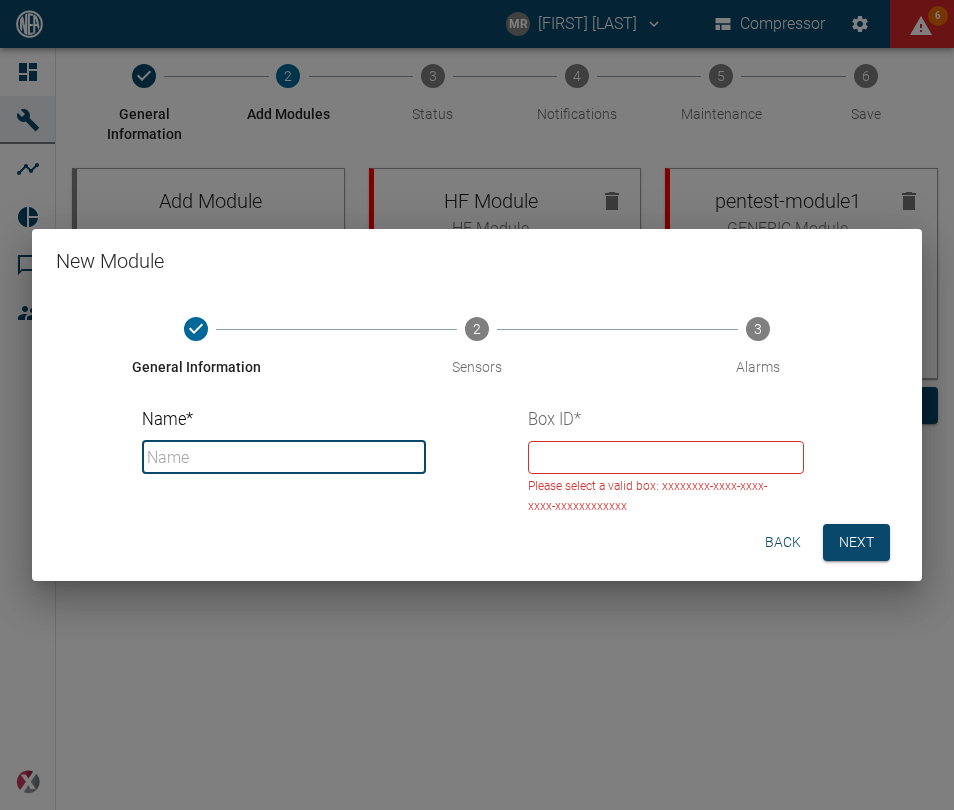 type on "pentest-module1" 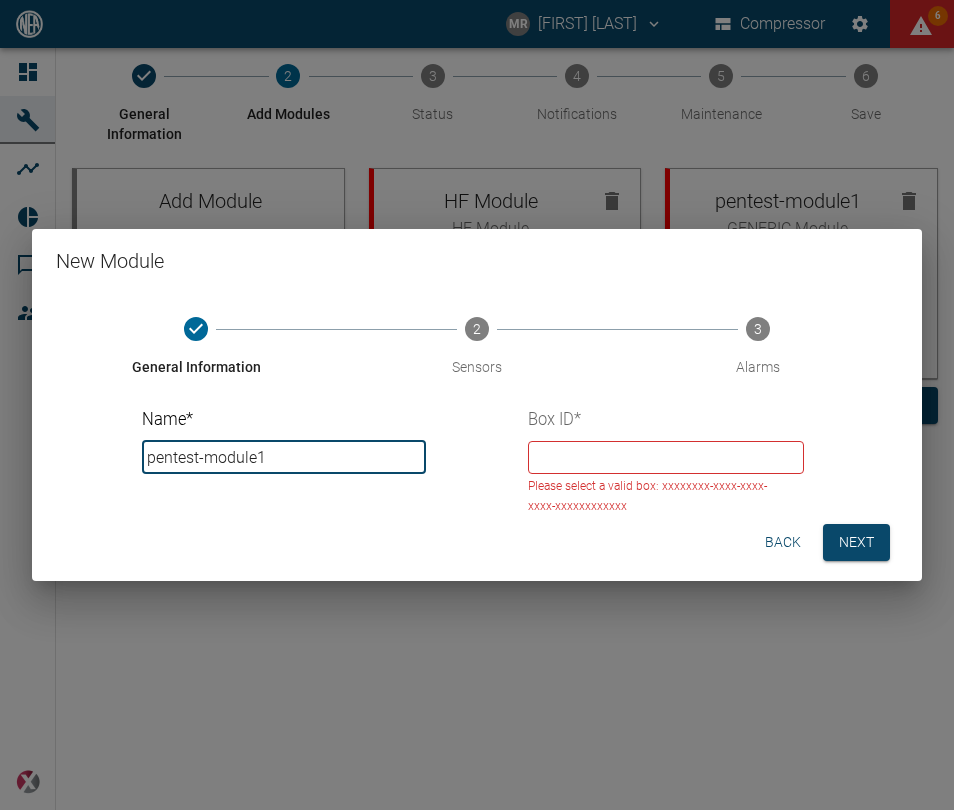 type on "1" 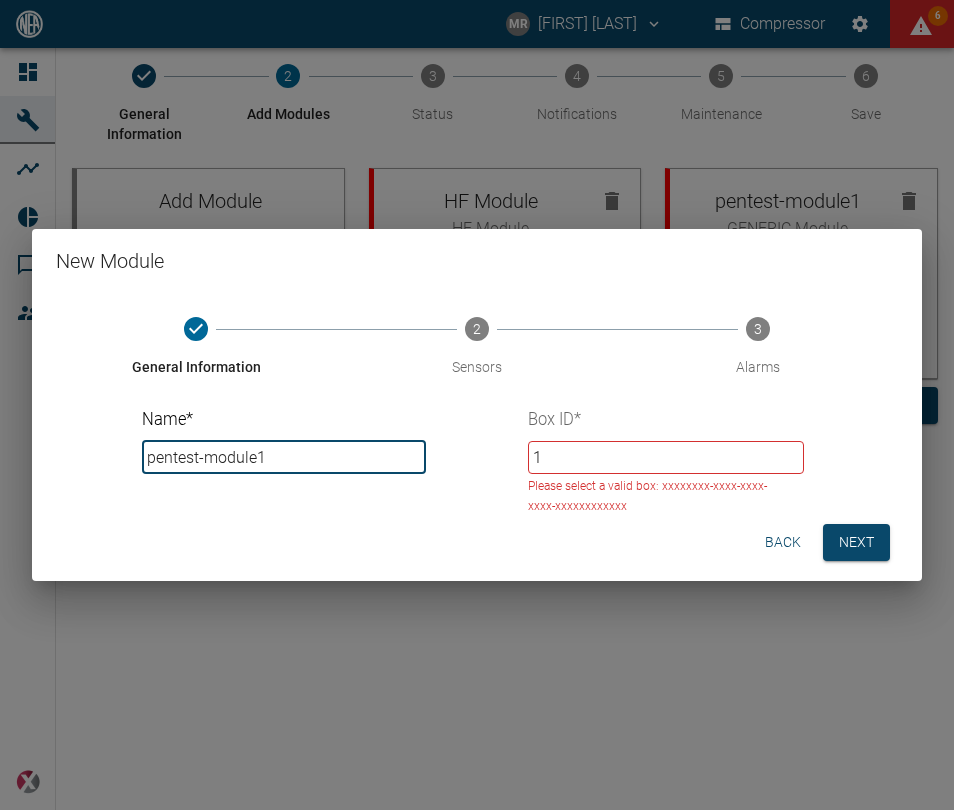 click on "Back" at bounding box center (783, 542) 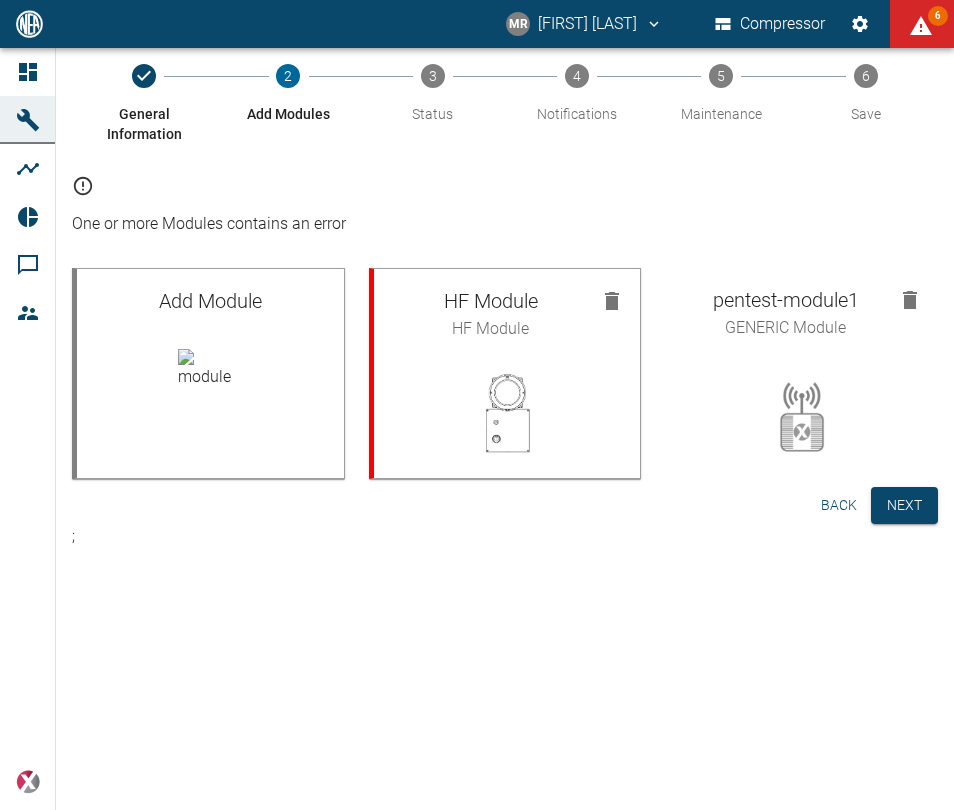 click 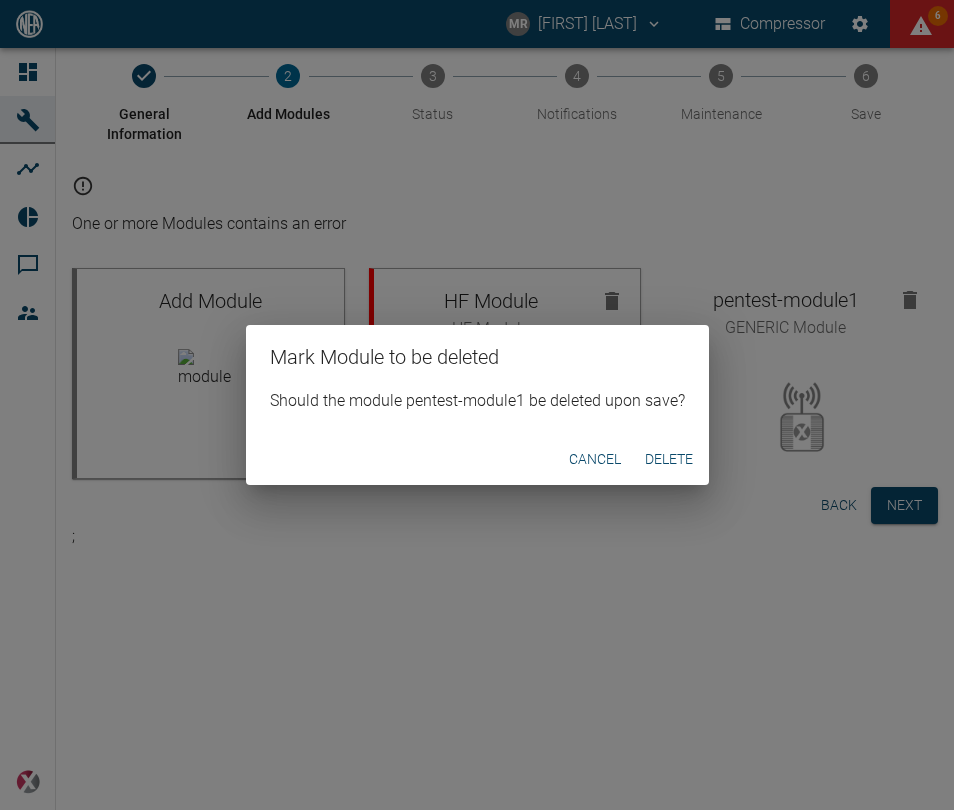 click on "cancel" at bounding box center (595, 459) 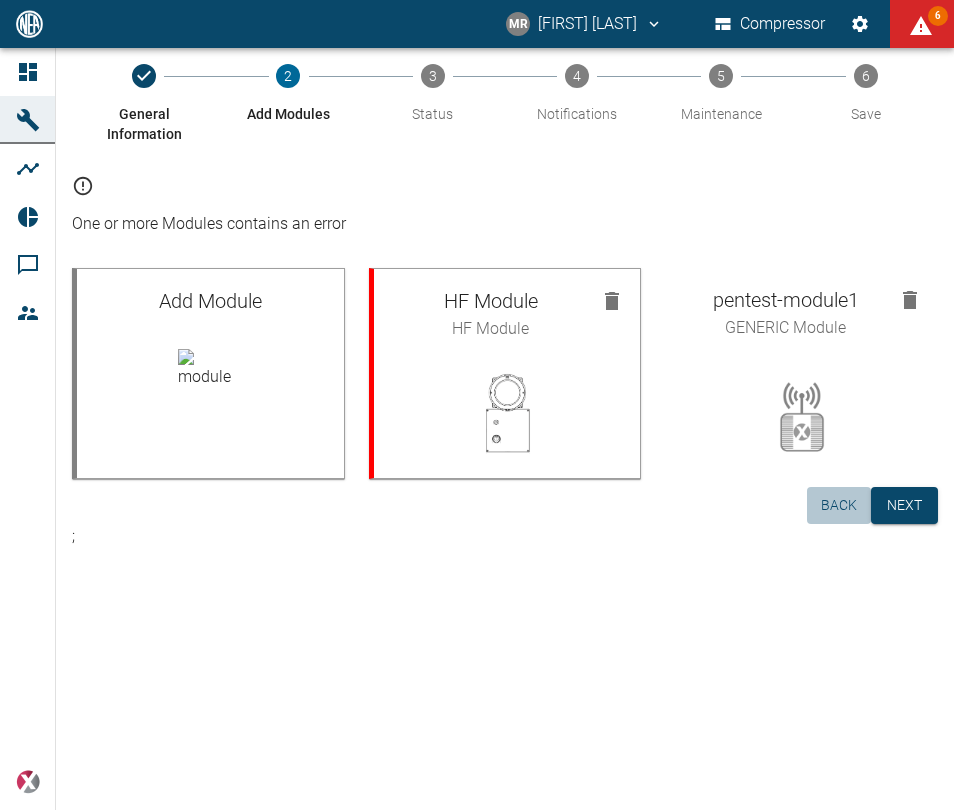 click on "Back" at bounding box center [839, 505] 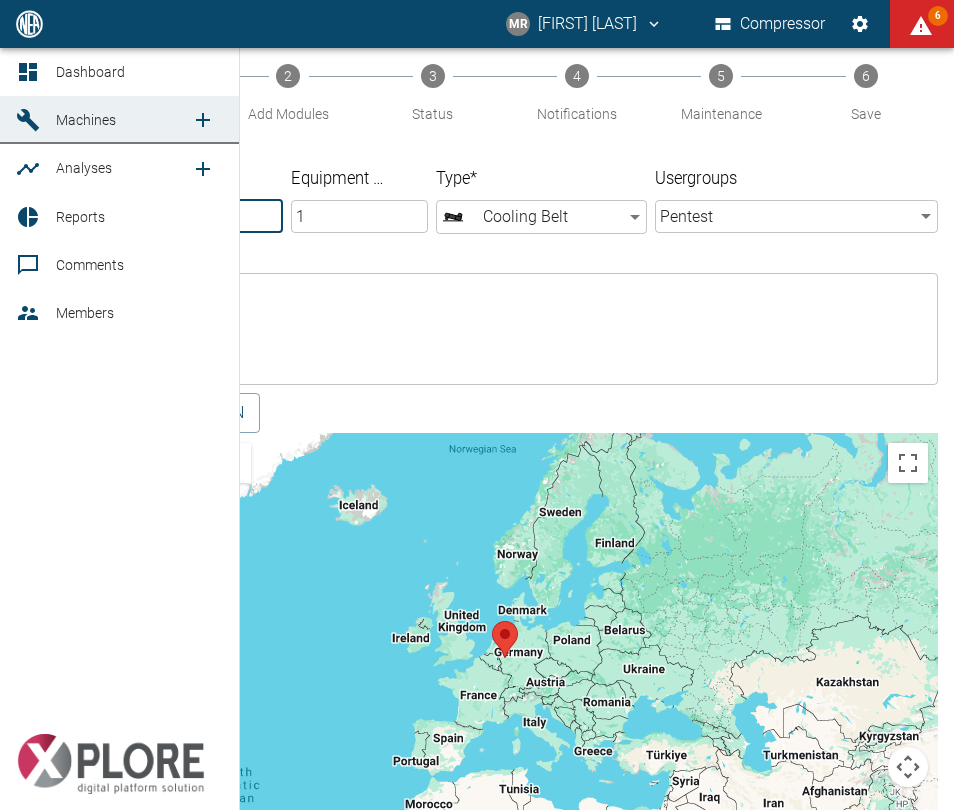 click on "Analyses" at bounding box center (123, 168) 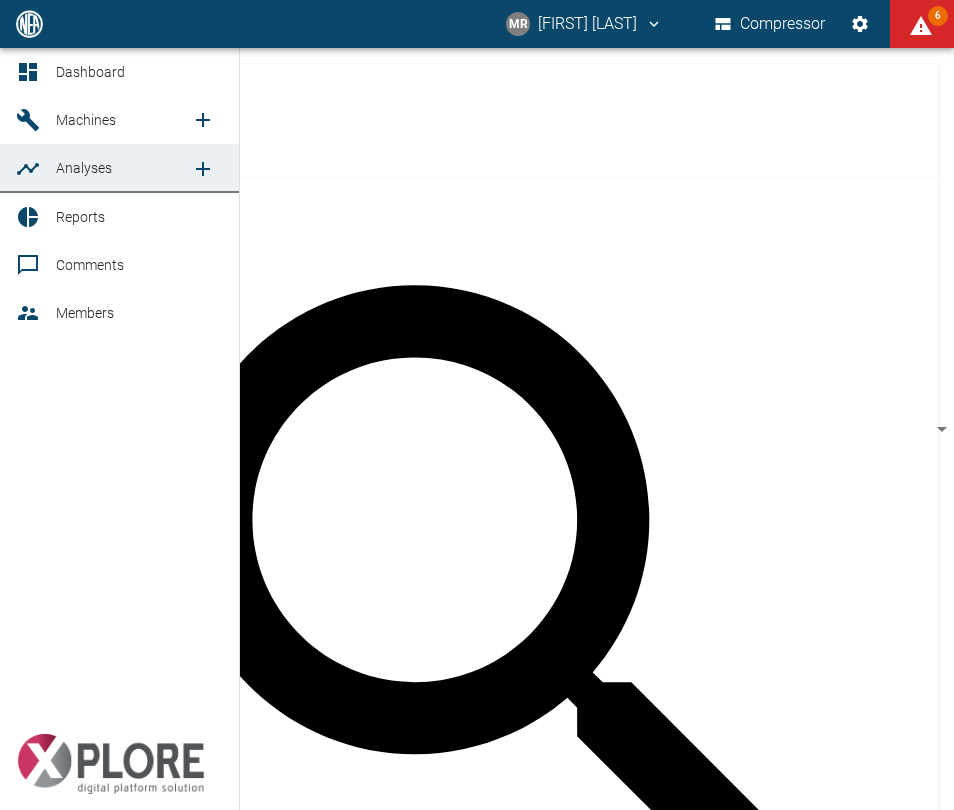 click 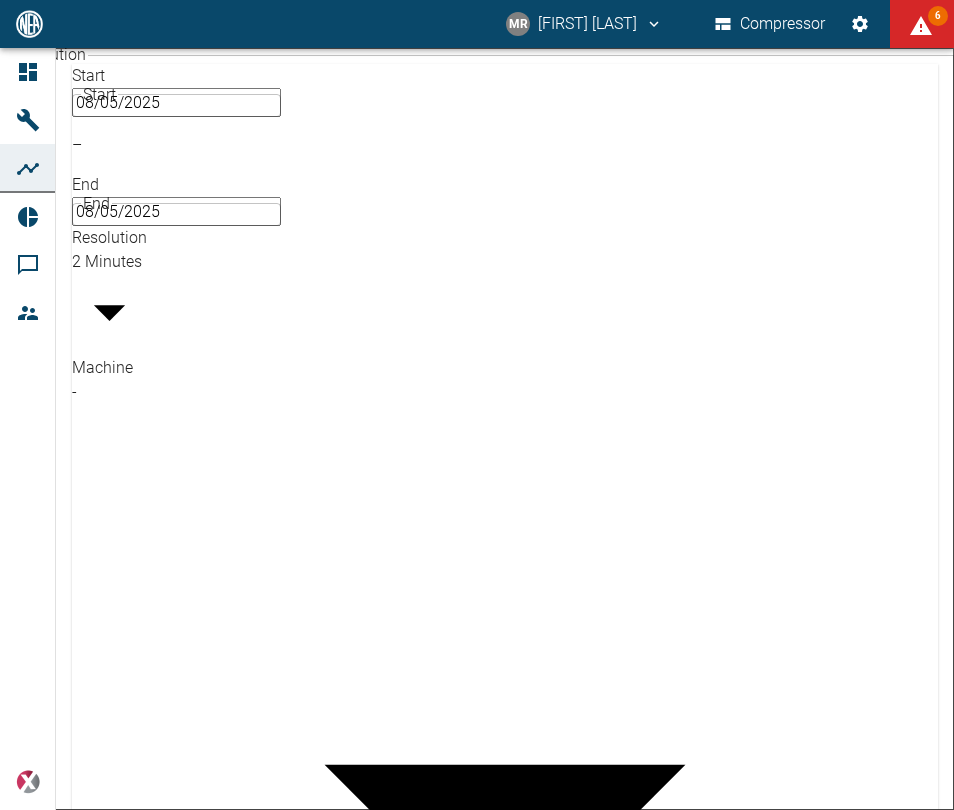 click on "<script>alert(1)</script> (AV)" at bounding box center (489, 3322) 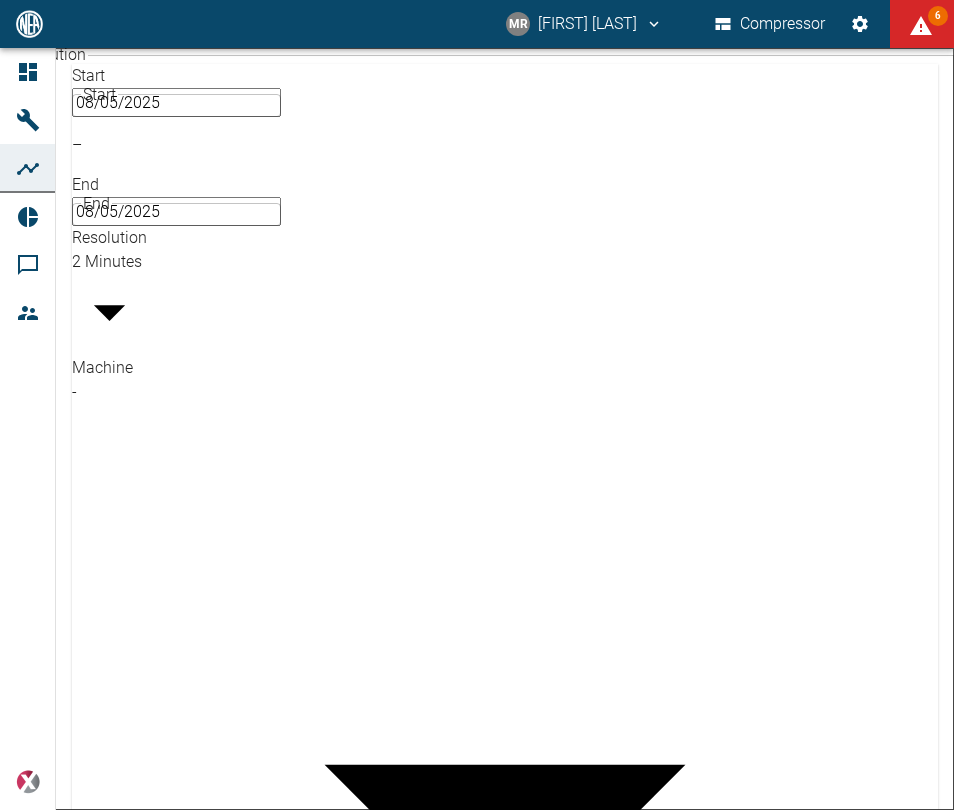 scroll, scrollTop: 1938, scrollLeft: 0, axis: vertical 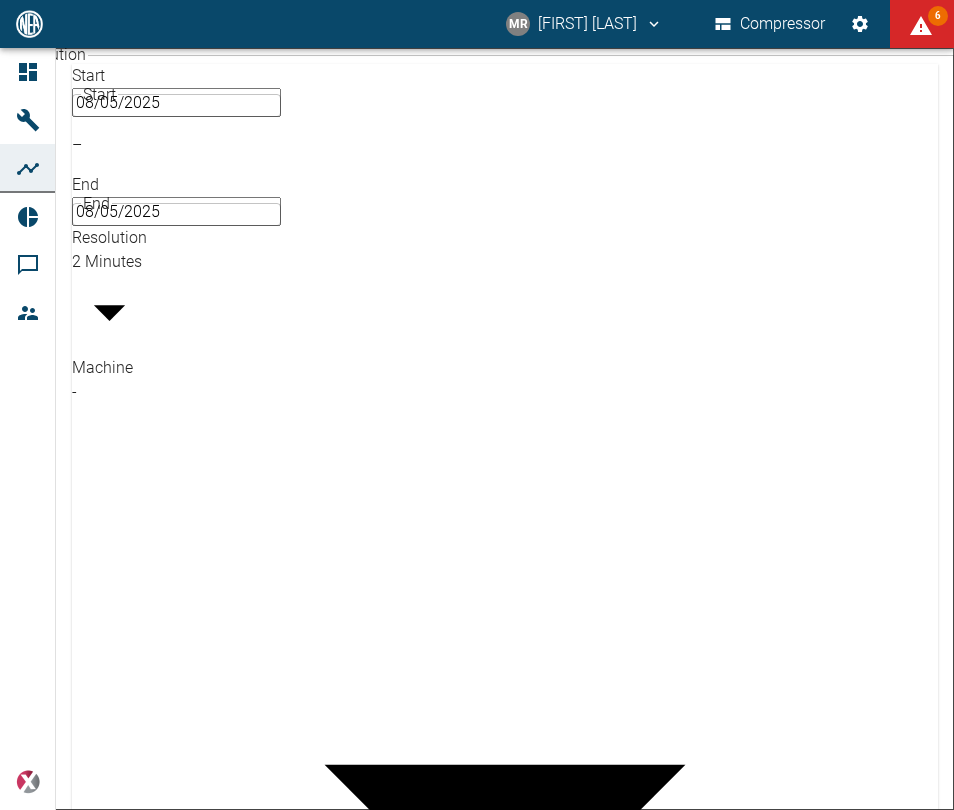 click on "MR [FIRST] [LAST] Compressor 6 Dashboard Machines Analyses Reports Comments Members powered by Start [DATE] Start  –  End [DATE] End Resolution 2 Minutes 2min Resolution Machine - ​ Unit ​ ​ Type - ​ Search ​ Sensor Machine Type Unit  (AV)  (AV)  ms OperatingHours (AV)  Time h TestGasPressure1 (AV) 000_SimonAC-TestDevice Pressure bar TestGasPressure1_max (AV) 000_SimonAC-TestDevice Pressure bar TestOilPressure1 (AV) 000_SimonAC-TestDevice Pressure bar TestGasPressure2_max (AV) 000_SimonAC-TestDevice Pressure bar TestCurrent2_min (AV) 000_SimonAC-TestDevice Current A DataDiode001 (AV) 000_SimonAC-TestDevice Power Consumption kWh bla (AV) 000_SimonAC-TestDevice Pressure bar TestCurrent2_max (AV) 000_SimonAC-TestDevice Current A AdditionalChannel1 (AV) 000_SimonAC-TestDevice Percentage % test (AV) 000_SimonAC-TestDevice Frequency Hz OpHours (AV) 000_SimonAC-TestDevice Time h 1 row selected   67" at bounding box center [477, 405] 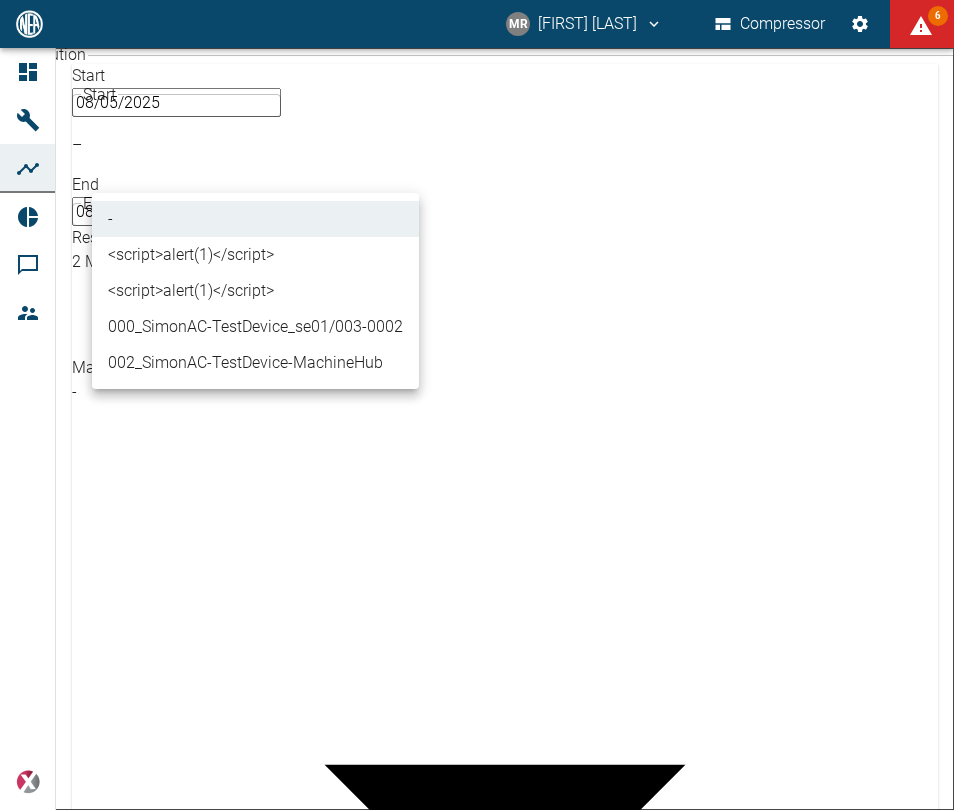 click on "<script>alert(1)</script>" at bounding box center (255, 255) 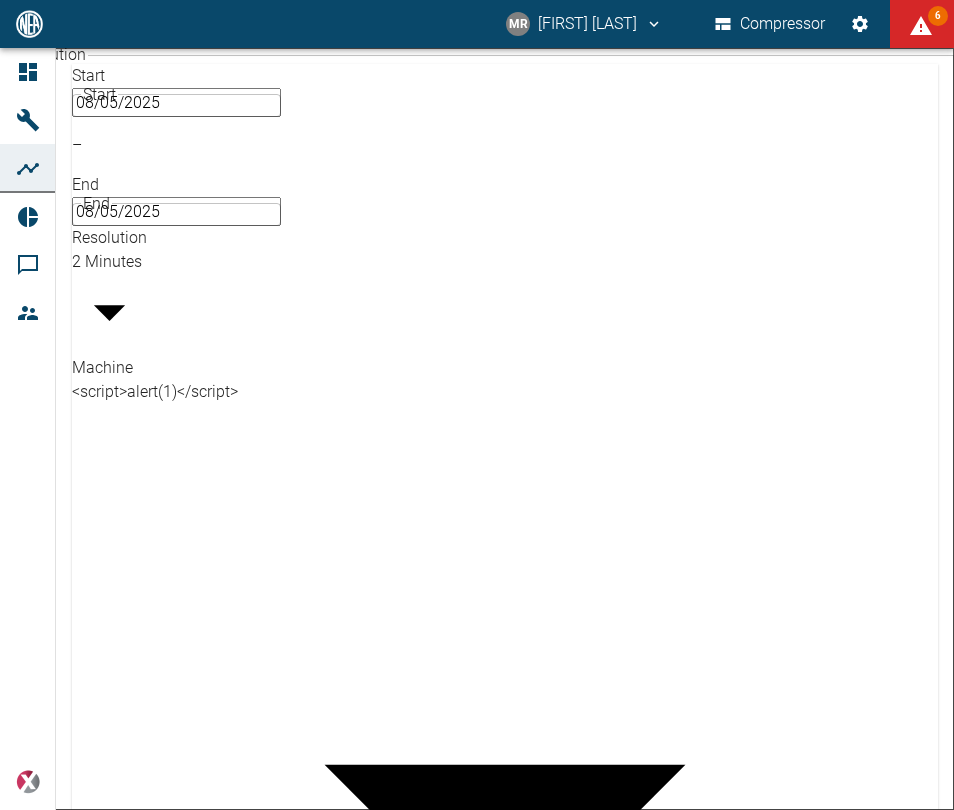 type on "e50bc9fa-4eef-4041-8dda-1e225fee3800" 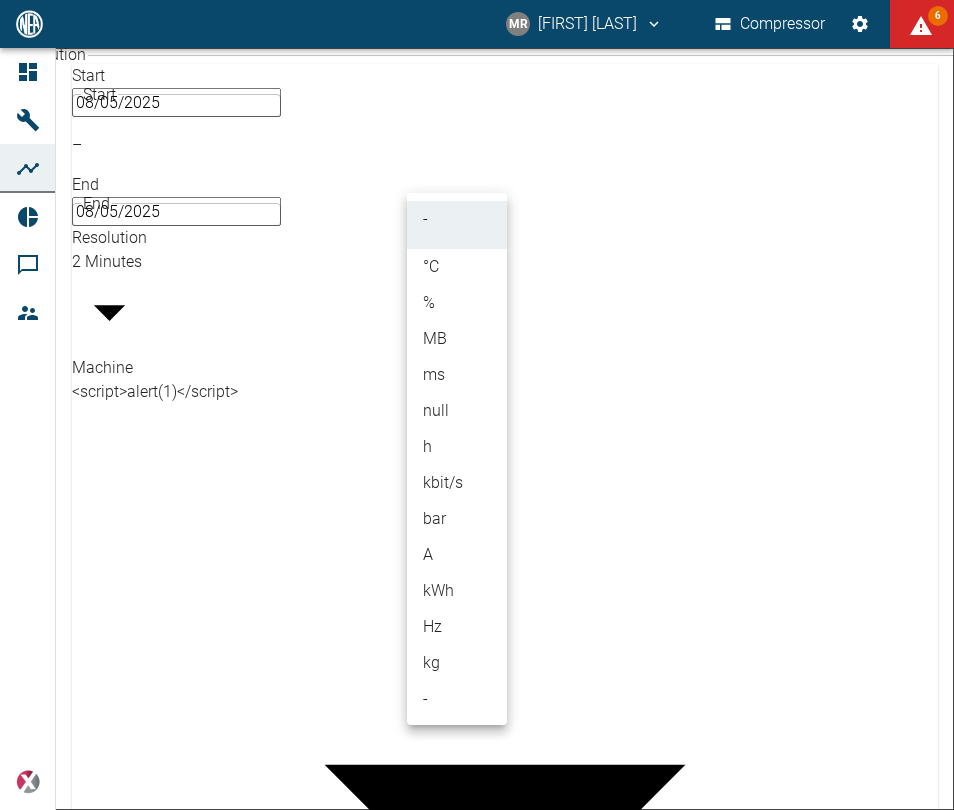 click on "°C" at bounding box center [457, 267] 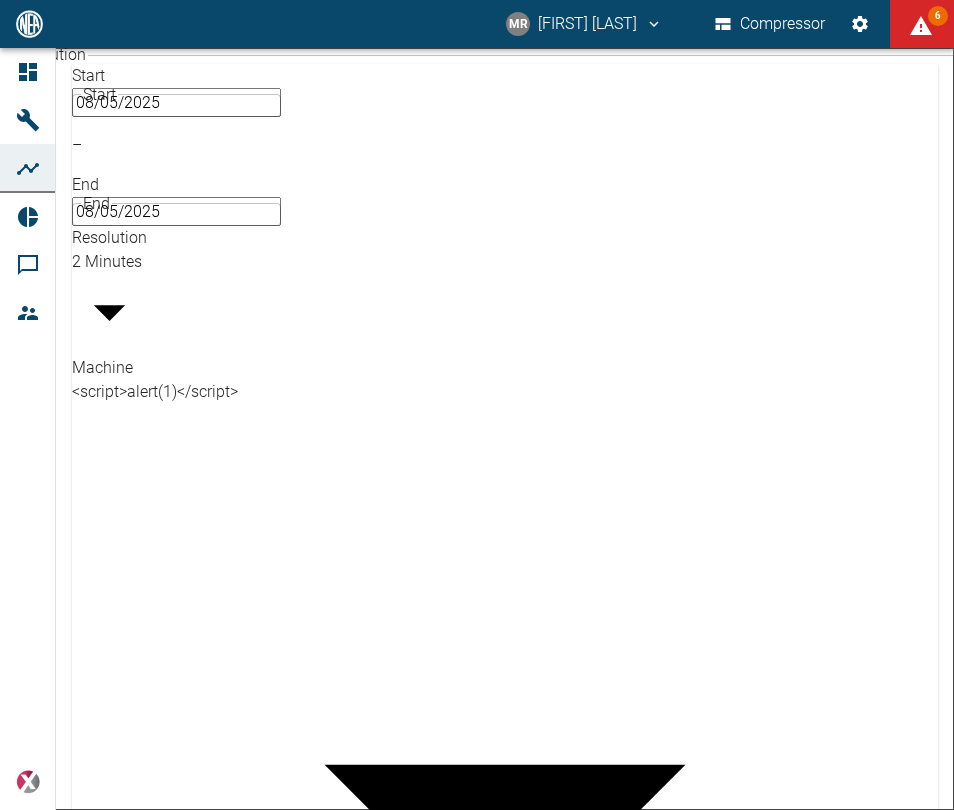 click on "MR [FIRST] [LAST] Compressor 6 Dashboard Machines Analyses Reports Comments Members powered by Start [DATE] Start  –  End [DATE] End Resolution 2 Minutes 2min Resolution Machine  e50bc9fa-4eef-4041-8dda-1e225fee3800 ​ Unit °C °C ​ Type - ​ Search ​ Sensor Machine Type Unit  (AV)  (AV)  ms 1 row selected Total Rows:   1 of 67 Load" at bounding box center (477, 405) 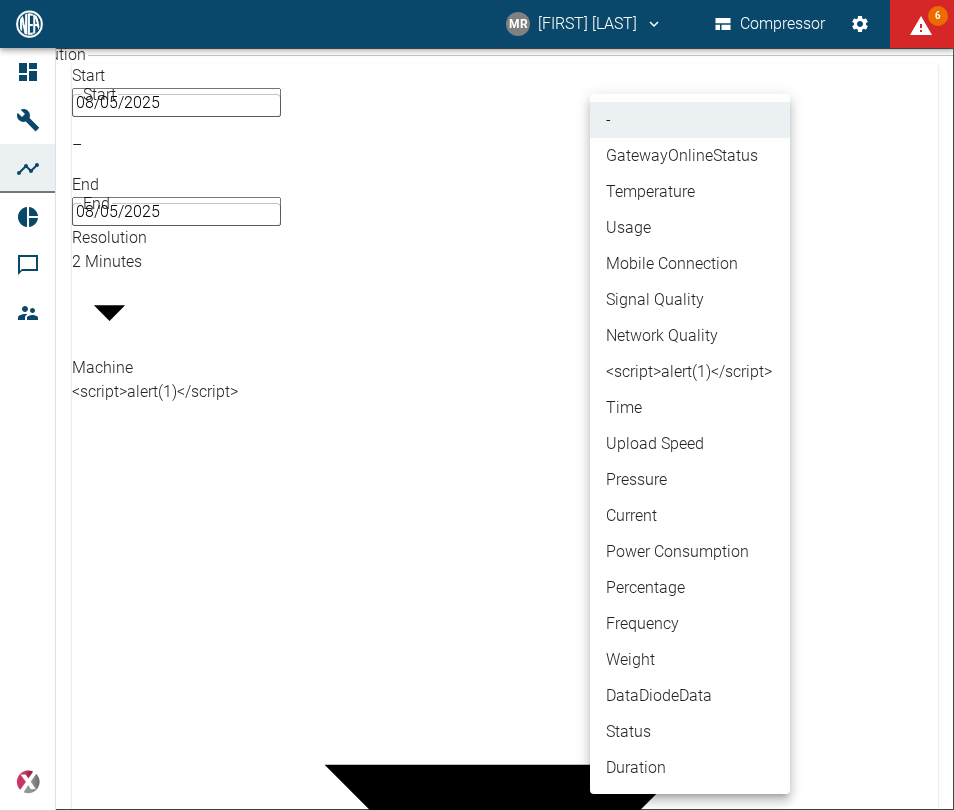 click on "Usage" at bounding box center (690, 228) 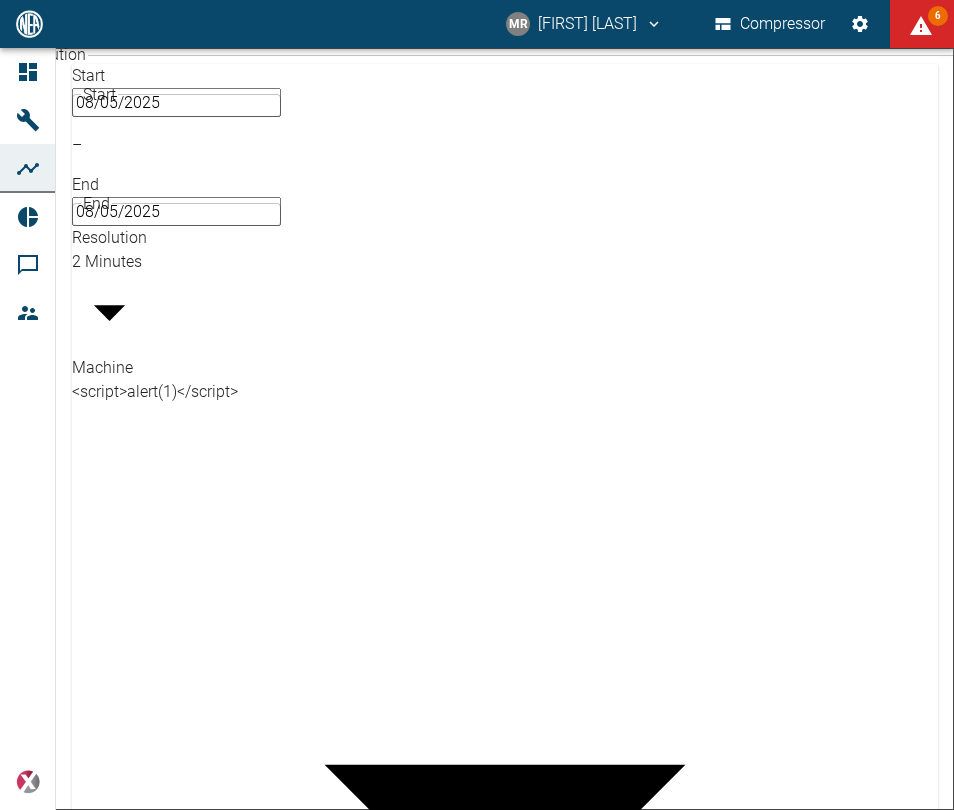 type on "Usage" 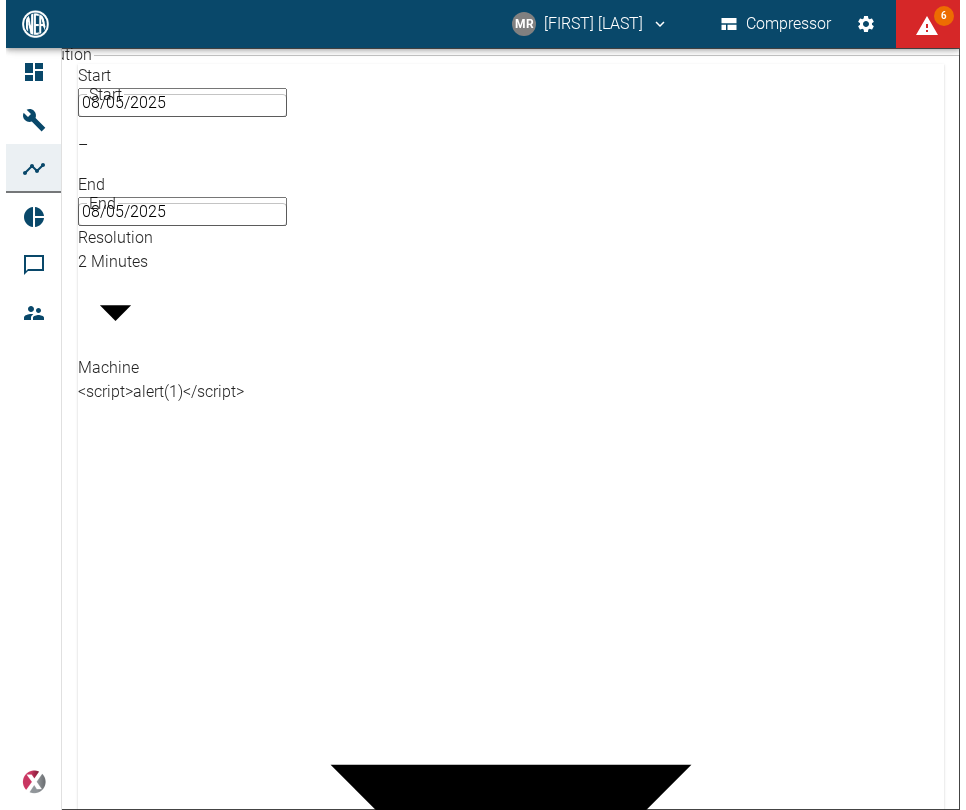 scroll, scrollTop: 0, scrollLeft: 122, axis: horizontal 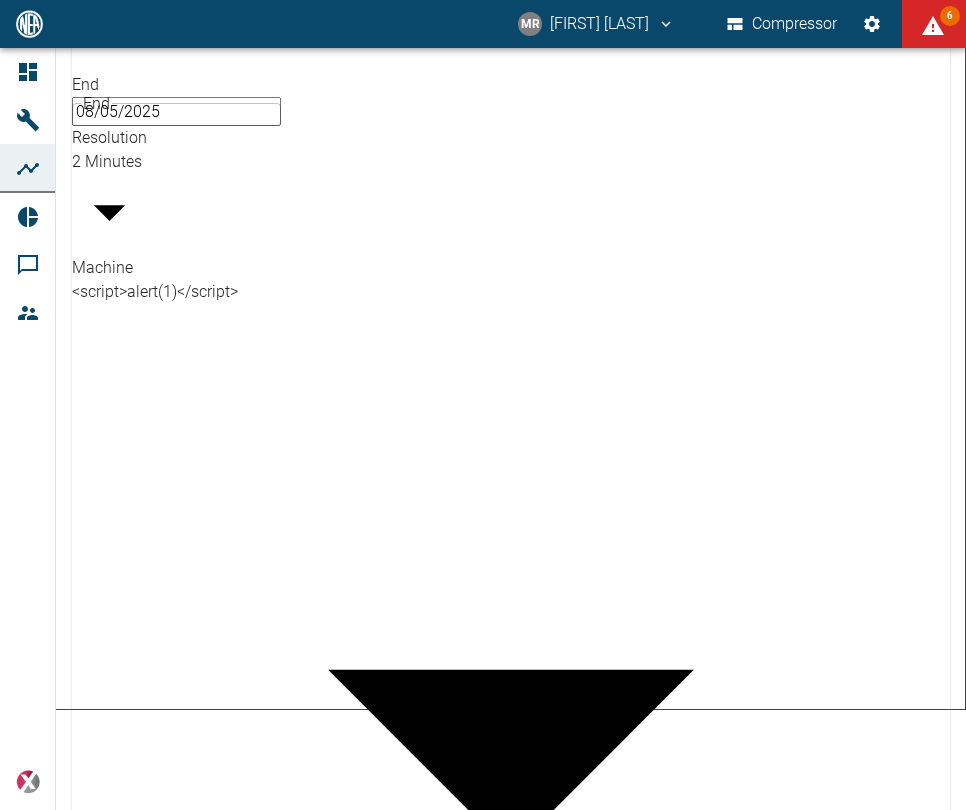 click on "<script>alert(1)</script>" at bounding box center [516, 3131] 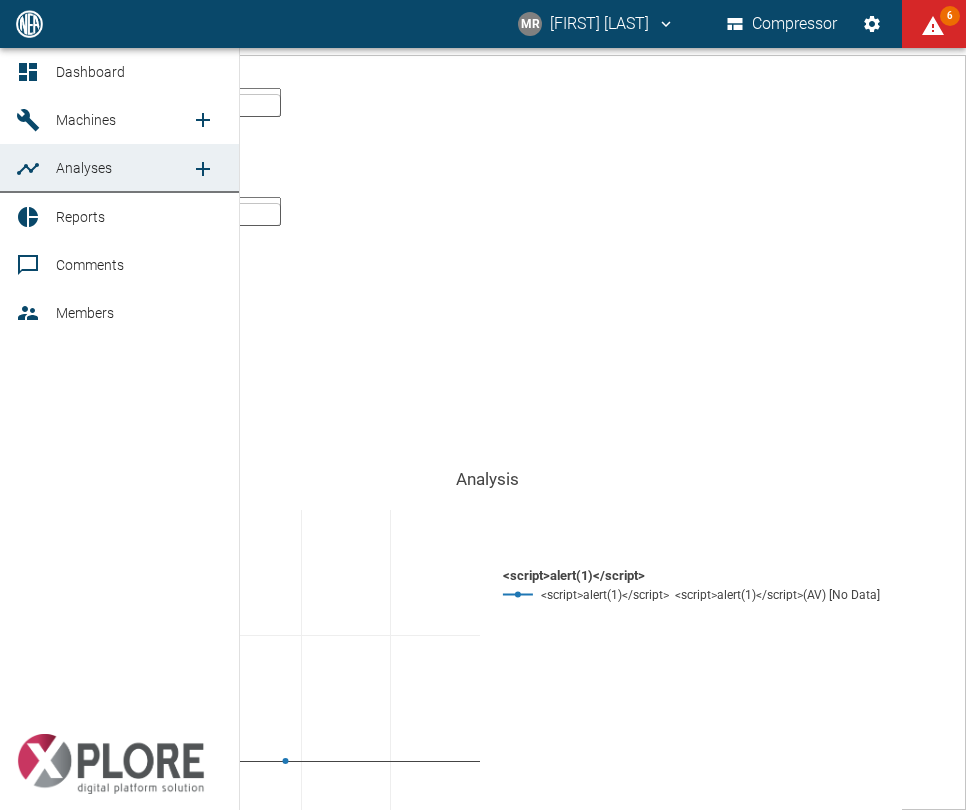 click 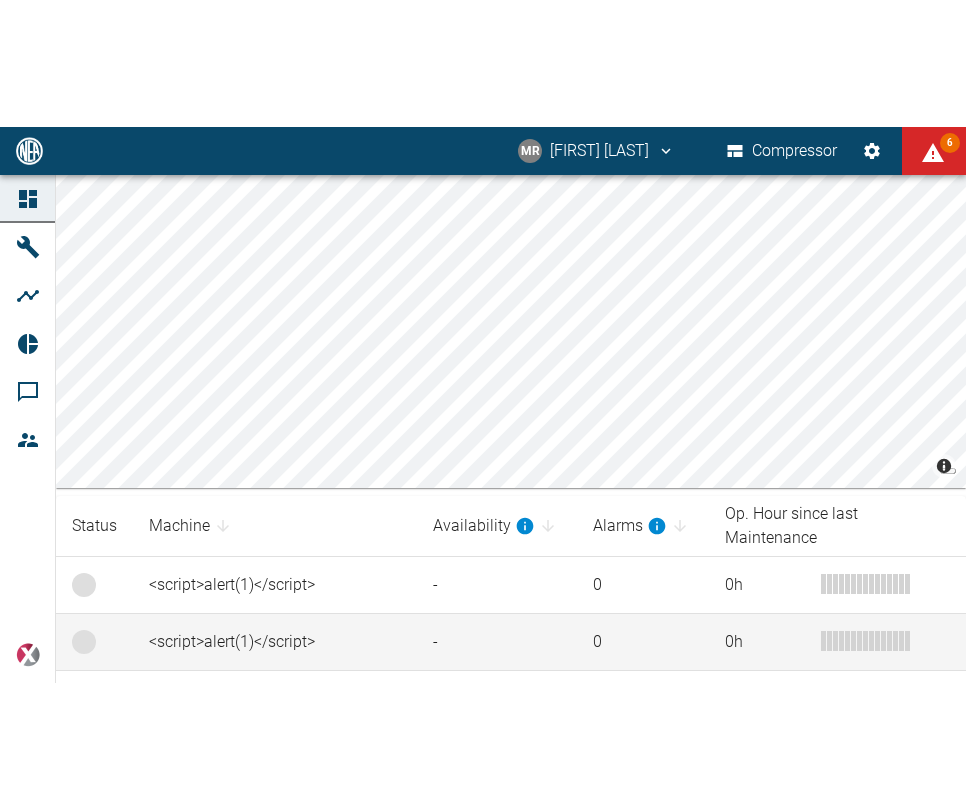scroll, scrollTop: 114, scrollLeft: 0, axis: vertical 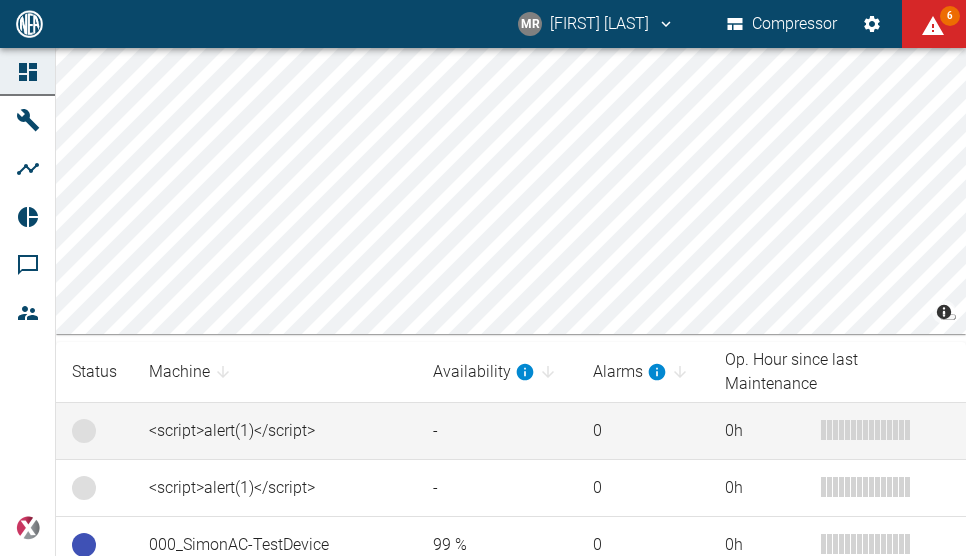 click on "0  h" at bounding box center (837, 431) 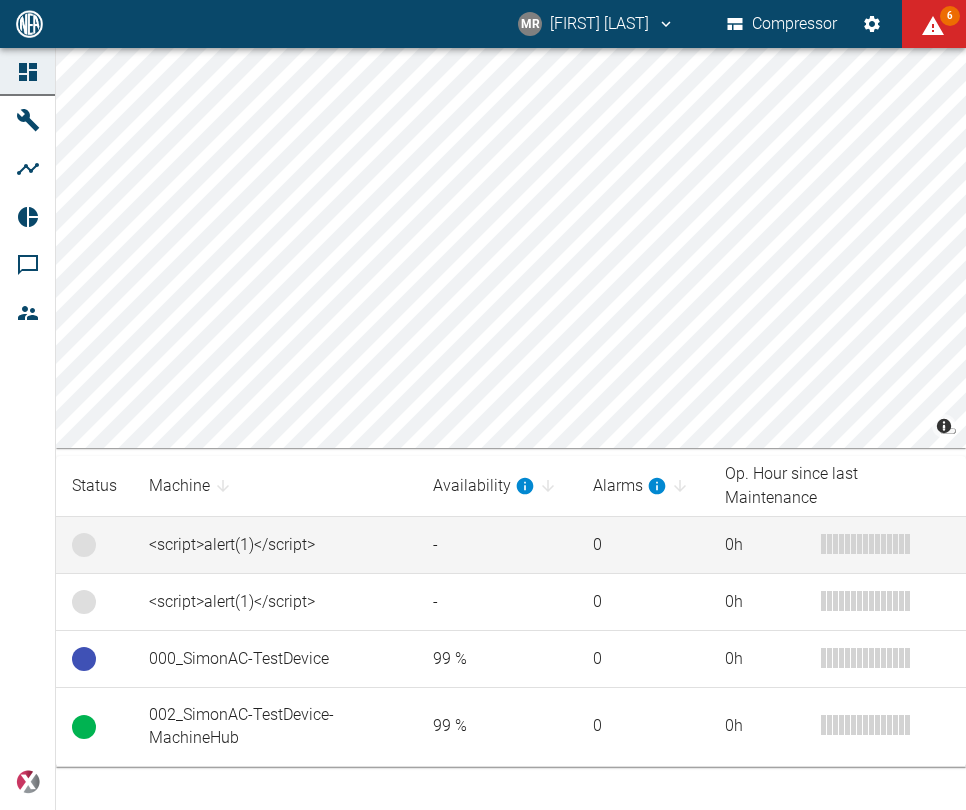 scroll, scrollTop: 0, scrollLeft: 0, axis: both 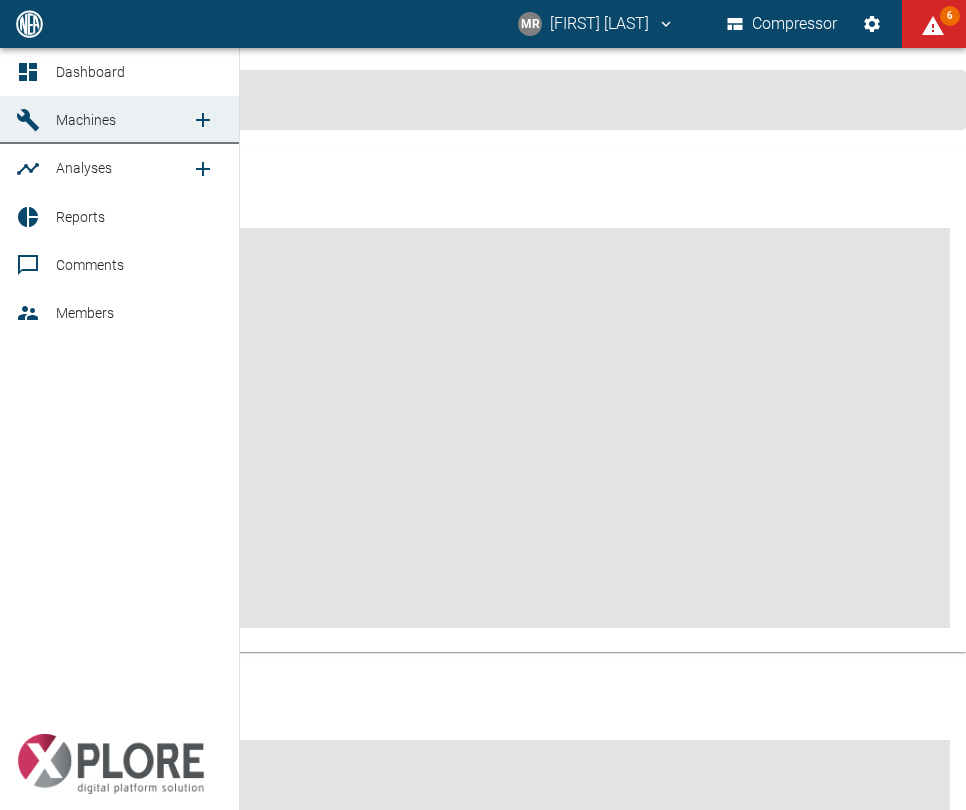 click 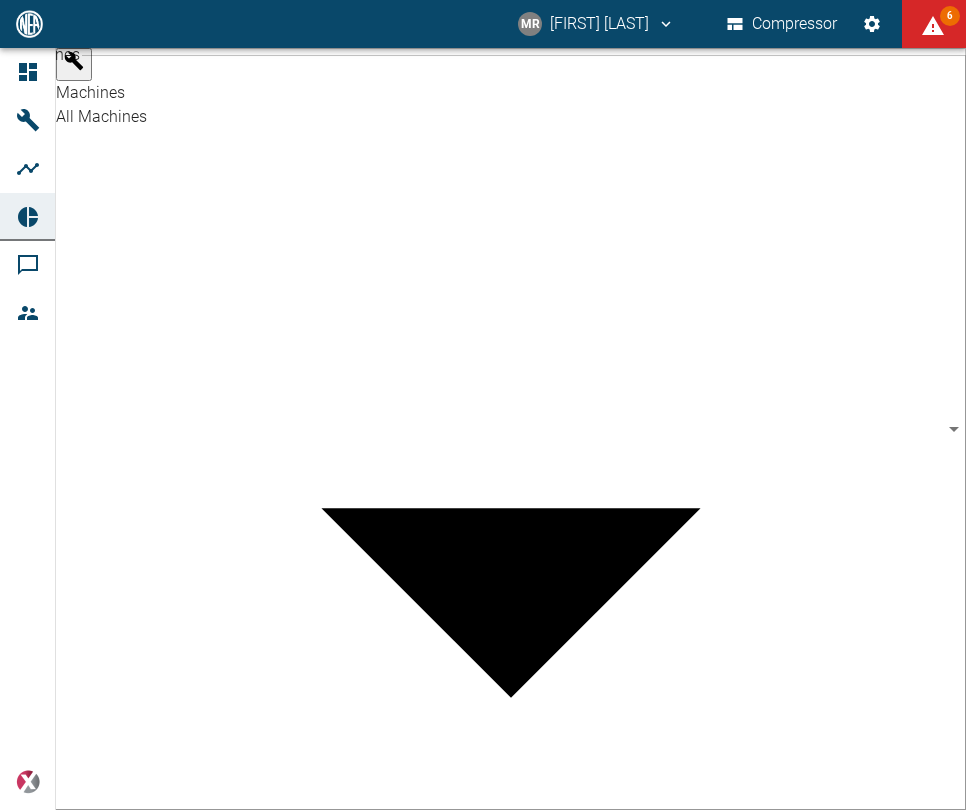 click 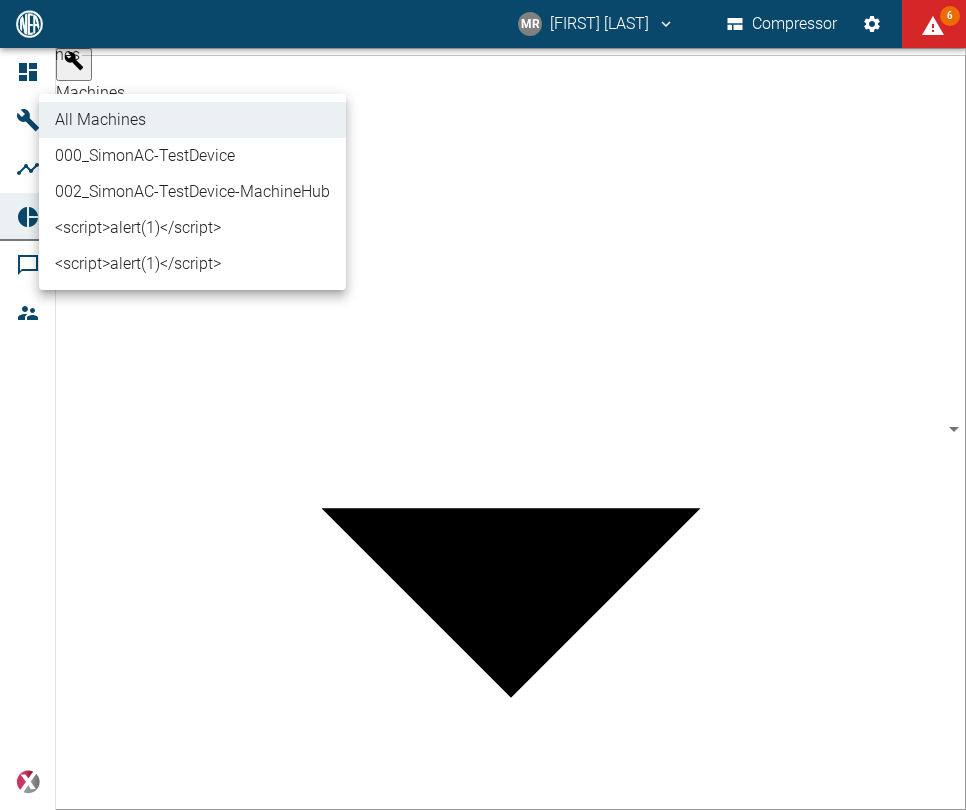 click at bounding box center [483, 405] 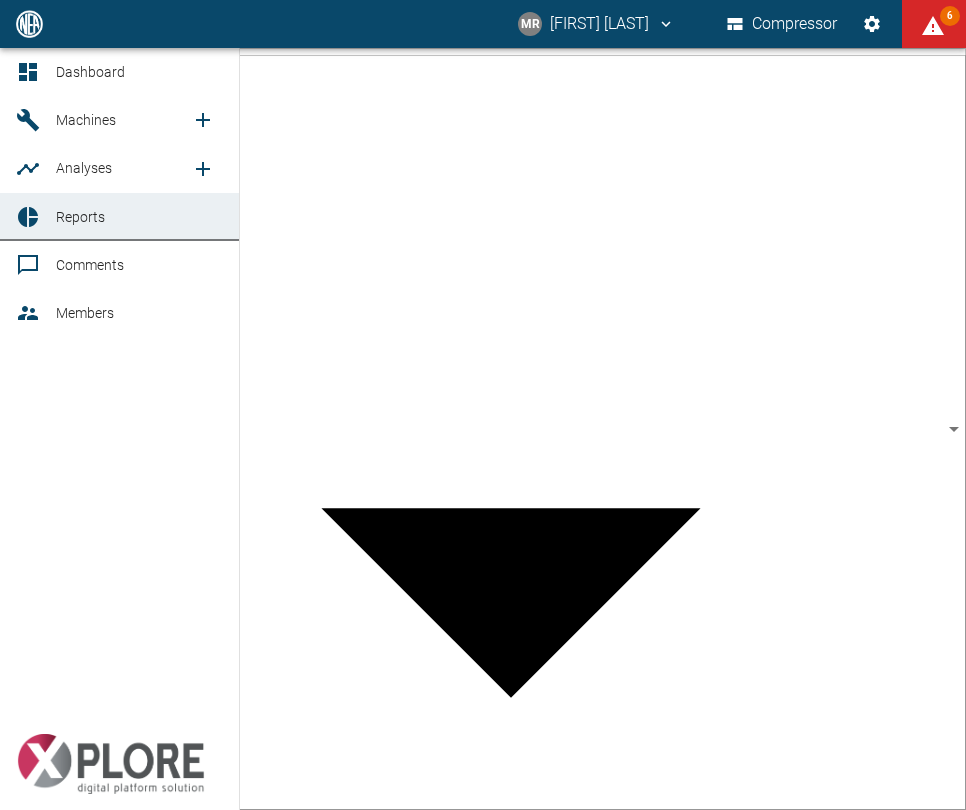 click 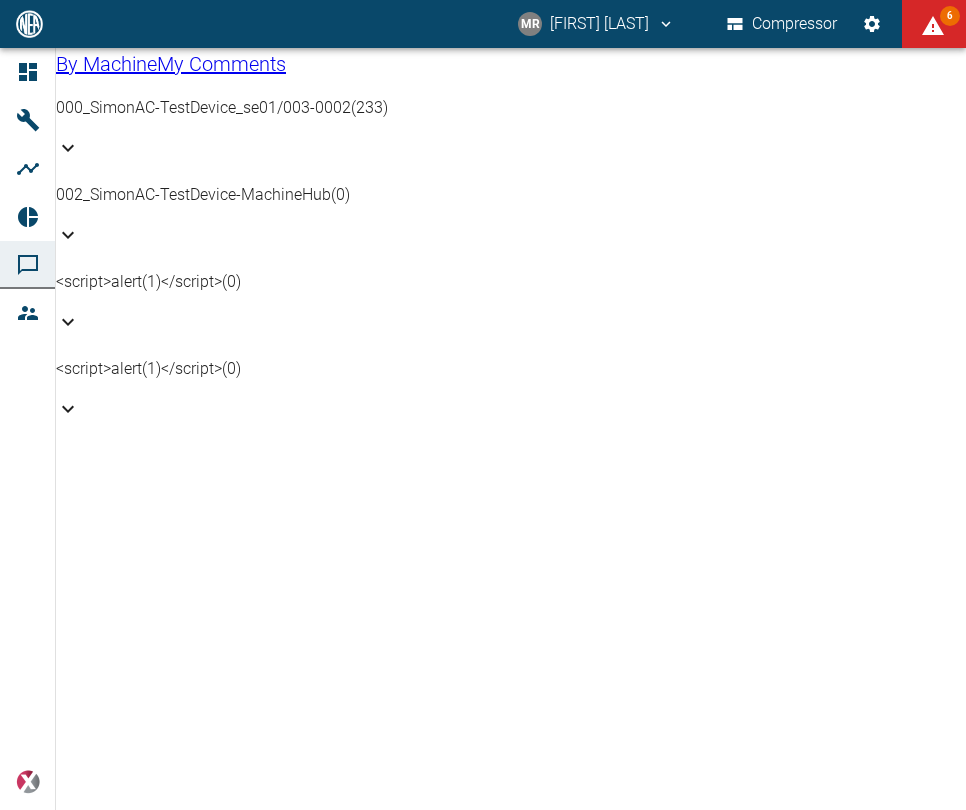 drag, startPoint x: 654, startPoint y: 479, endPoint x: 664, endPoint y: 378, distance: 101.49384 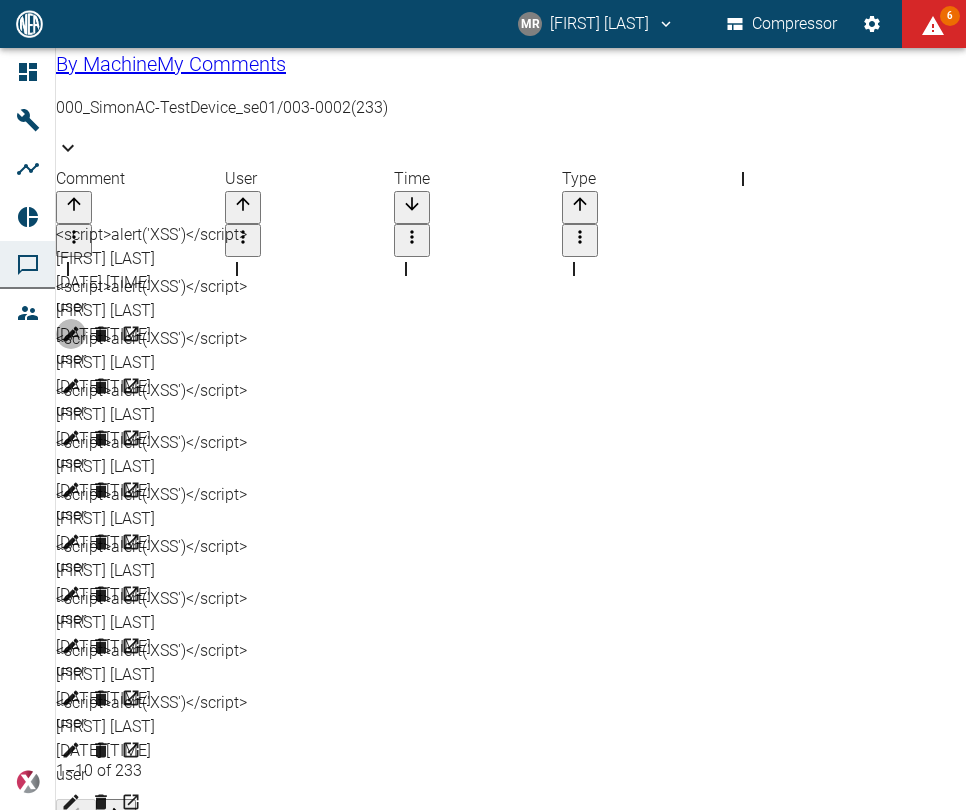 click at bounding box center (71, 334) 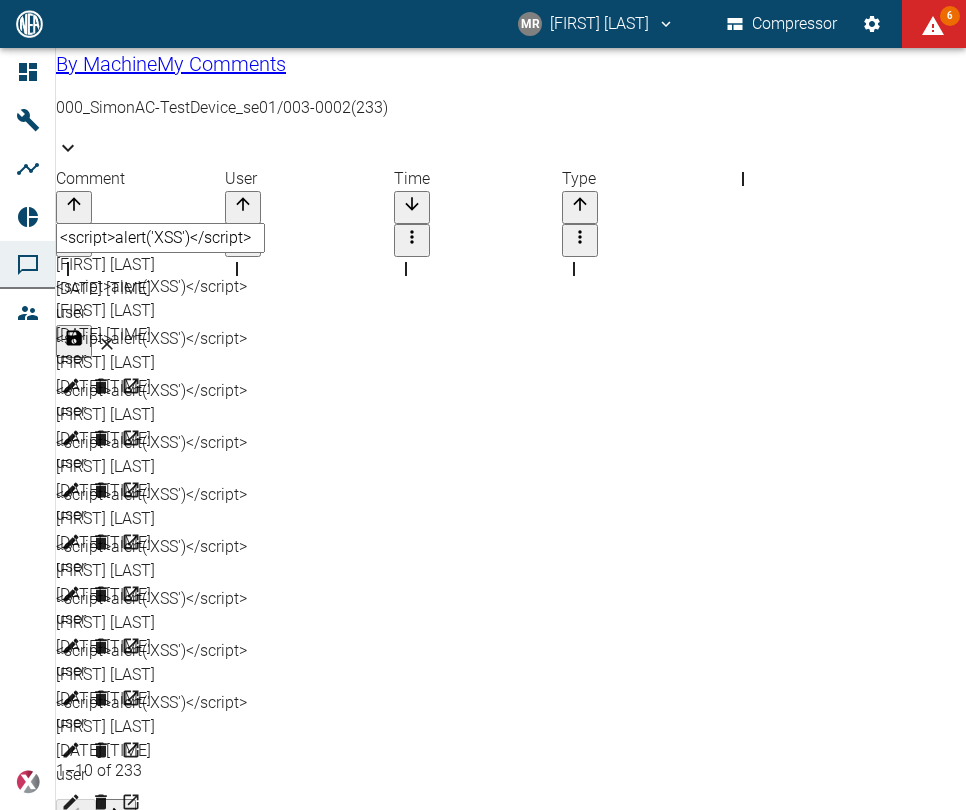 scroll, scrollTop: 0, scrollLeft: 35, axis: horizontal 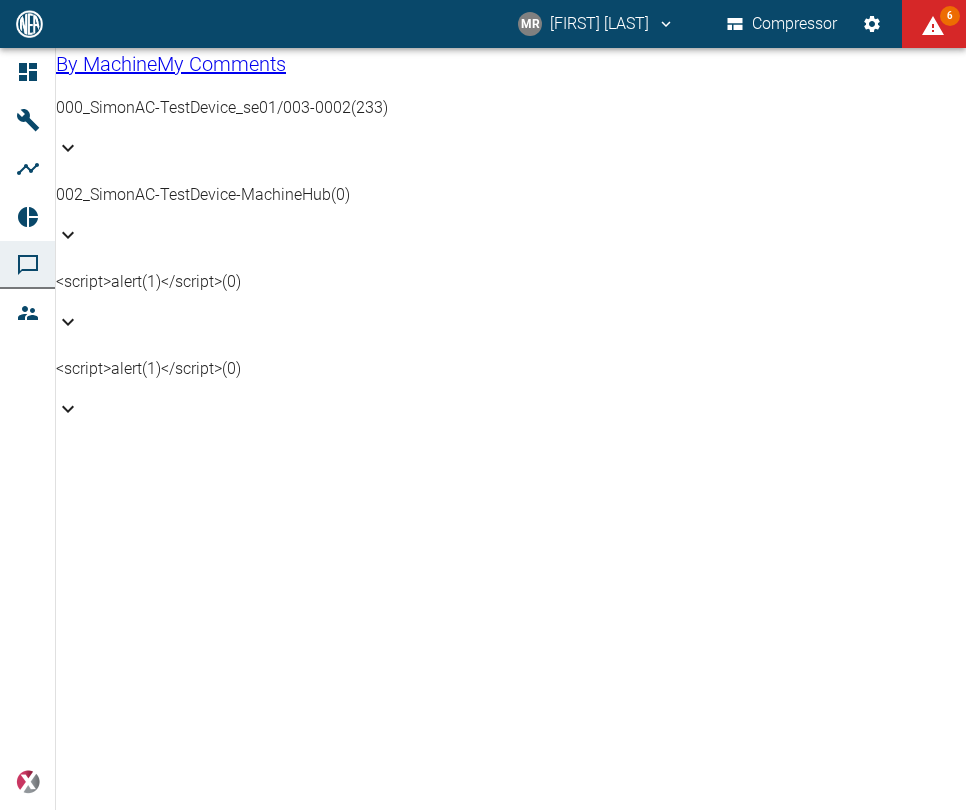 click on "000_SimonAC-TestDevice_se01/003-0002  (233)" at bounding box center (511, 131) 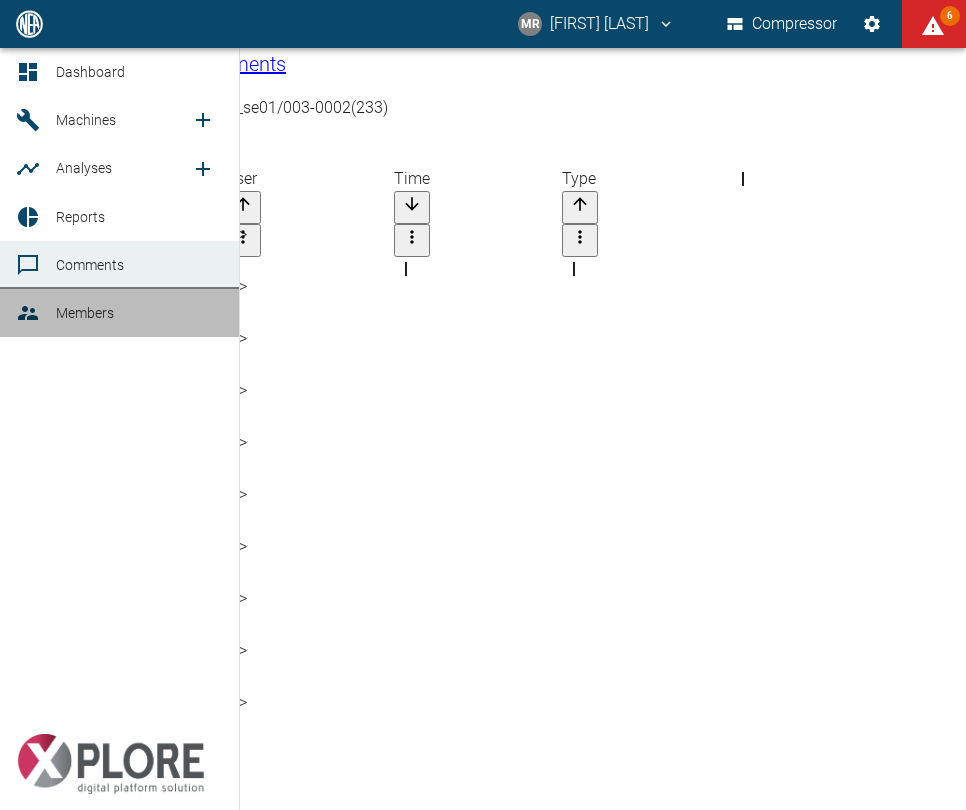 click 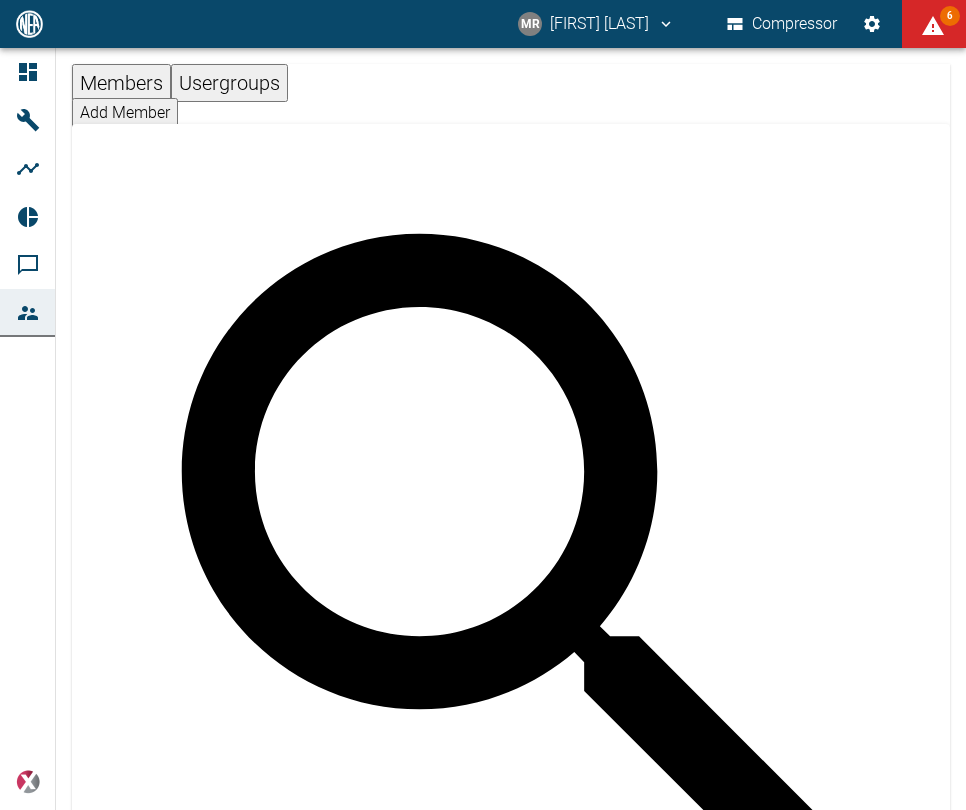 click on "Add Member" at bounding box center [125, 113] 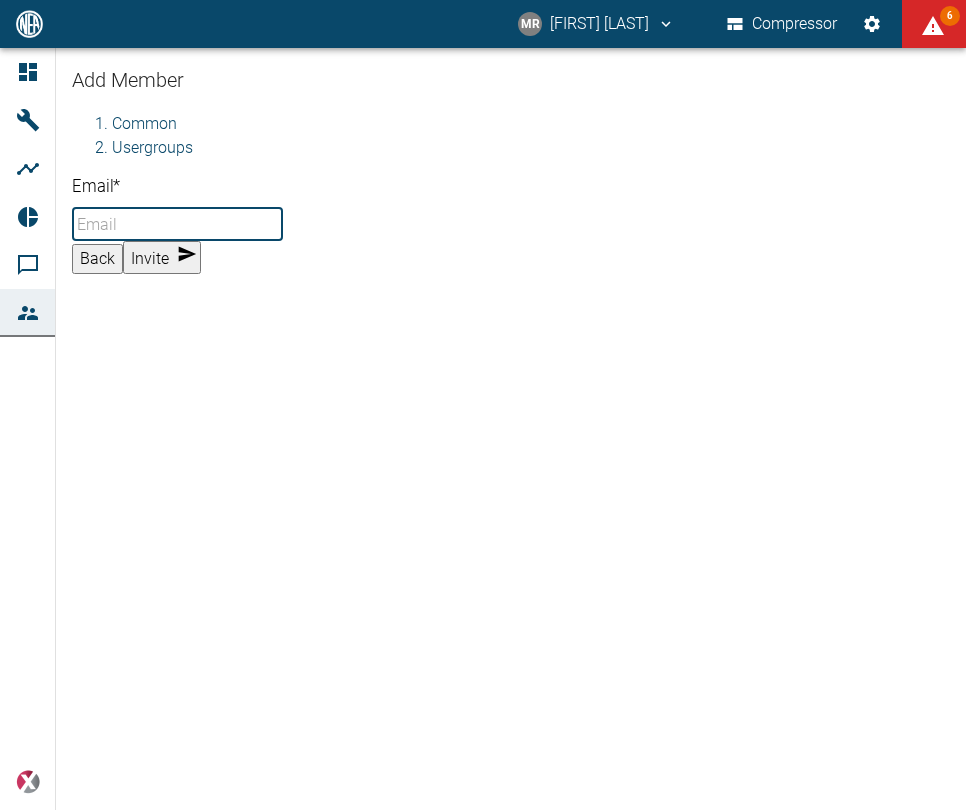 click on "Email *" at bounding box center (177, 224) 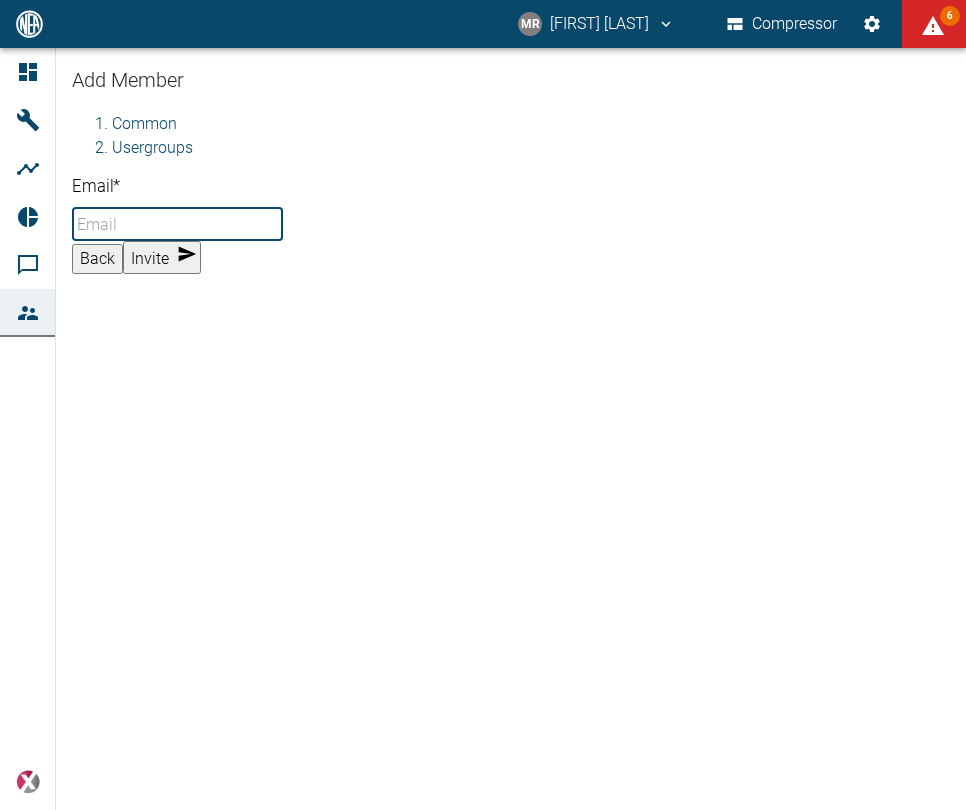 click on "Email *" at bounding box center (177, 224) 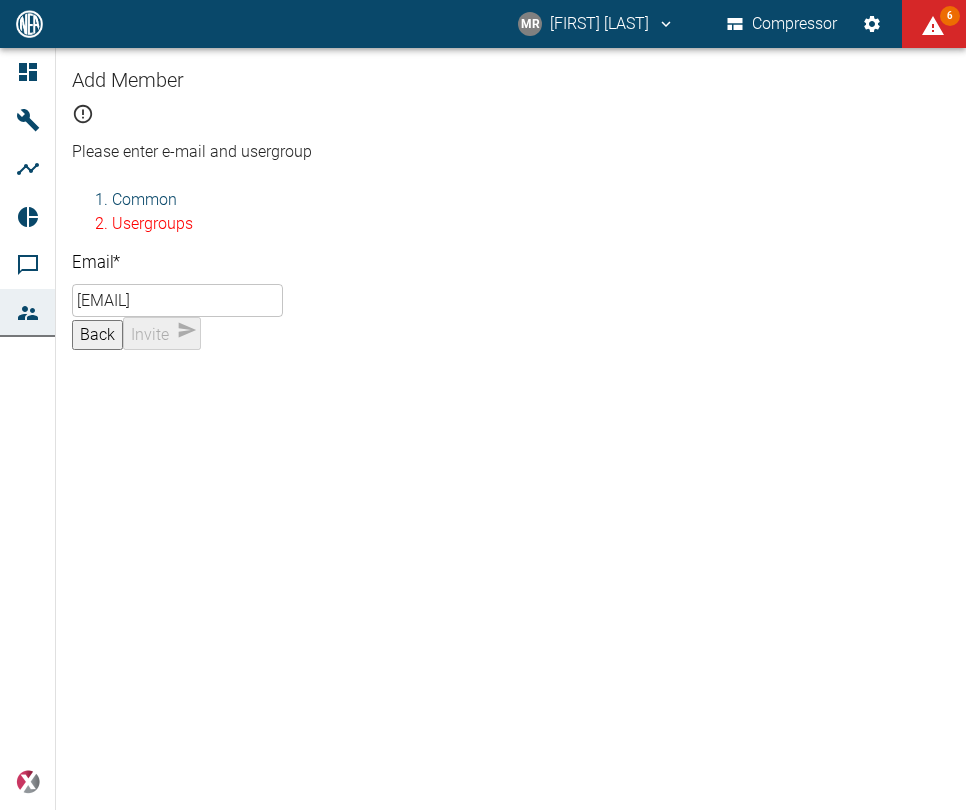 click on "Usergroups" at bounding box center (531, 224) 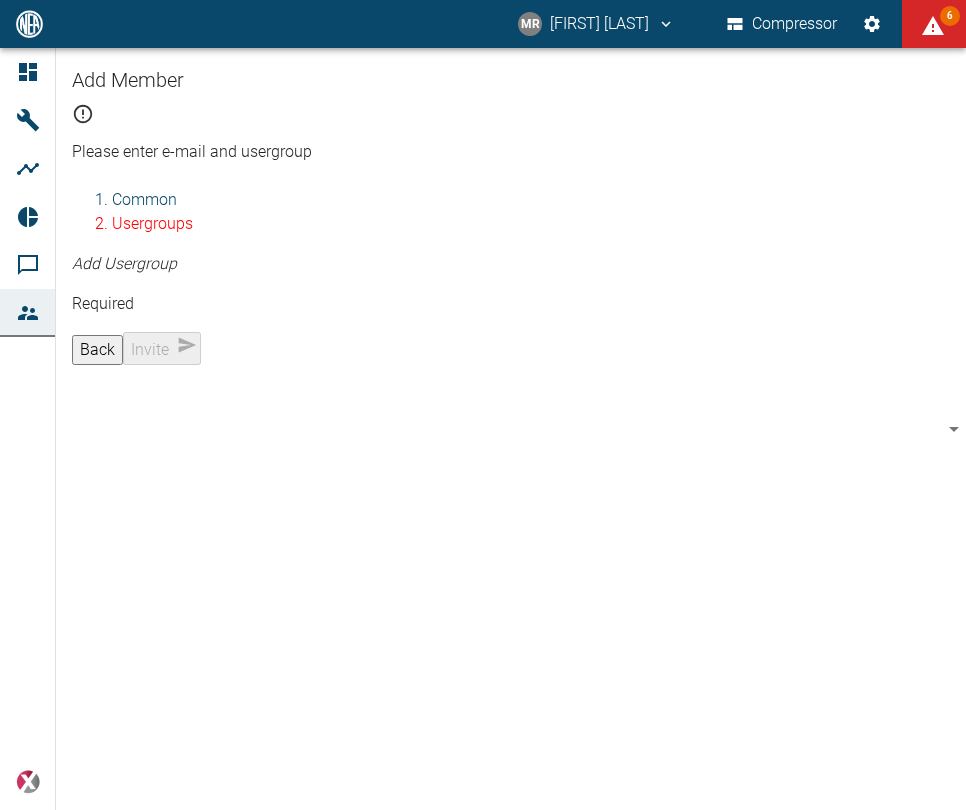 click on "MR [FIRST] [LAST] Compressor 6 Dashboard Machines Analyses Reports Comments Members powered by Add Member Please enter e-mail and usergroup Common Usergroups Add Usergroup Required Back Invite" at bounding box center [483, 405] 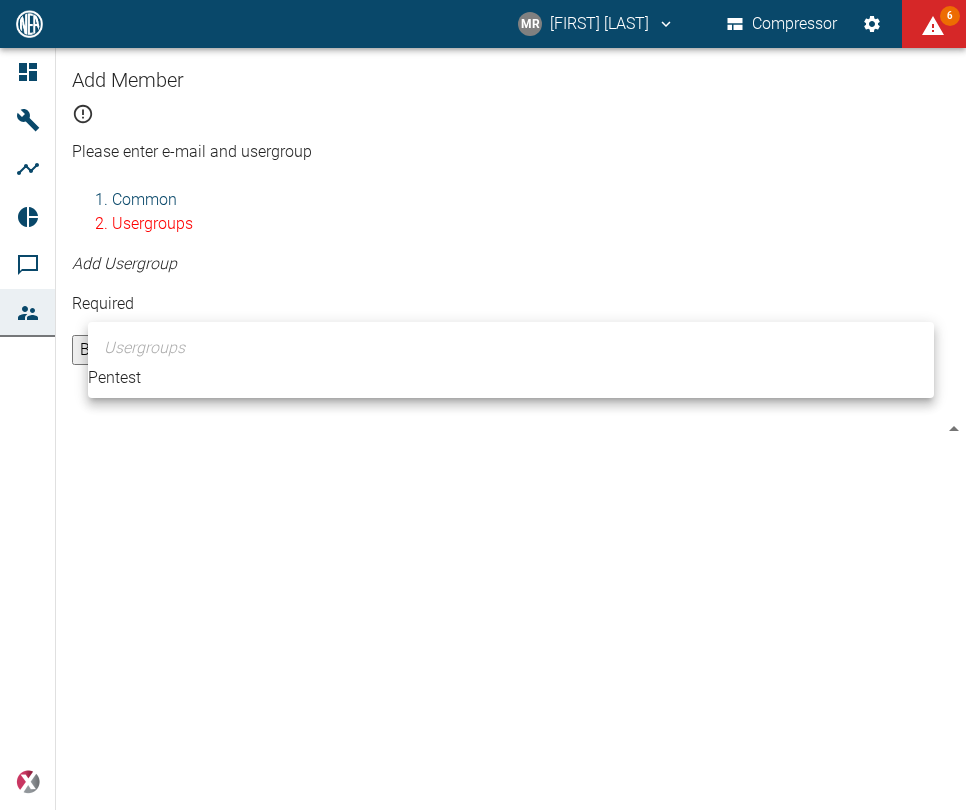 drag, startPoint x: 173, startPoint y: 386, endPoint x: 188, endPoint y: 385, distance: 15.033297 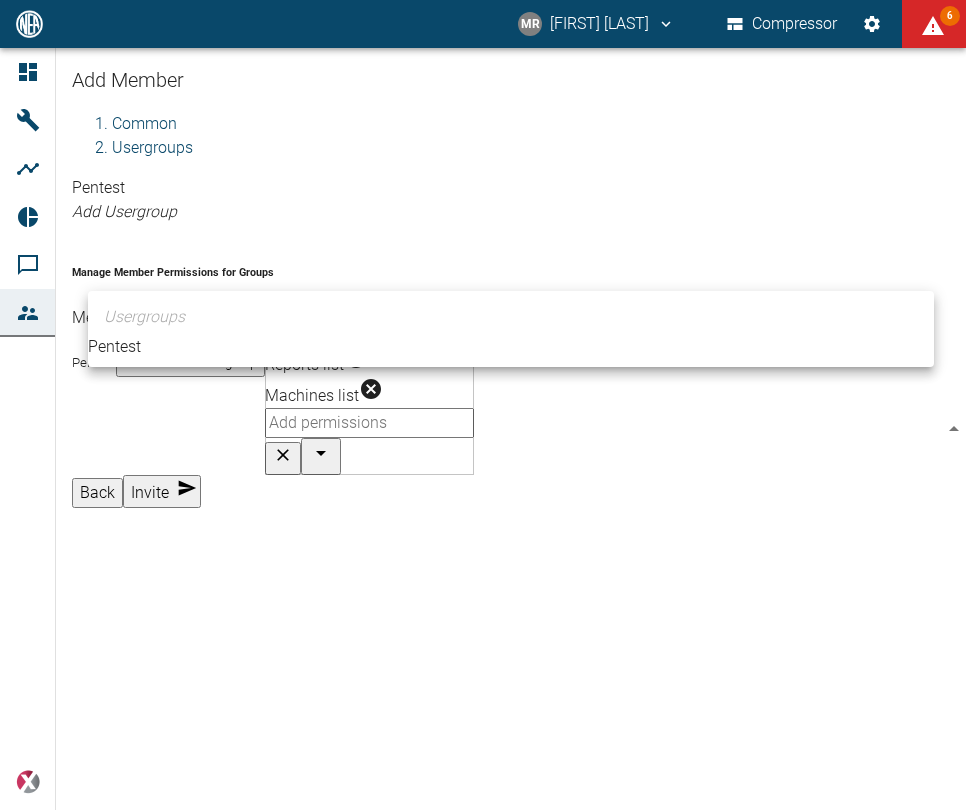 click at bounding box center (483, 405) 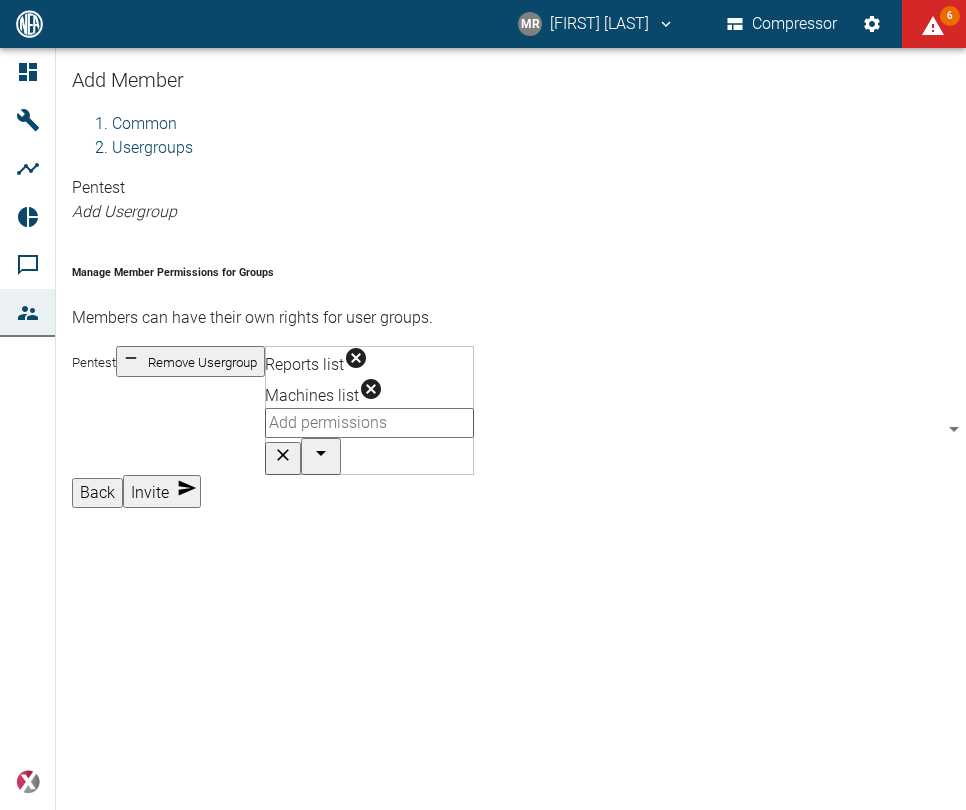 click on "Invite" at bounding box center [162, 491] 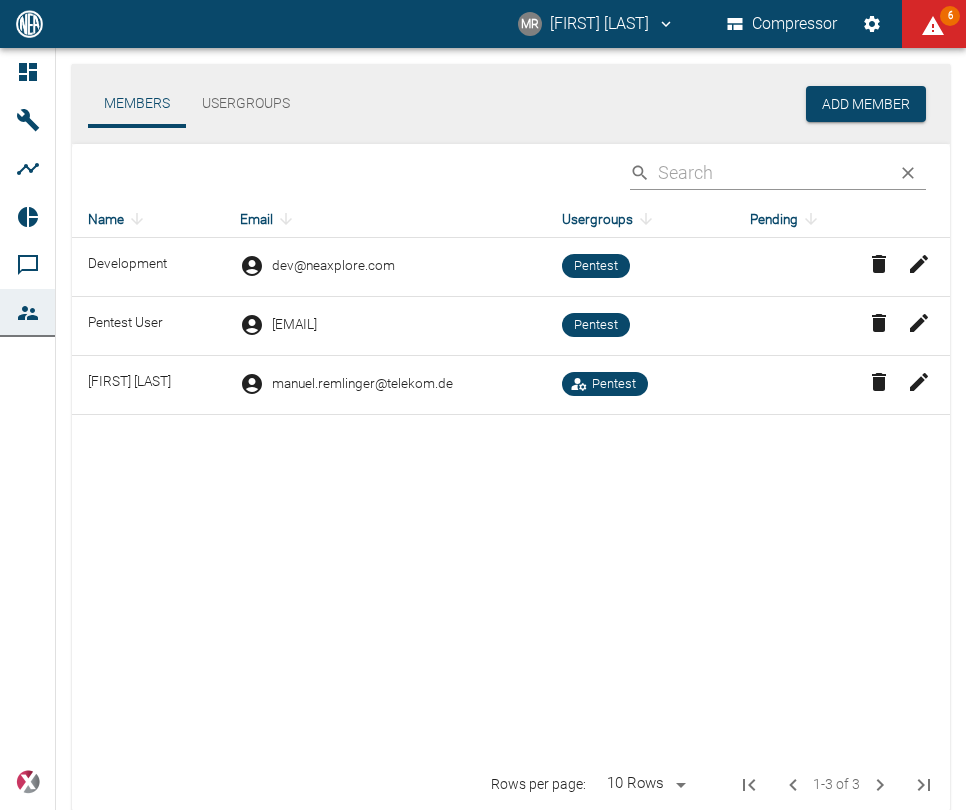 scroll, scrollTop: 0, scrollLeft: 0, axis: both 